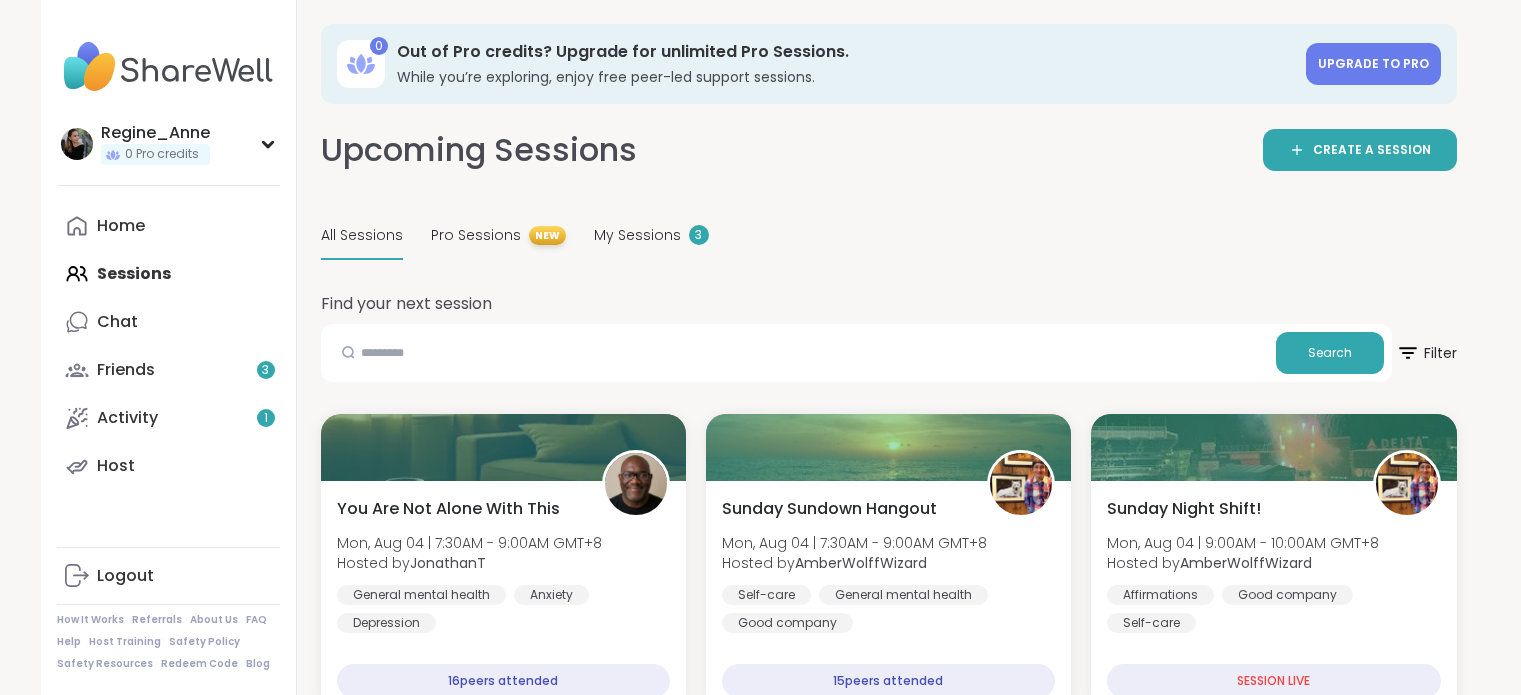scroll, scrollTop: 0, scrollLeft: 0, axis: both 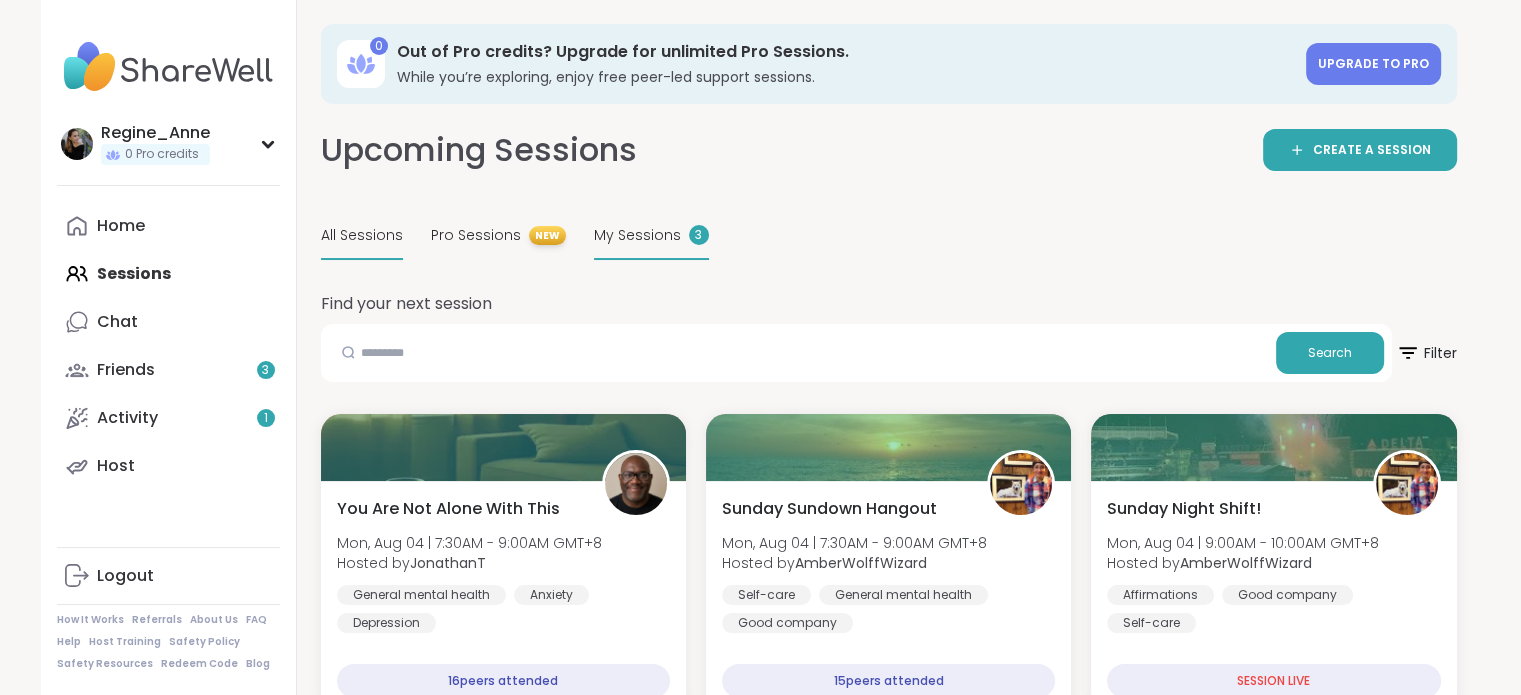 click on "My Sessions 3" at bounding box center [651, 236] 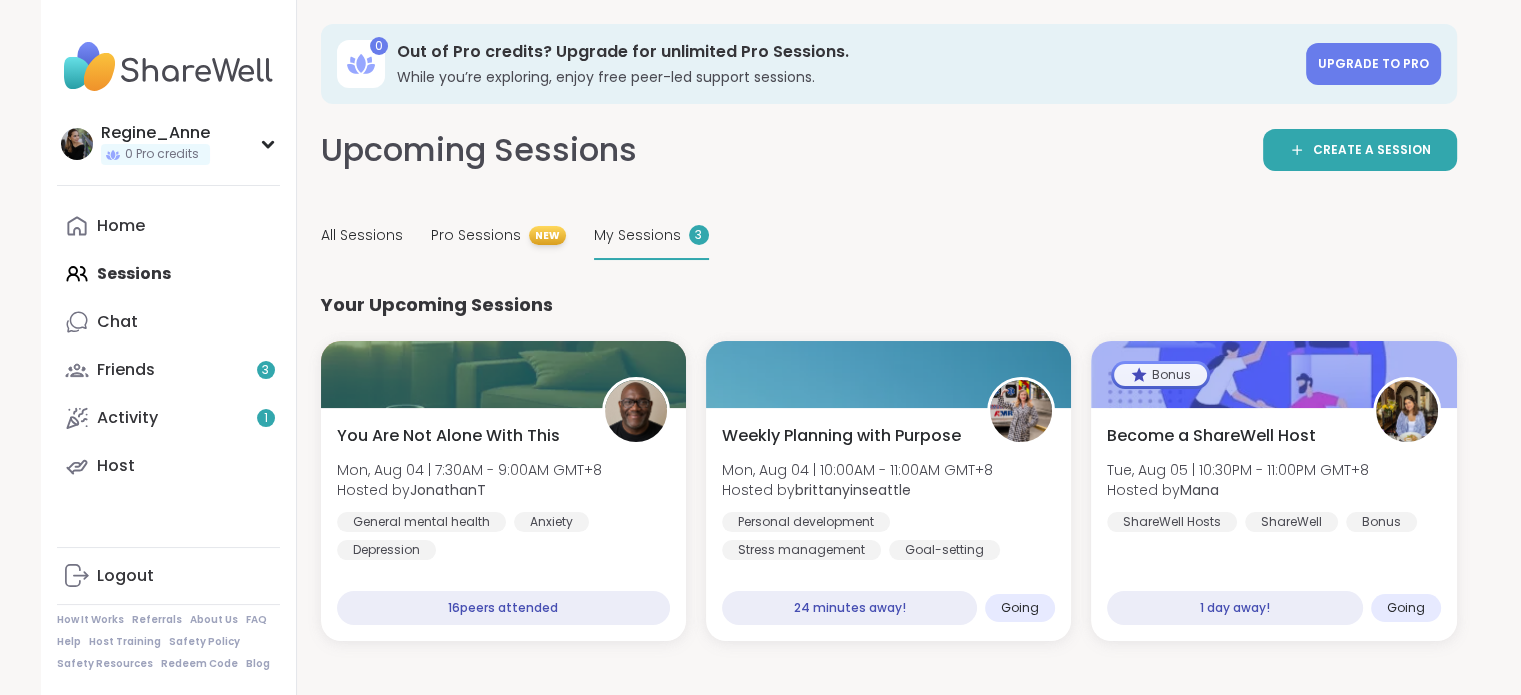 click on "My Sessions" at bounding box center (637, 235) 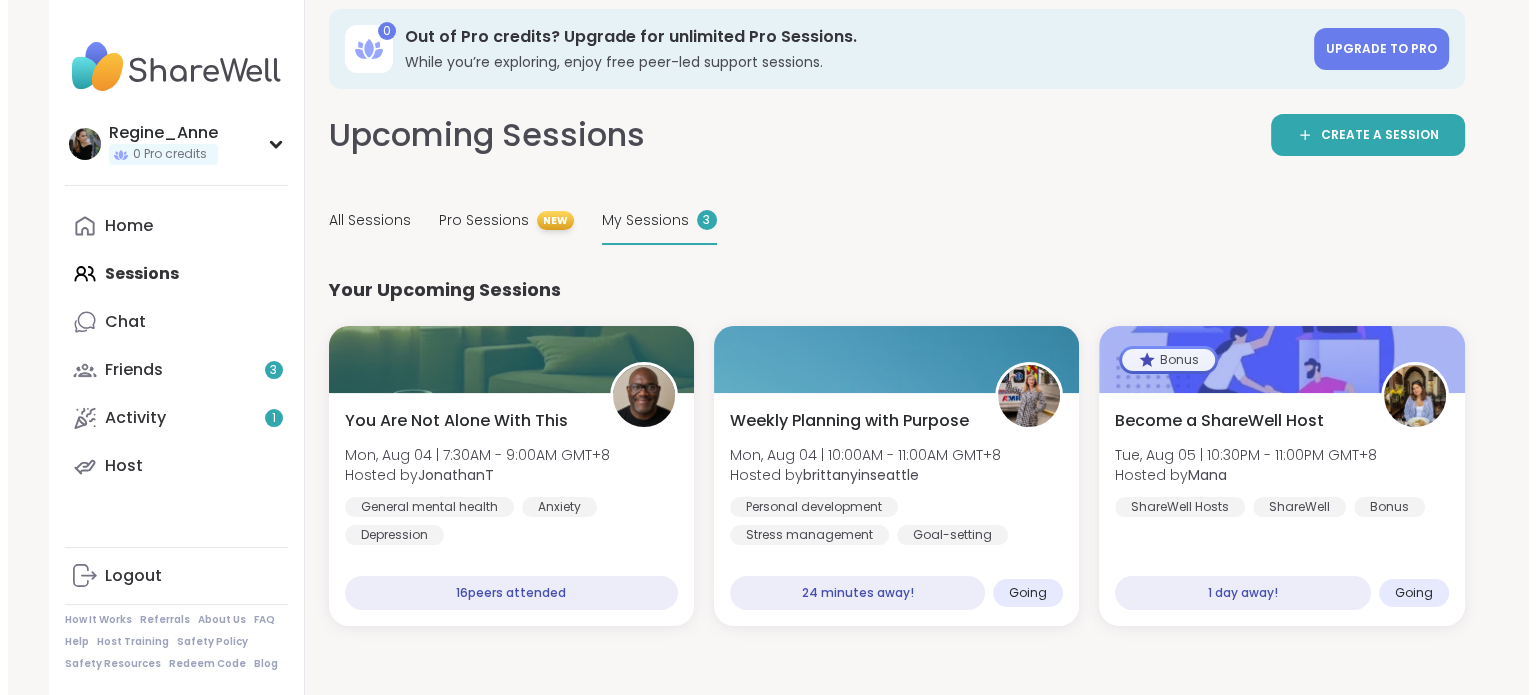 scroll, scrollTop: 20, scrollLeft: 0, axis: vertical 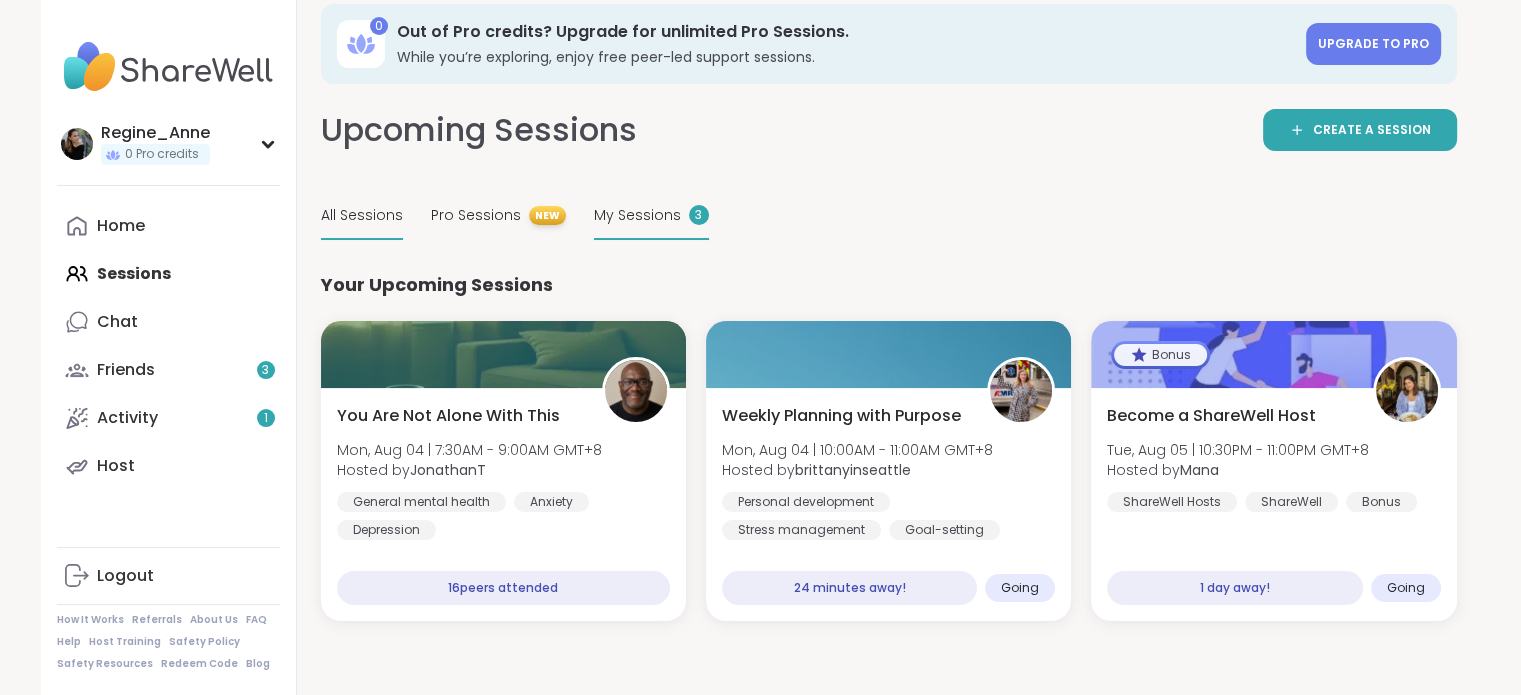 click on "All Sessions" at bounding box center [362, 215] 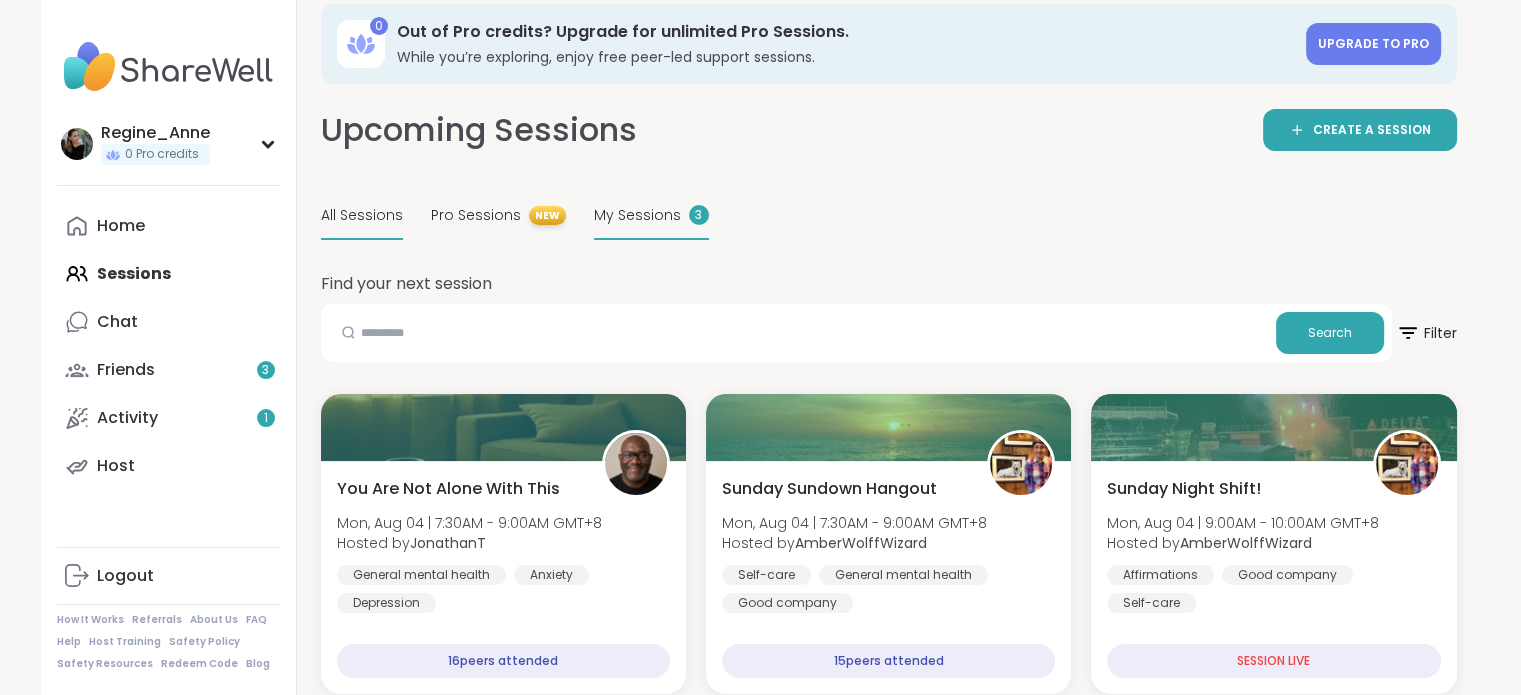 click on "My Sessions" at bounding box center (637, 215) 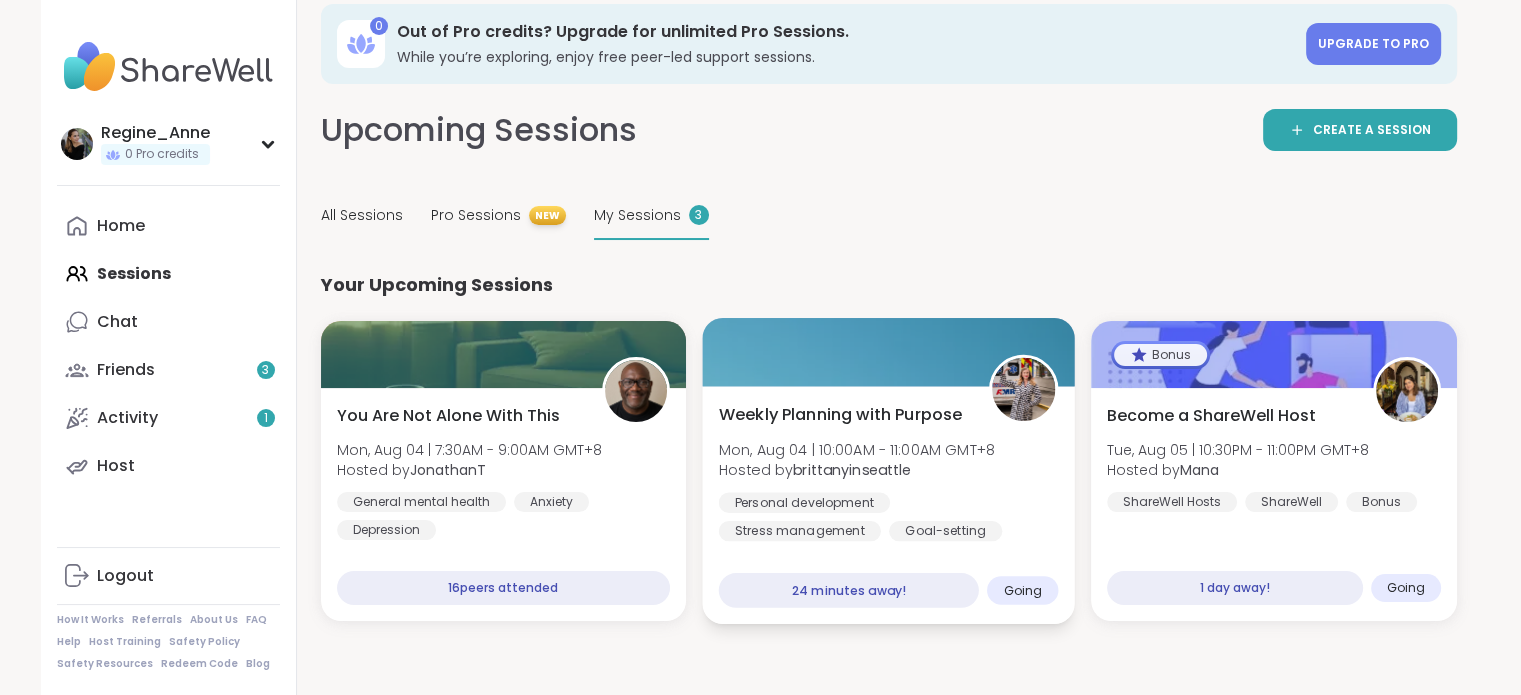 click on "Weekly Planning with Purpose" at bounding box center [840, 415] 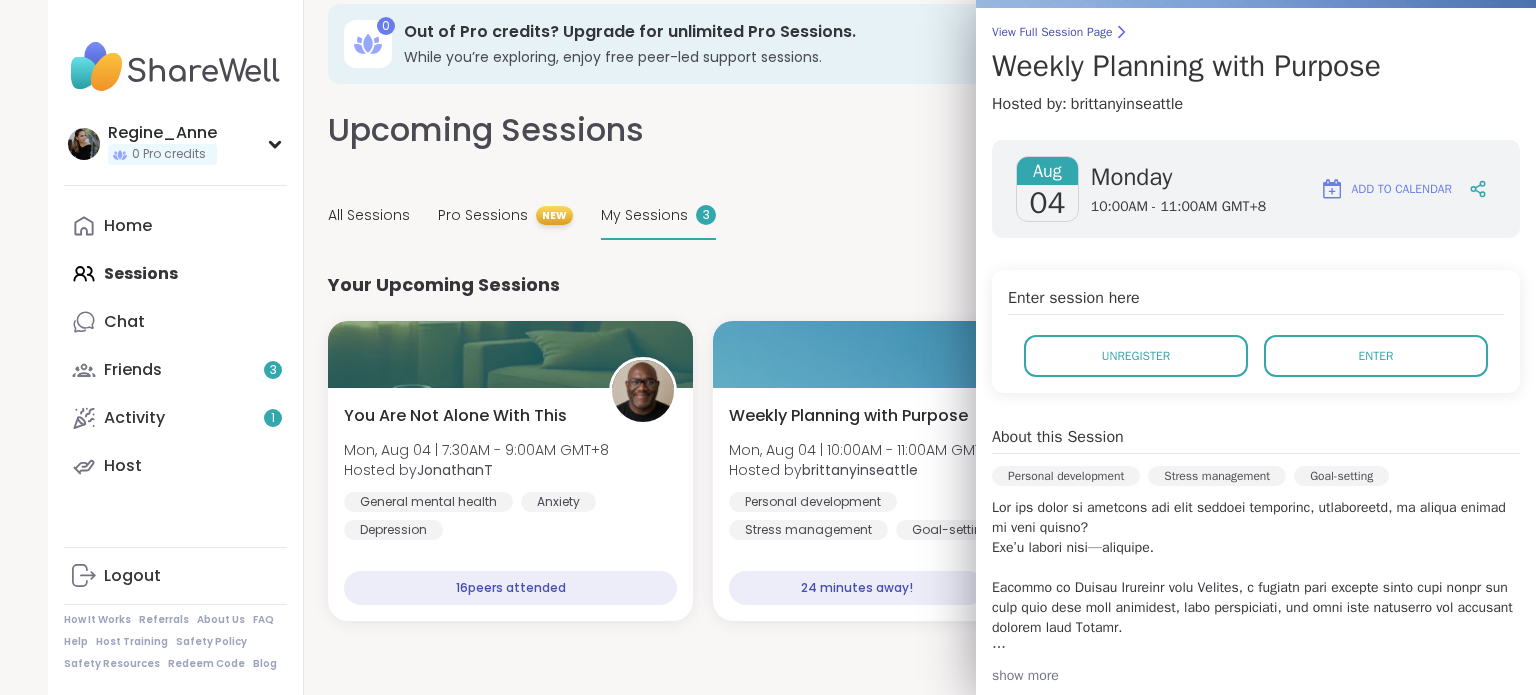 scroll, scrollTop: 400, scrollLeft: 0, axis: vertical 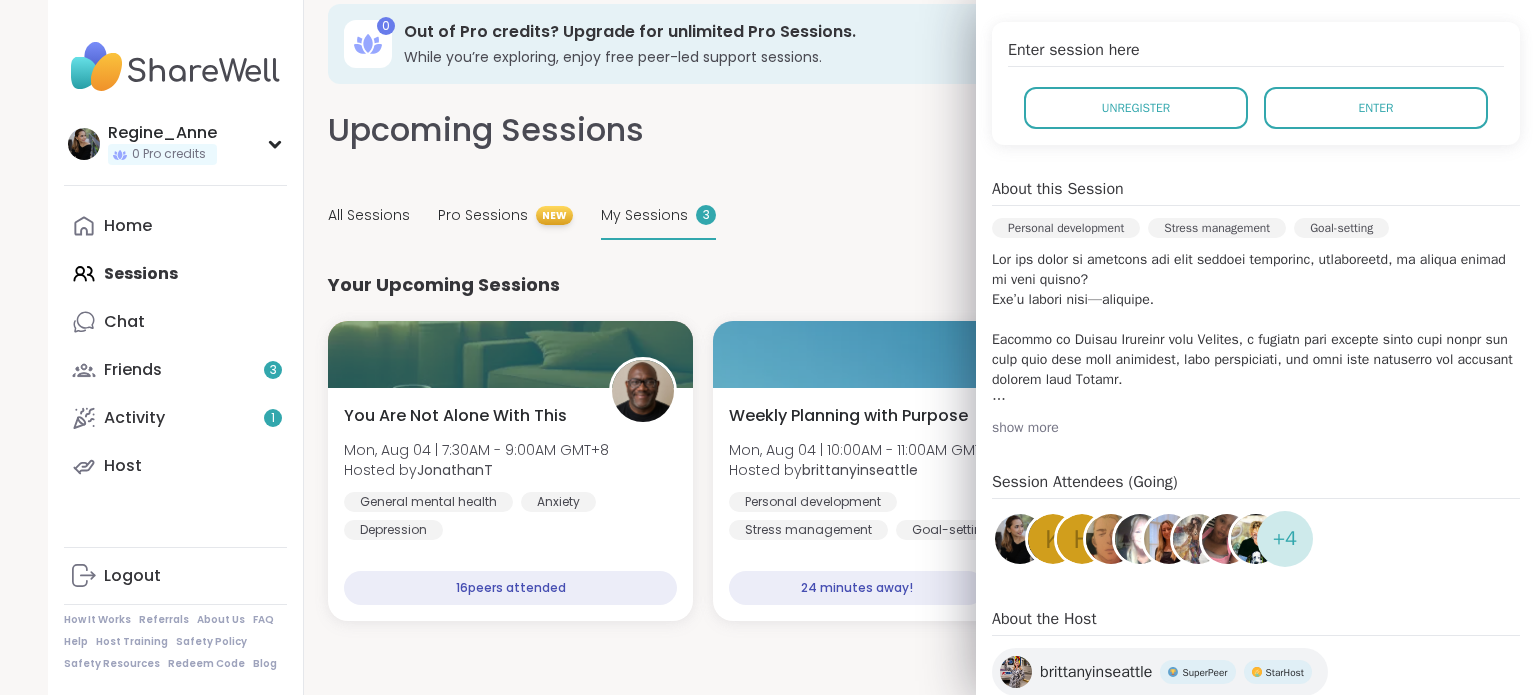 click on "show more" at bounding box center (1256, 428) 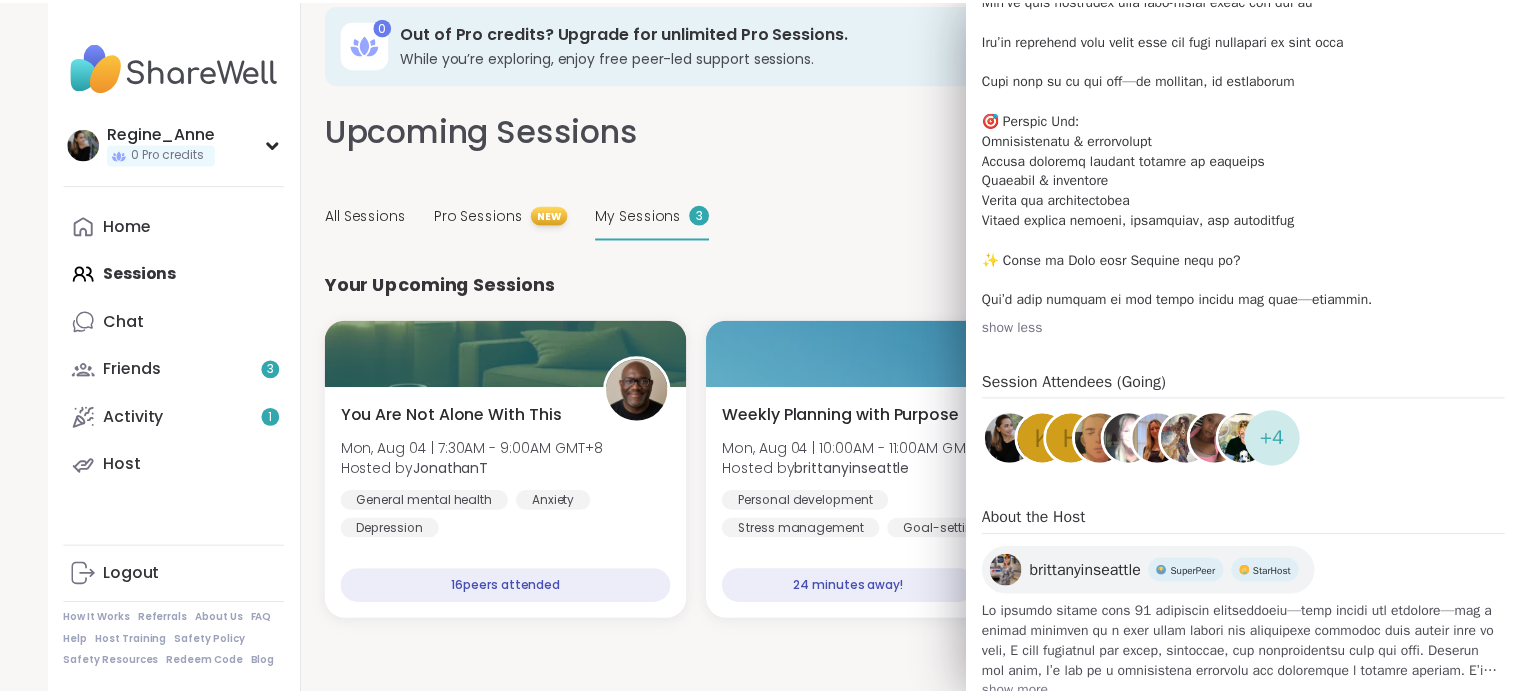 scroll, scrollTop: 1256, scrollLeft: 0, axis: vertical 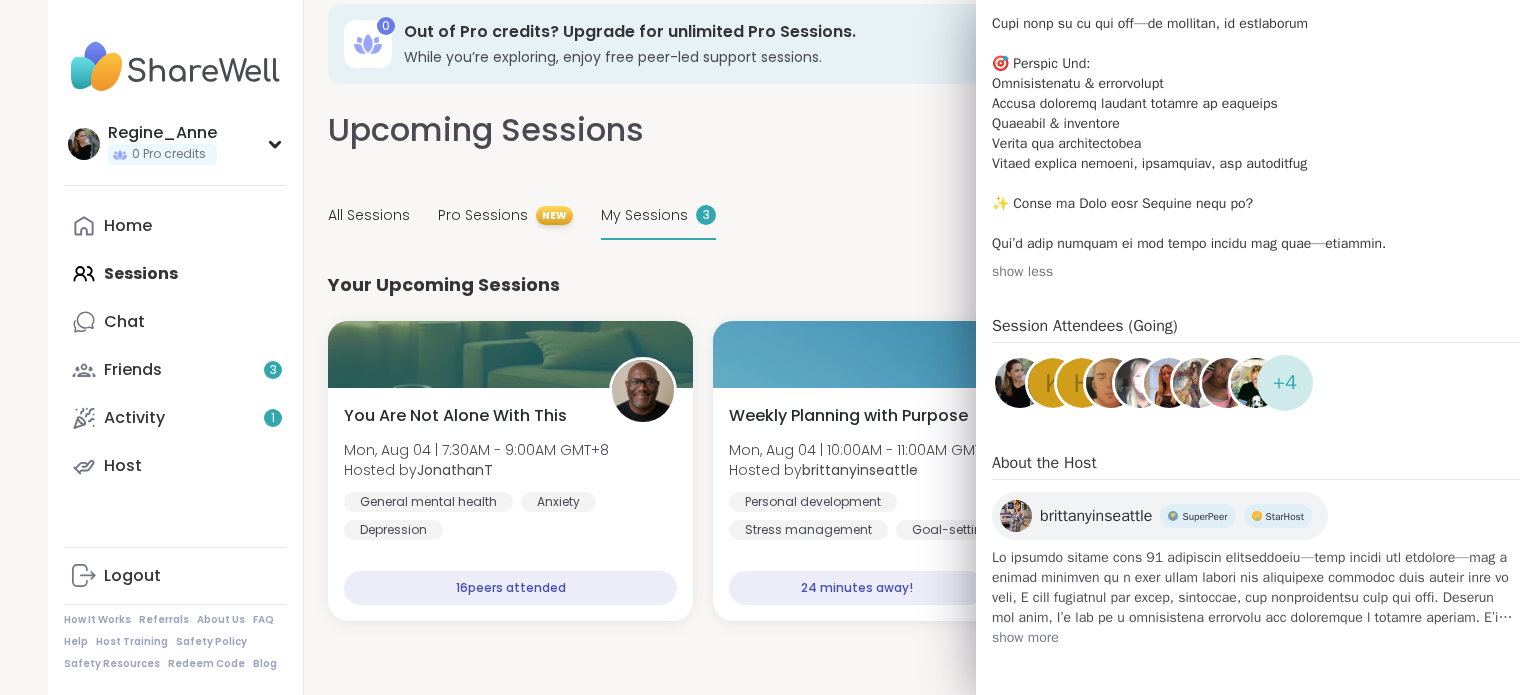 click on "All Sessions Pro Sessions NEW My Sessions 3" at bounding box center (896, 216) 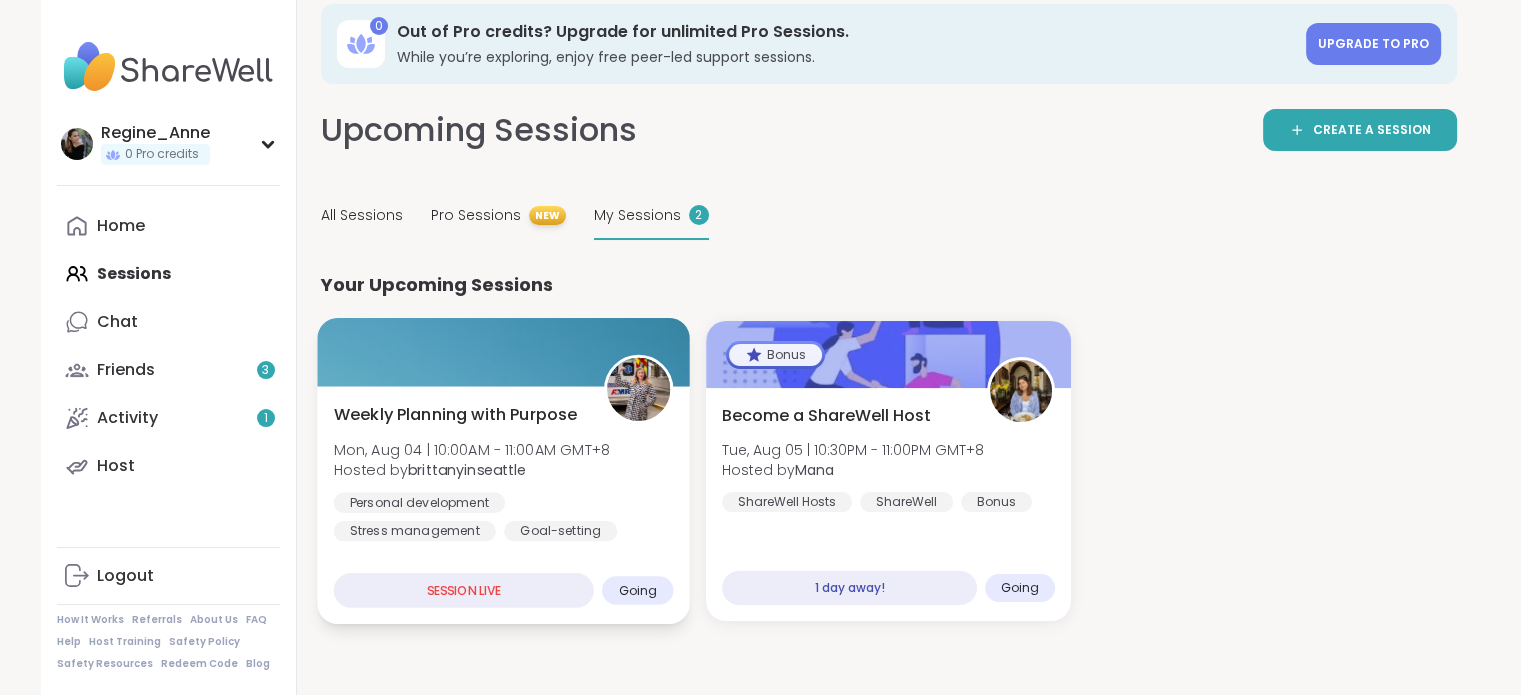 click on "Weekly Planning with Purpose Mon, Aug 04 | 10:00AM - 11:00AM GMT+8 Hosted by  brittanyinseattle Personal development Stress management Goal-setting SESSION LIVE Going" at bounding box center (503, 505) 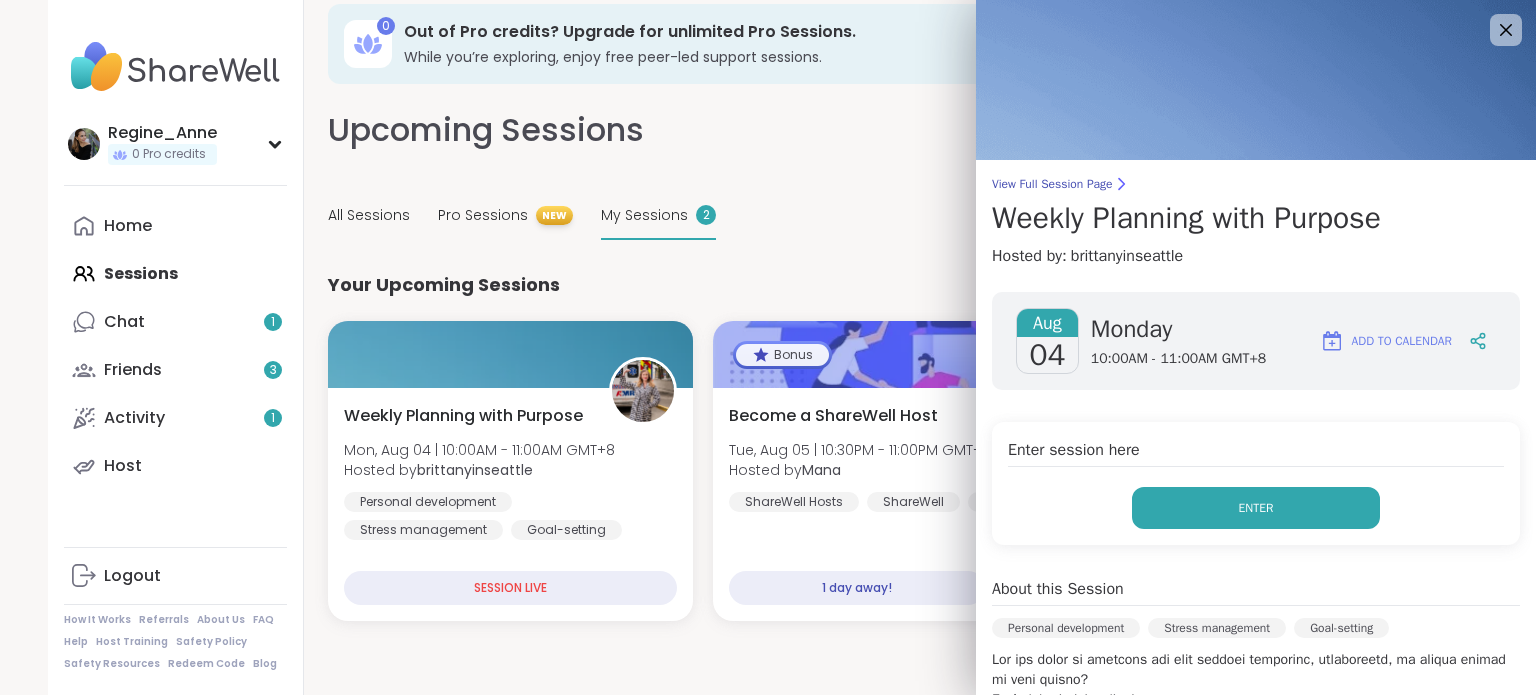 click on "Enter" at bounding box center [1256, 508] 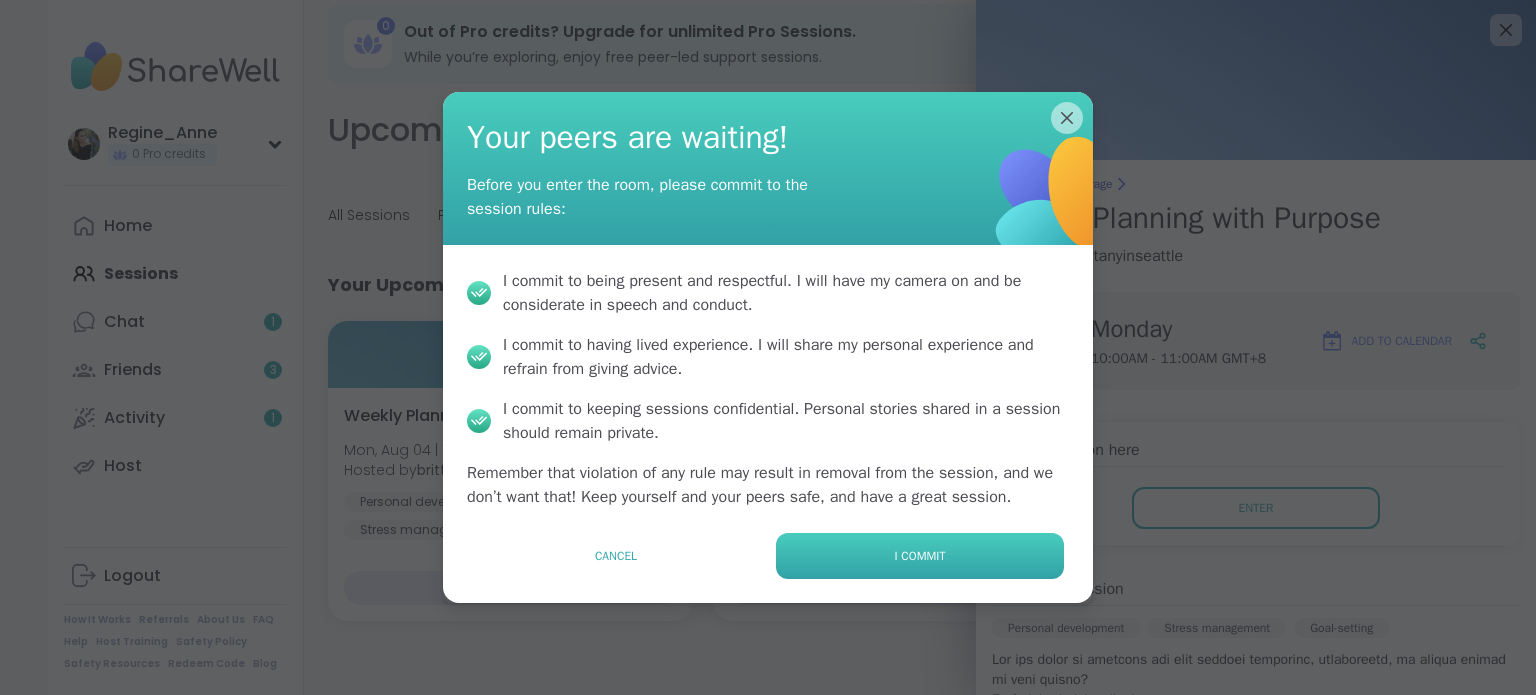 click on "I commit" at bounding box center (920, 556) 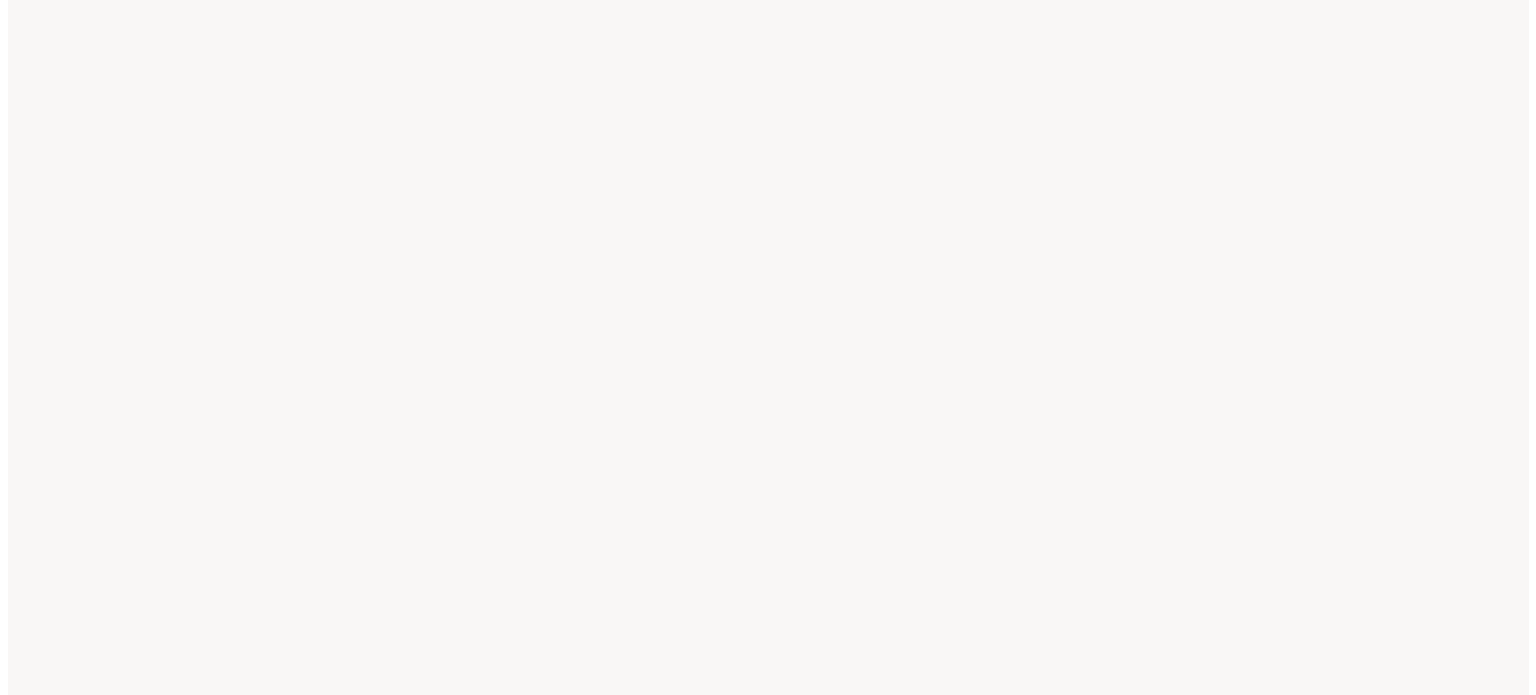 scroll, scrollTop: 0, scrollLeft: 0, axis: both 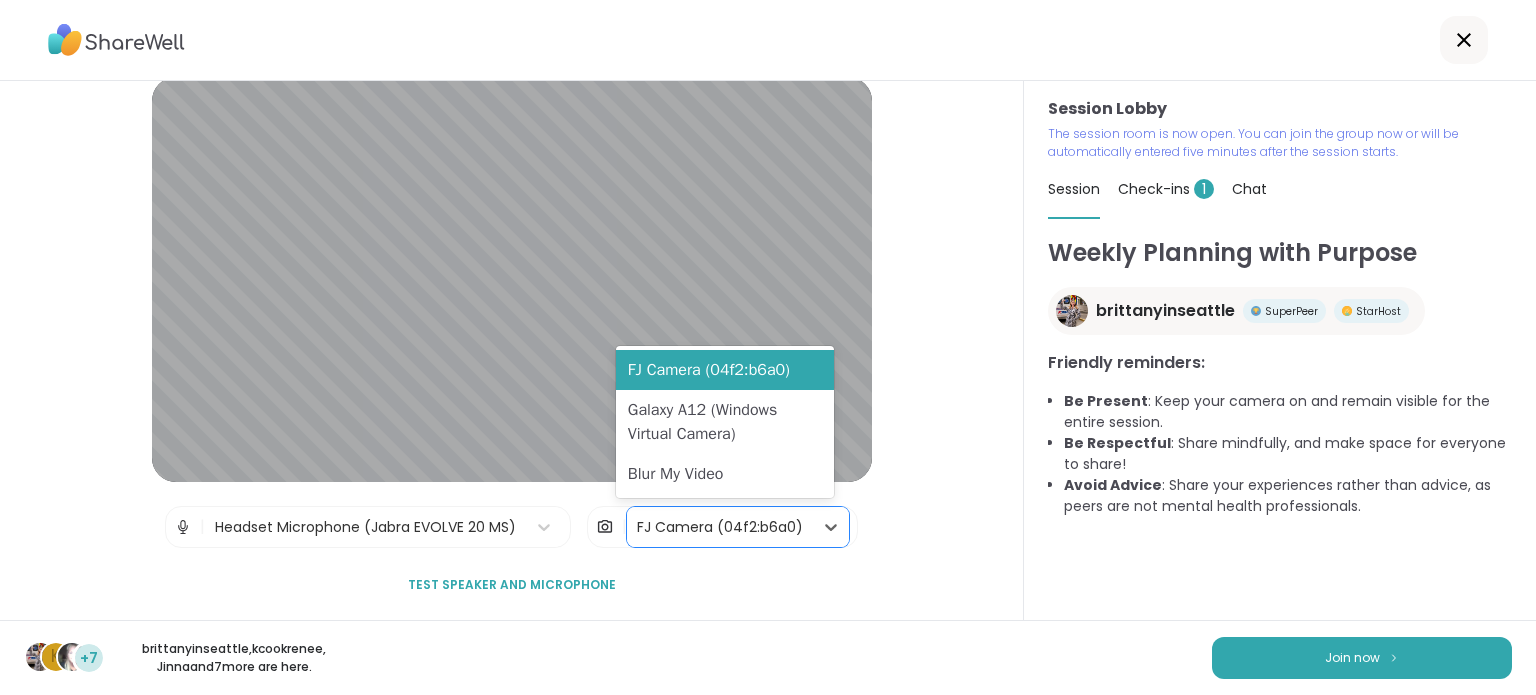 click on "FJ Camera (04f2:b6a0)" at bounding box center (720, 527) 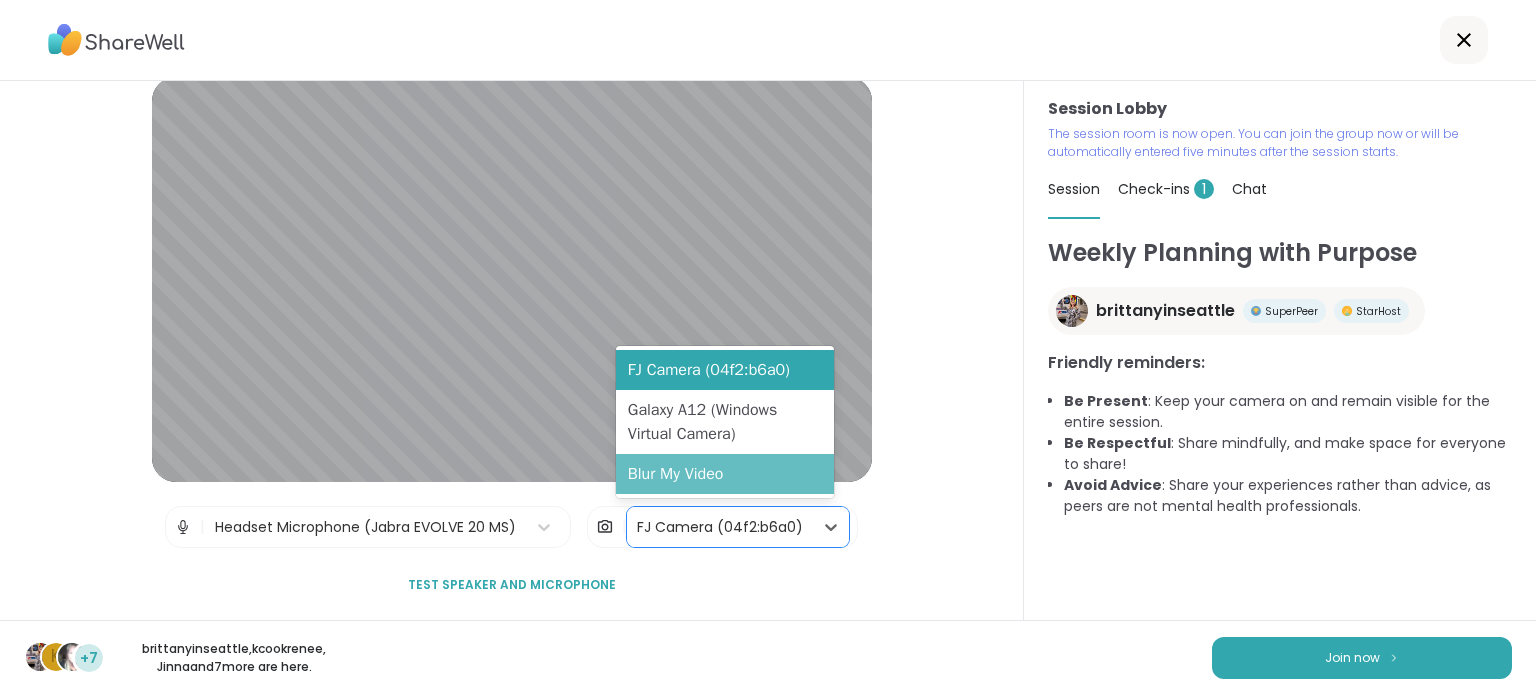 click on "Blur My Video" at bounding box center (725, 474) 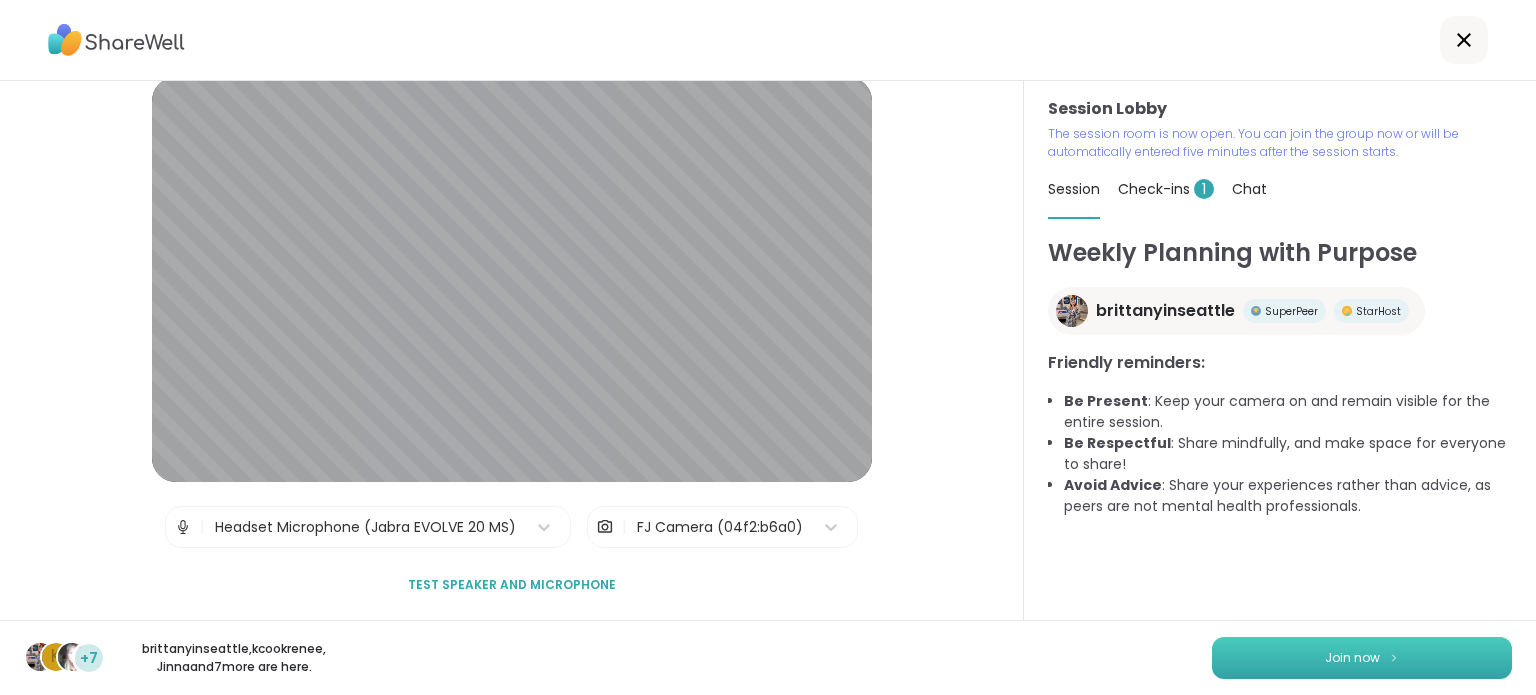 click on "Join now" at bounding box center (1362, 658) 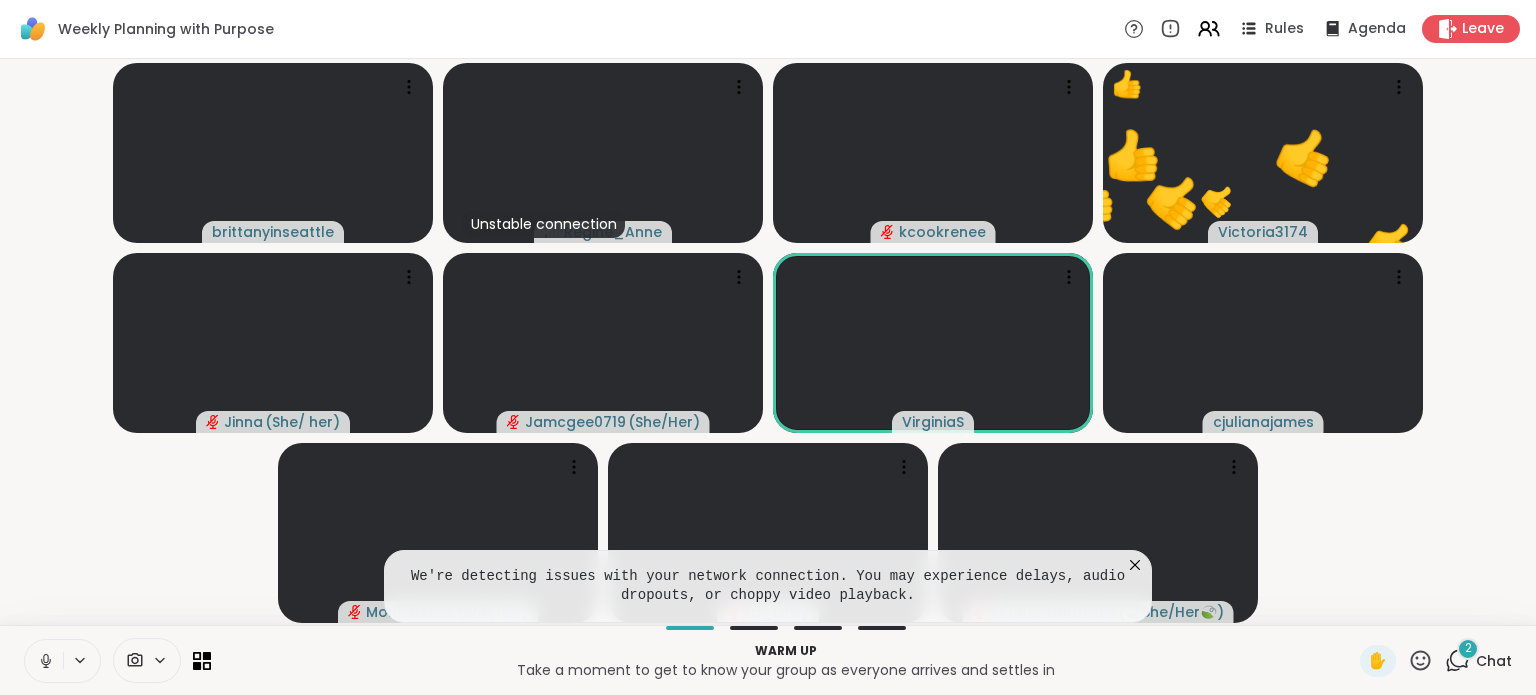 click on "brittanyinseattle Unstable connection Regine_Anne kcookrenee 👍 Victoria3174 👍 👍 👍 👍 👍 👍 👍 👍 👍 👍 👍 👍 👍 👍 👍 👍 👍 👍 👍 👍 👍 👍 👍 👍 Jinna ( She/ her ) Jamcgee0719 ( She/Her ) VirginiaS cjulianajames Monica2025 ( She, her ) La_Emily MoonLeafRaQuel ( 🍃She/Her🍃 )" at bounding box center [768, 342] 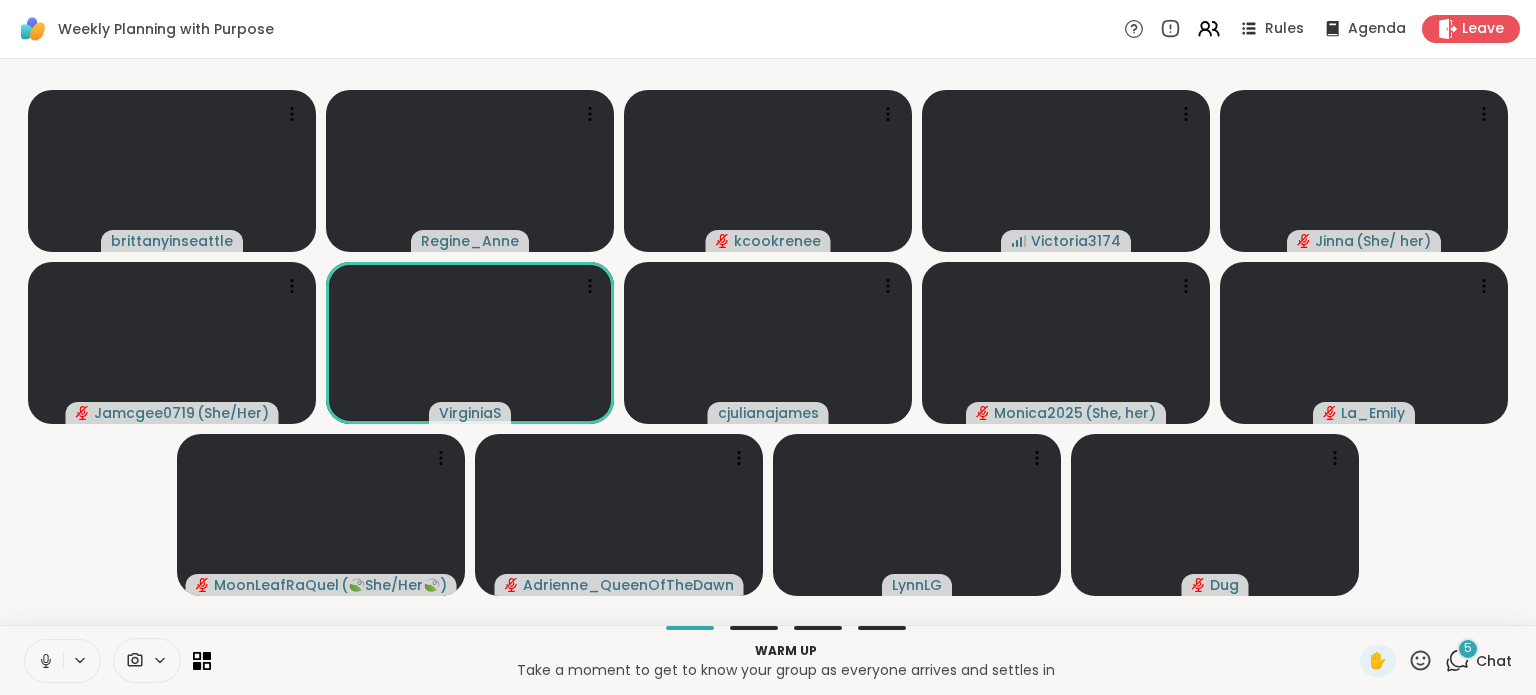 click 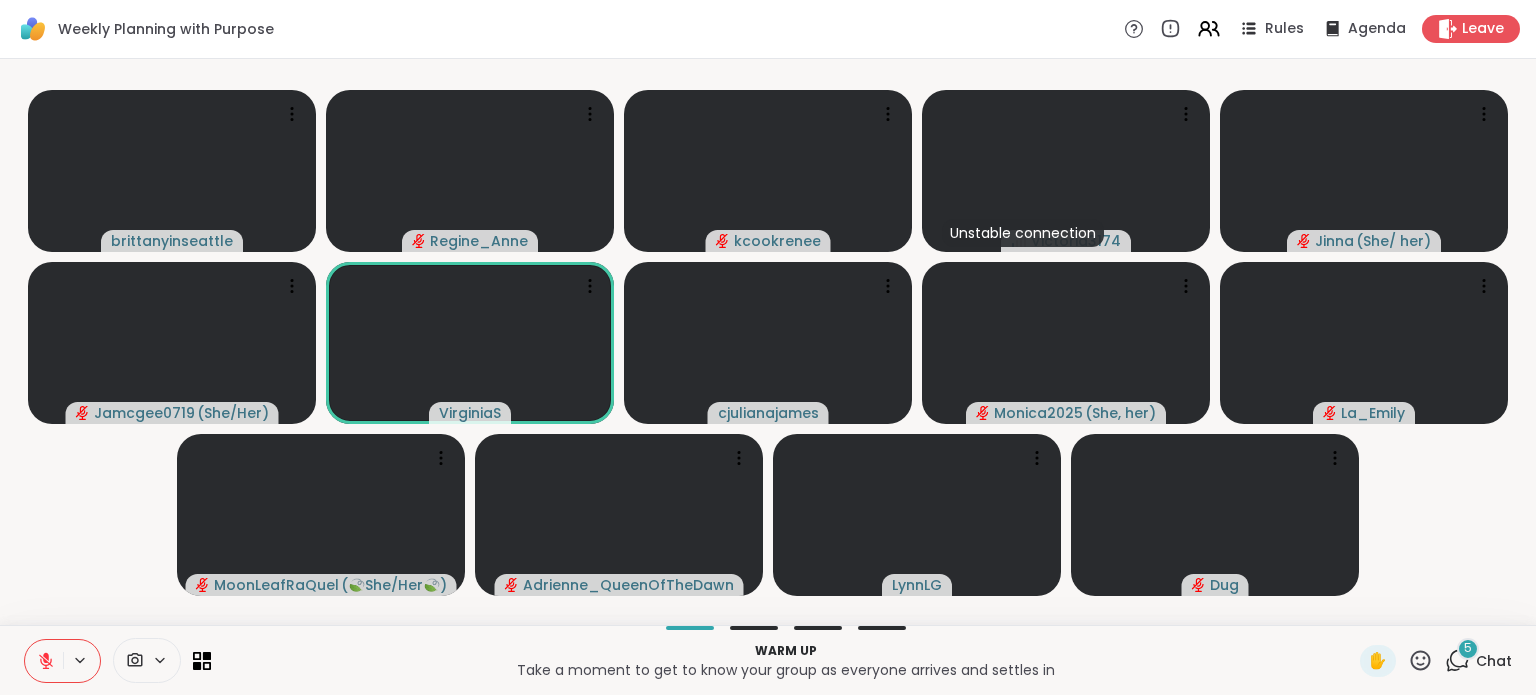 click 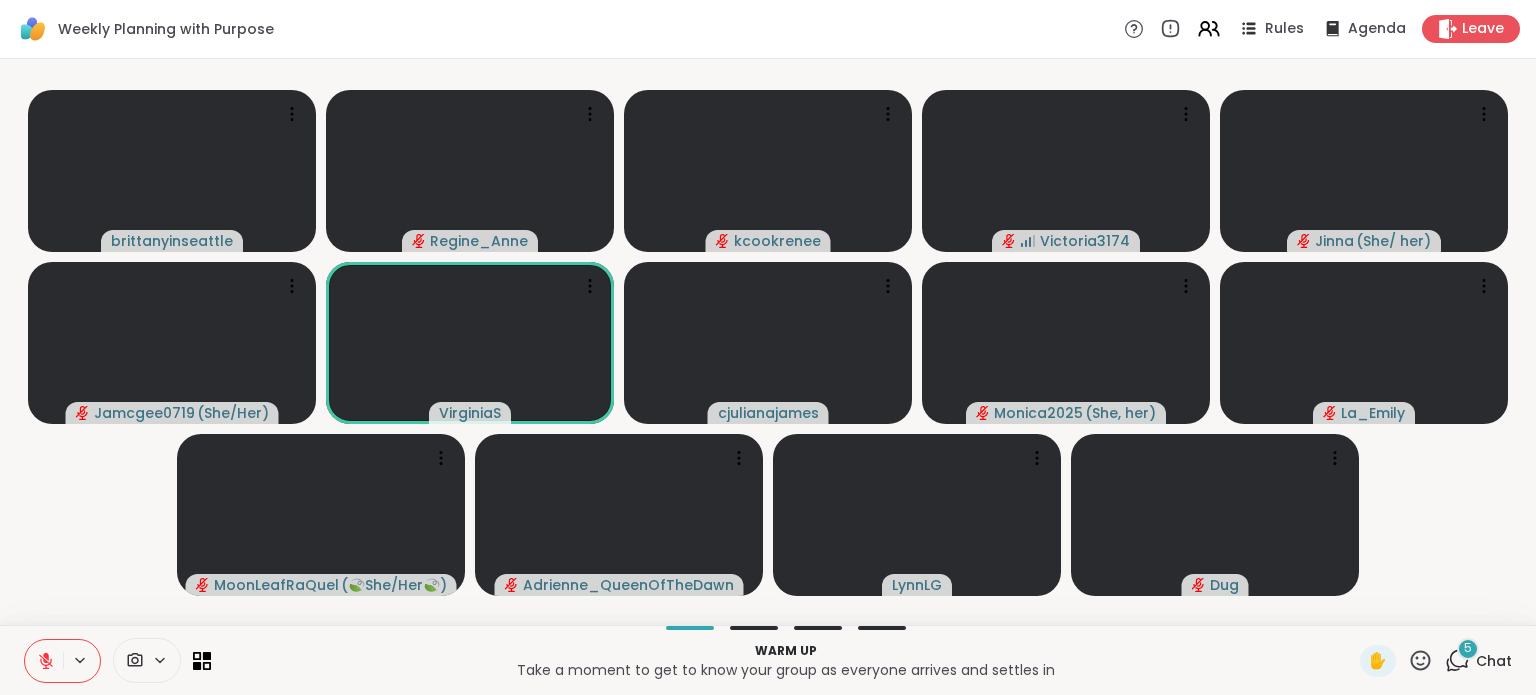 click 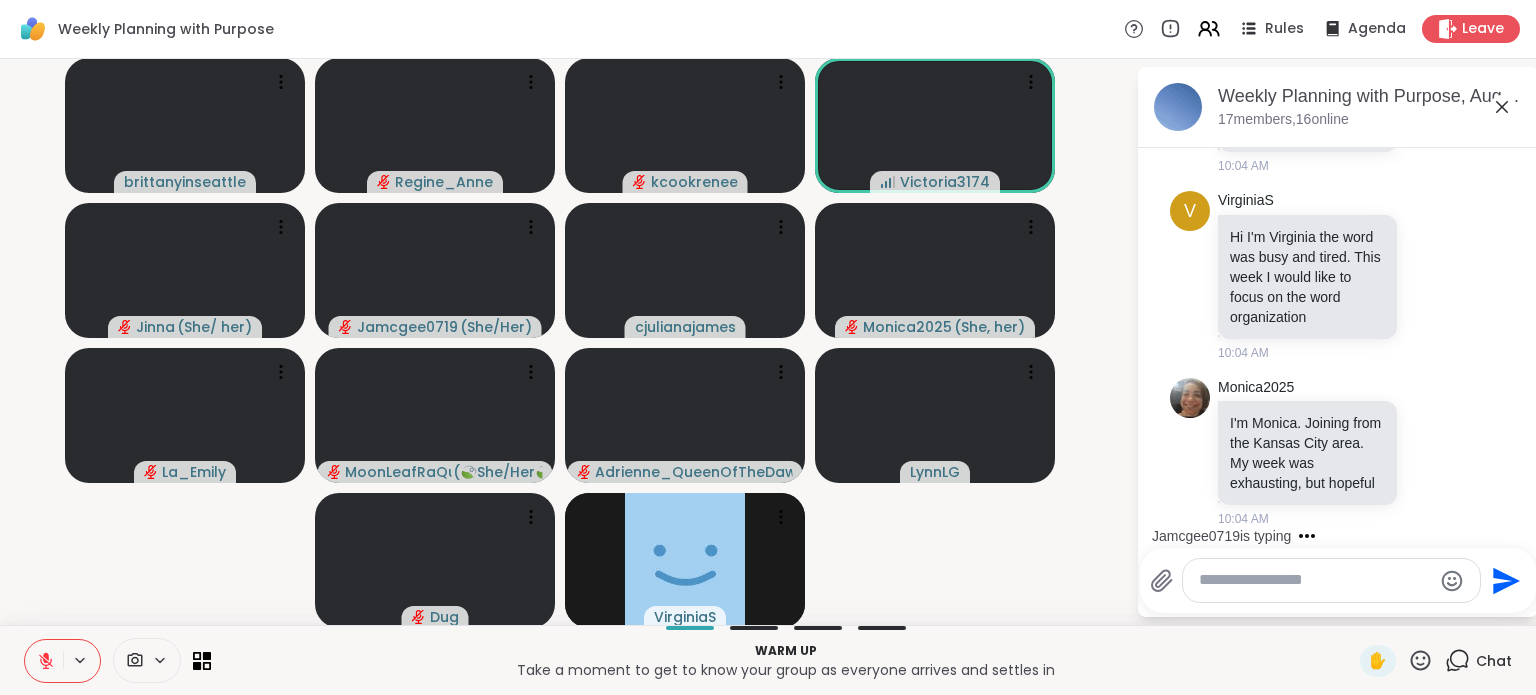 scroll, scrollTop: 1506, scrollLeft: 0, axis: vertical 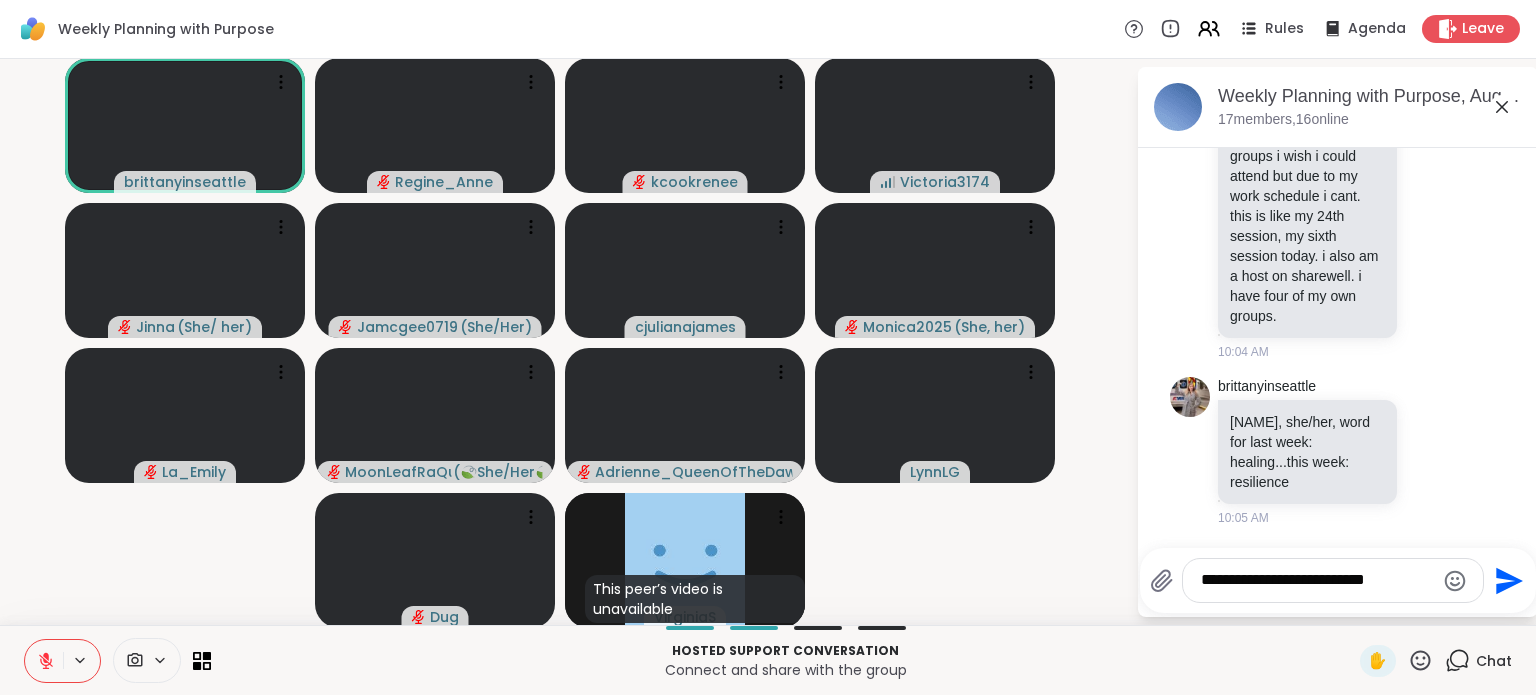 click on "**********" at bounding box center [1317, 580] 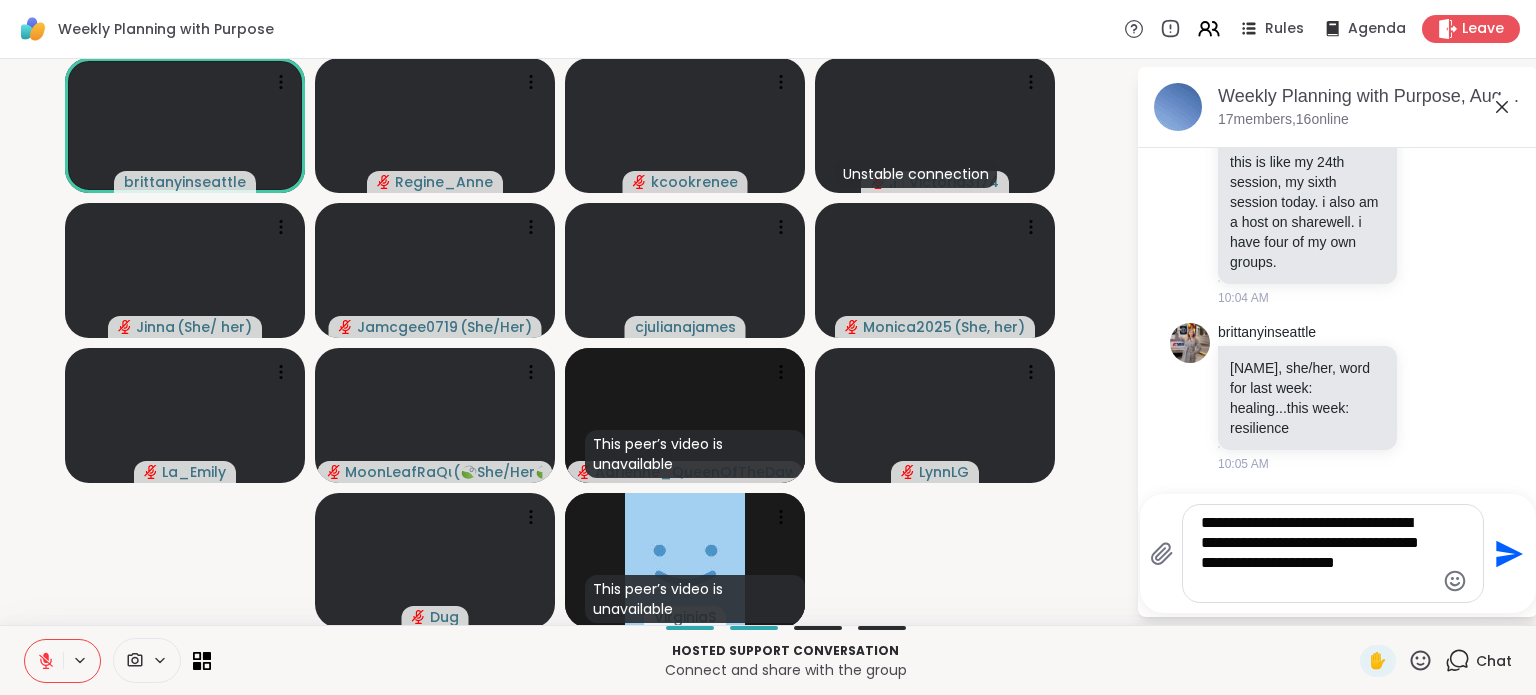 type on "**********" 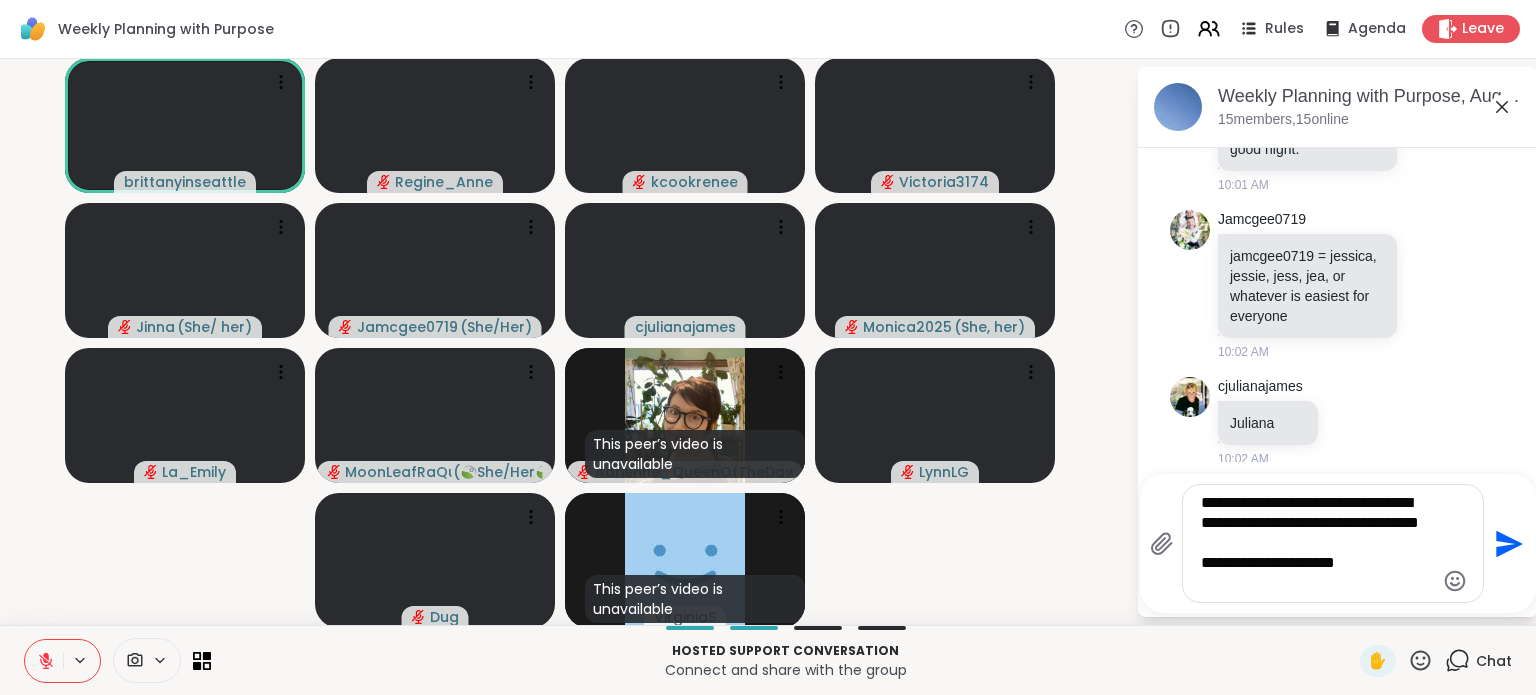 scroll, scrollTop: 0, scrollLeft: 0, axis: both 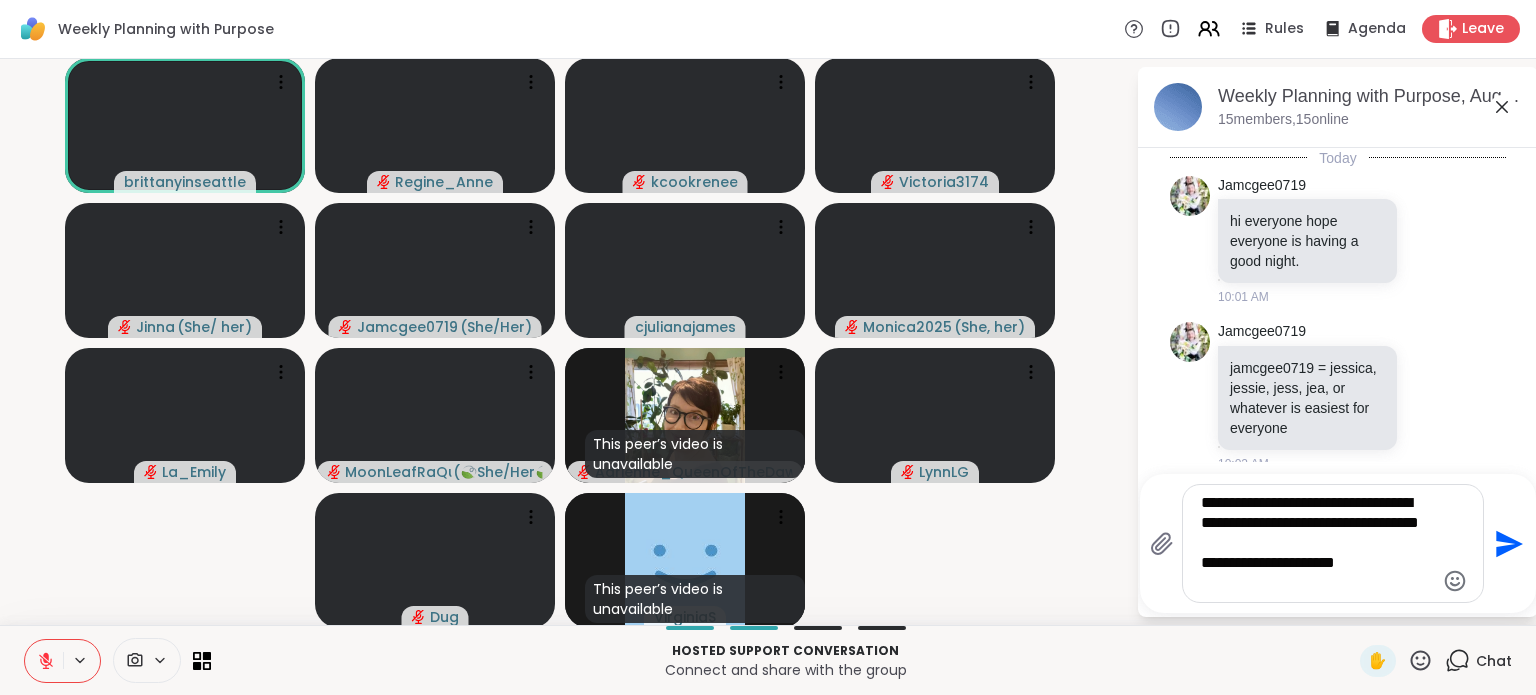 click on "**********" at bounding box center [1317, 543] 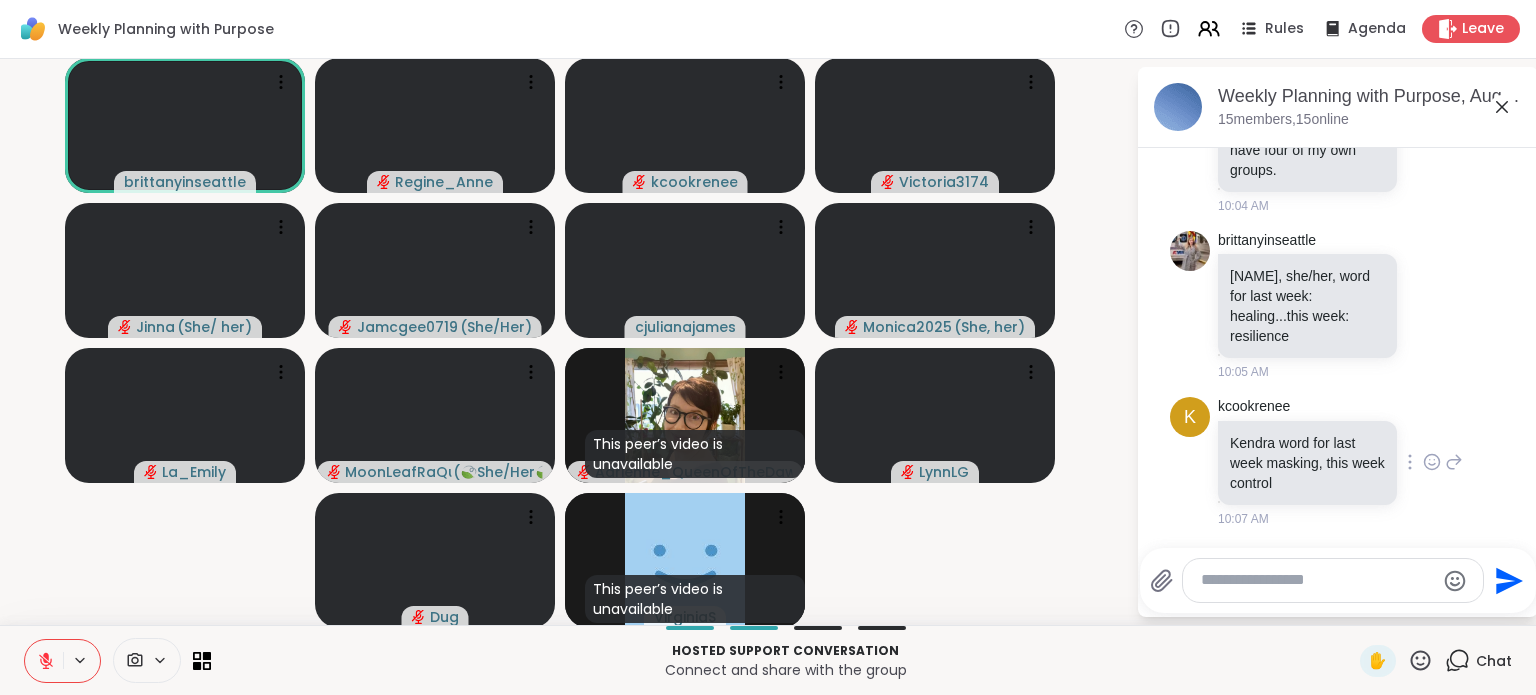 scroll, scrollTop: 2184, scrollLeft: 0, axis: vertical 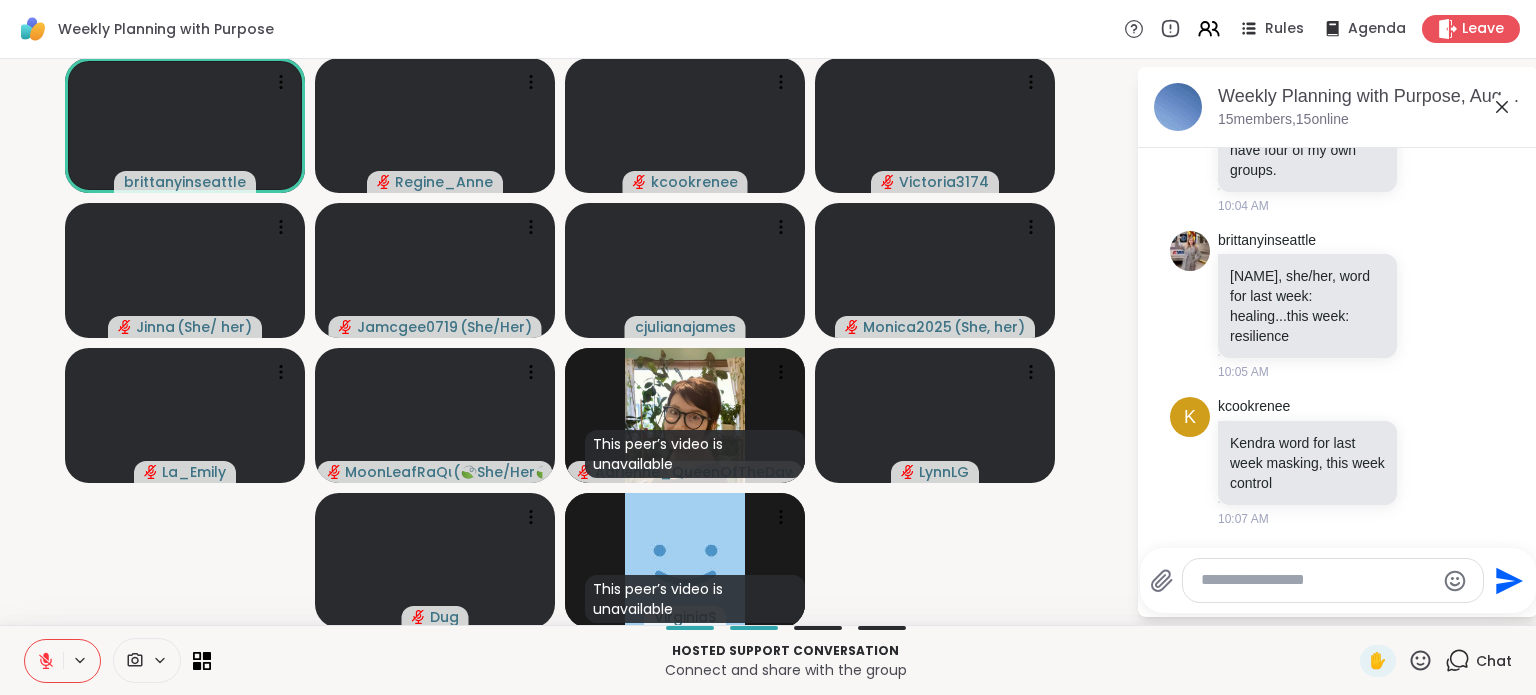 click at bounding box center [1317, 580] 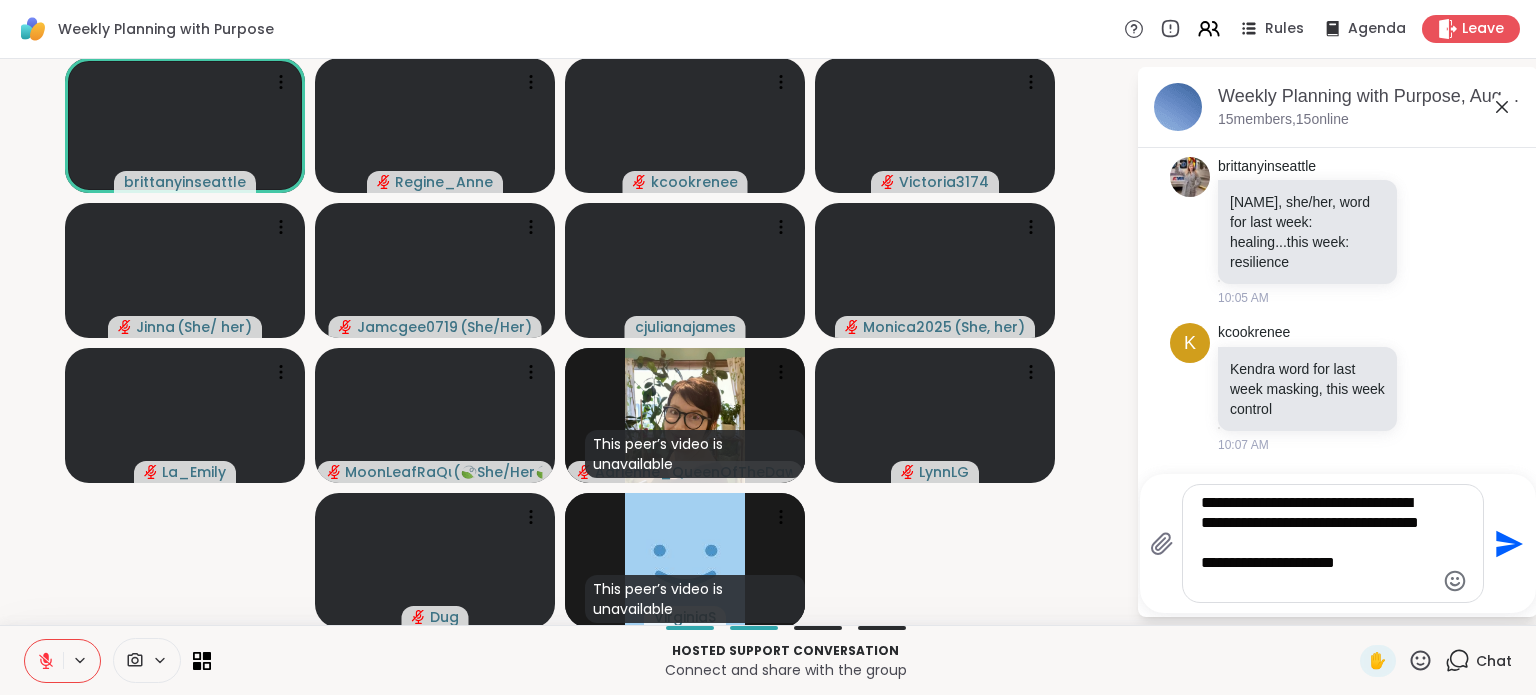 drag, startPoint x: 1264, startPoint y: 506, endPoint x: 1272, endPoint y: 520, distance: 16.124516 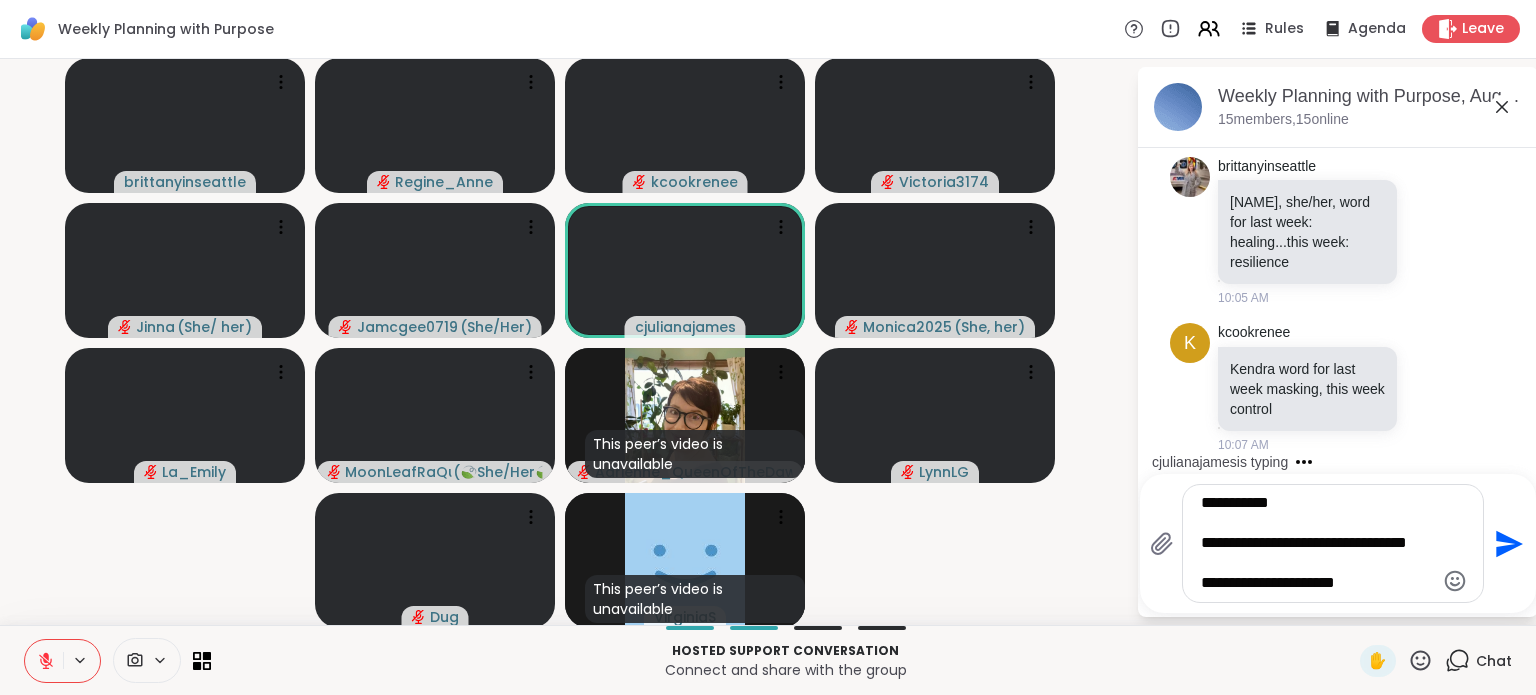 type on "**********" 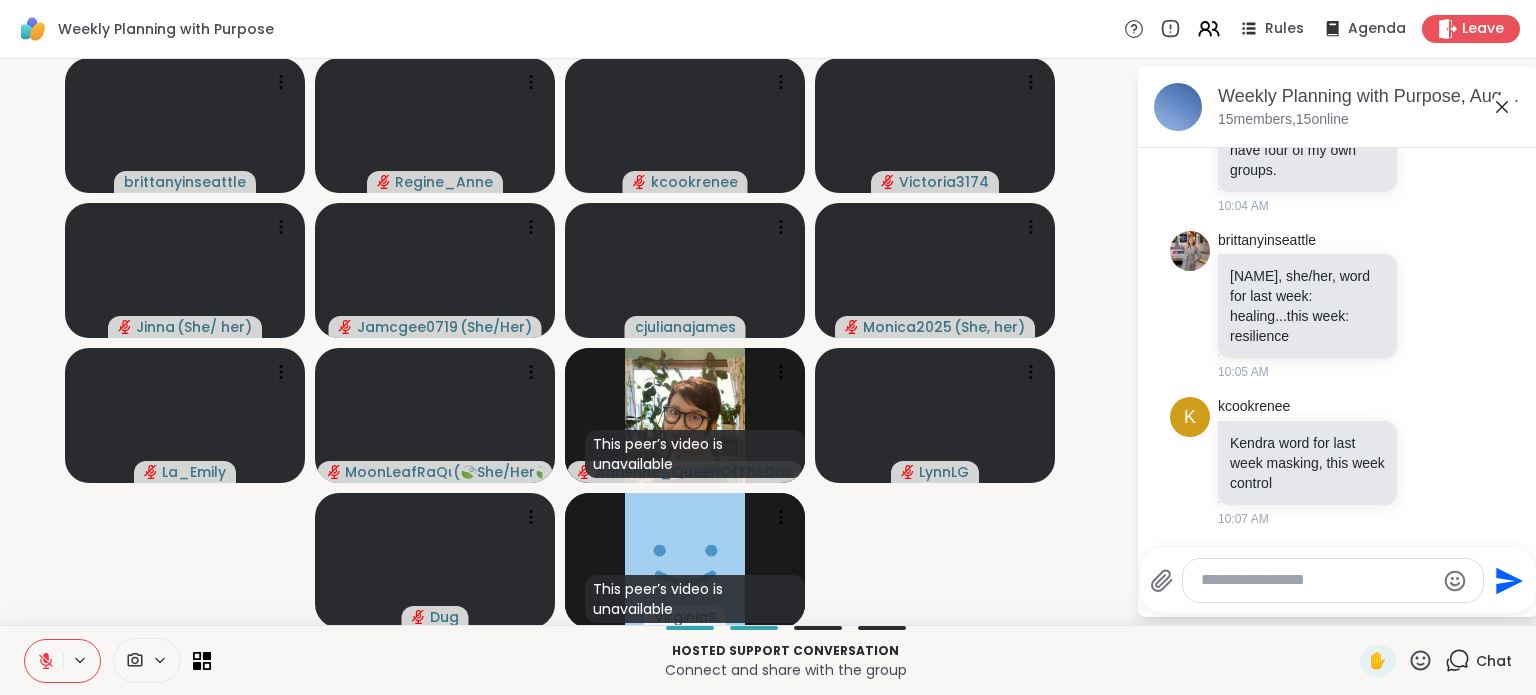 scroll, scrollTop: 2371, scrollLeft: 0, axis: vertical 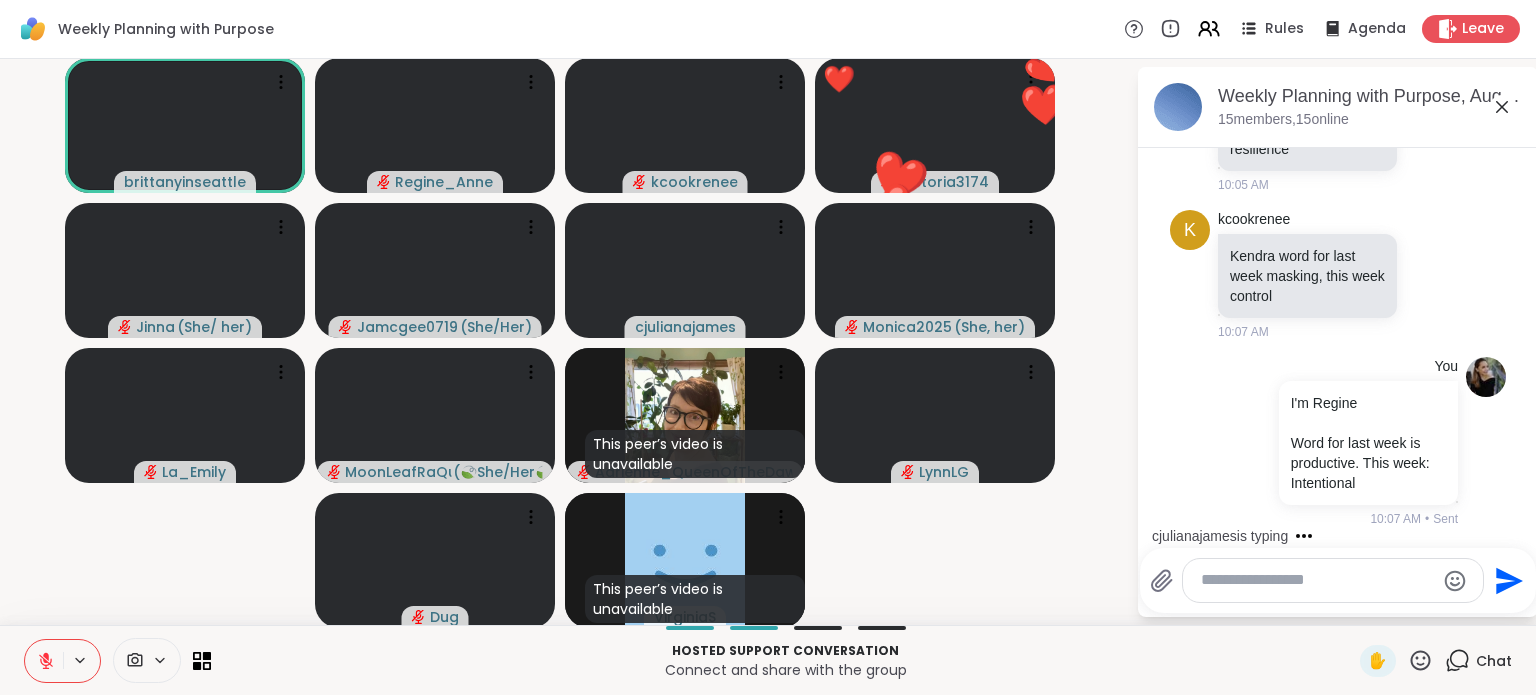 type 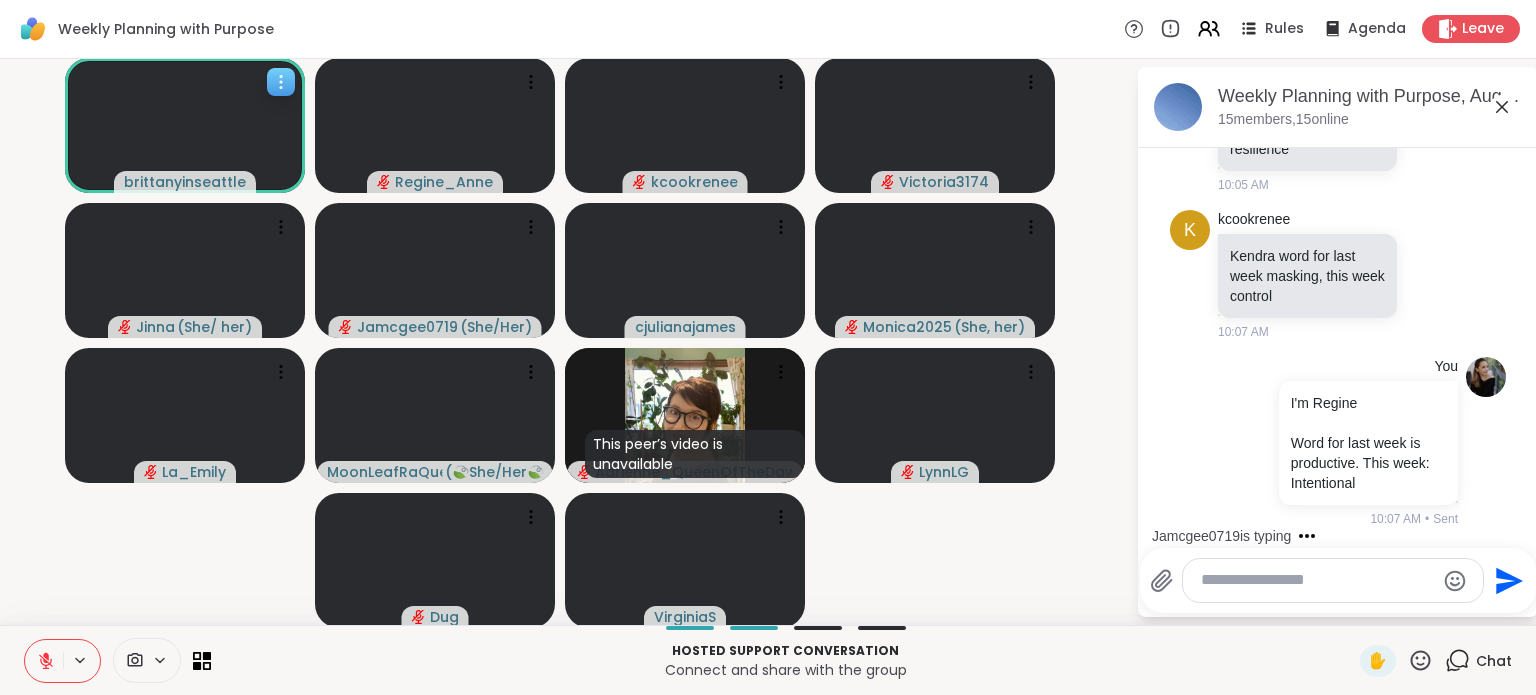 drag, startPoint x: 218, startPoint y: 176, endPoint x: 275, endPoint y: 83, distance: 109.07796 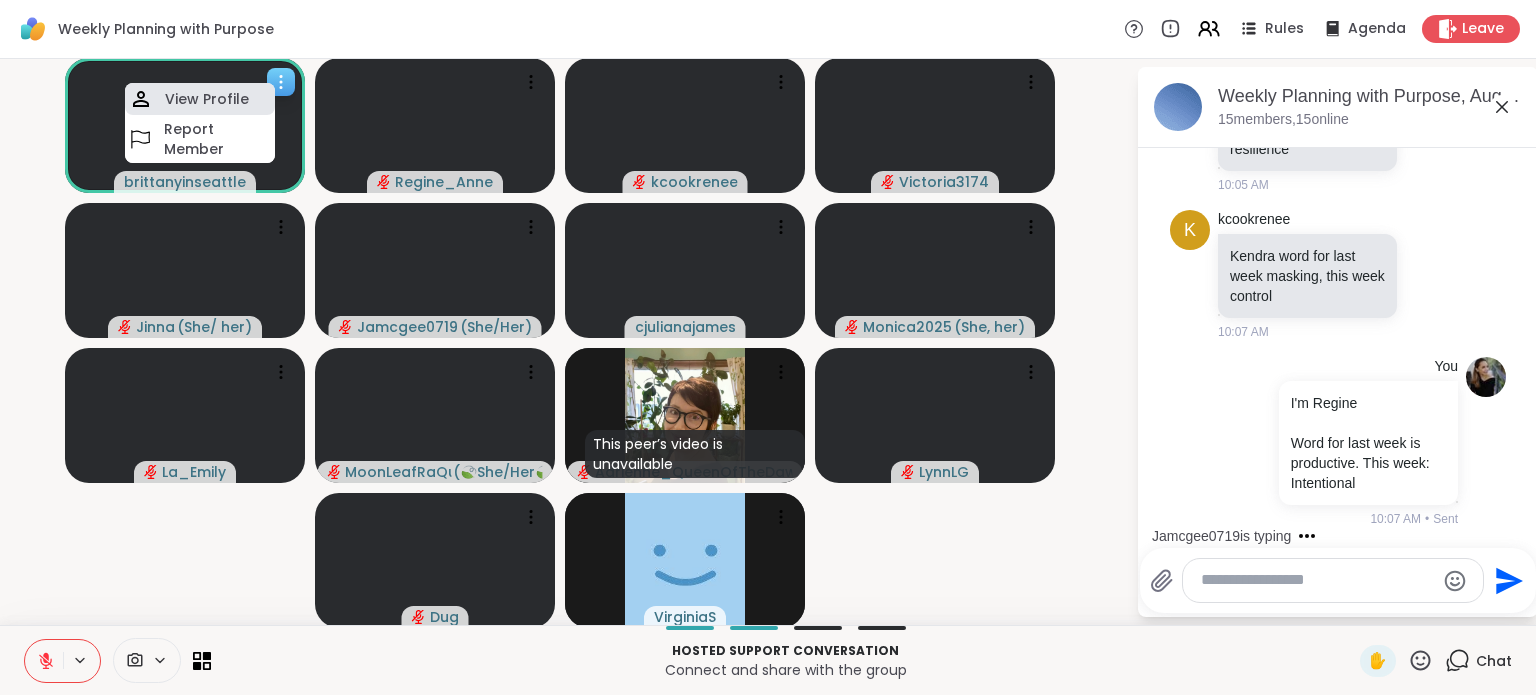 click on "View Profile" at bounding box center (200, 99) 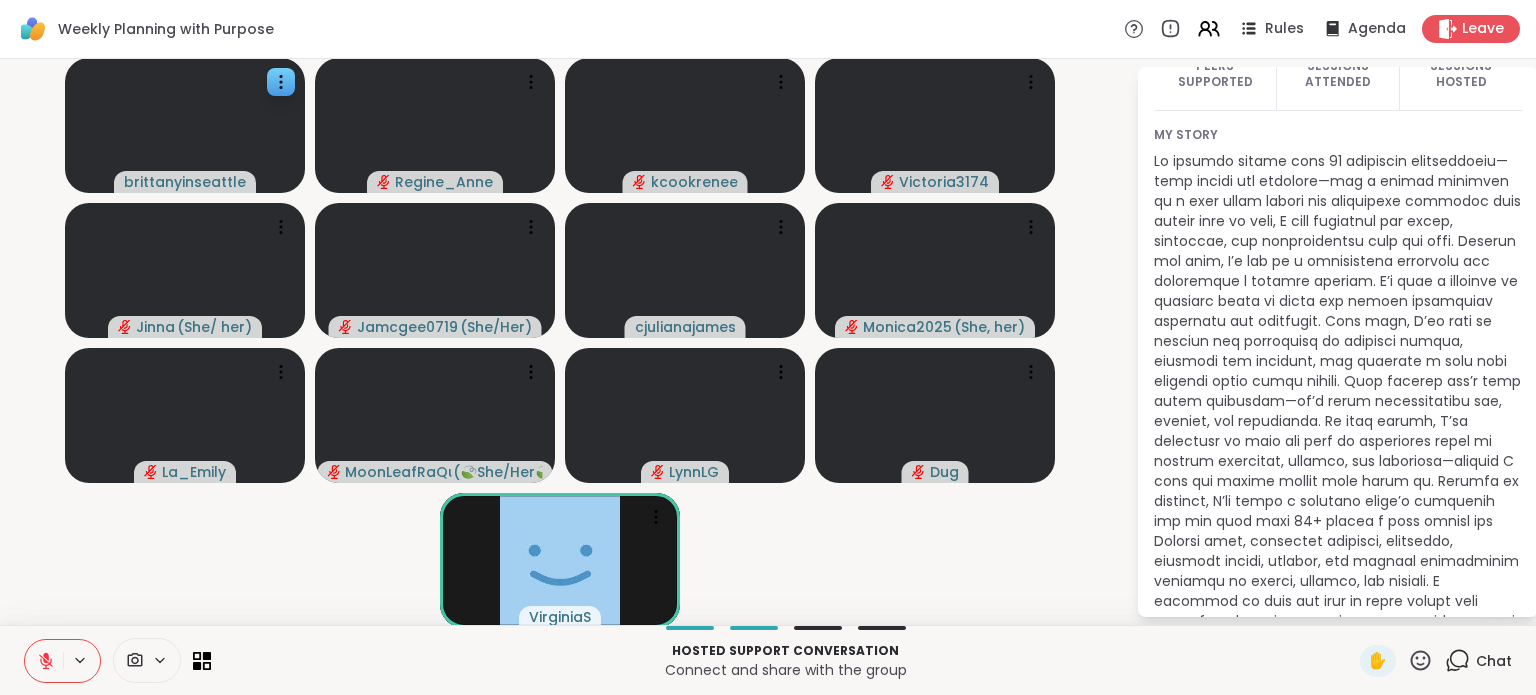 scroll, scrollTop: 300, scrollLeft: 0, axis: vertical 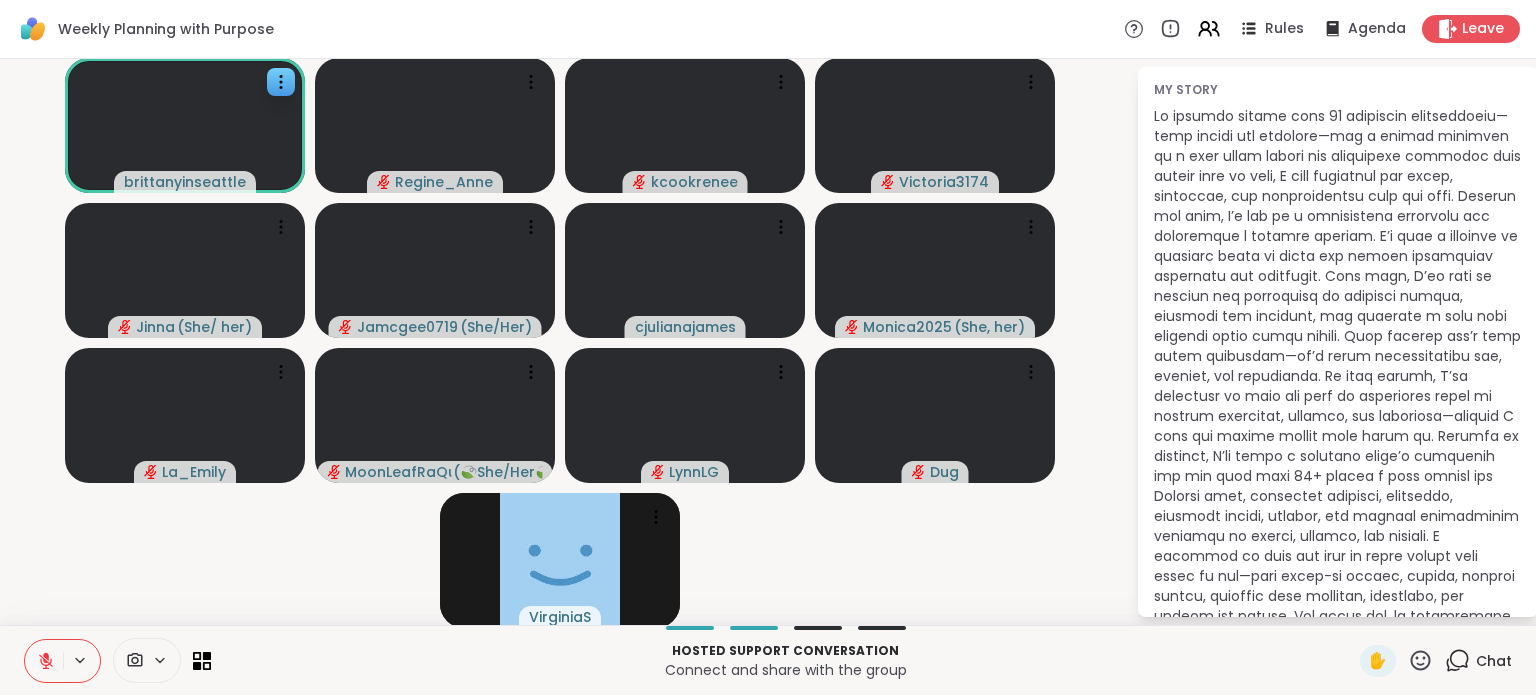 click at bounding box center (1338, 386) 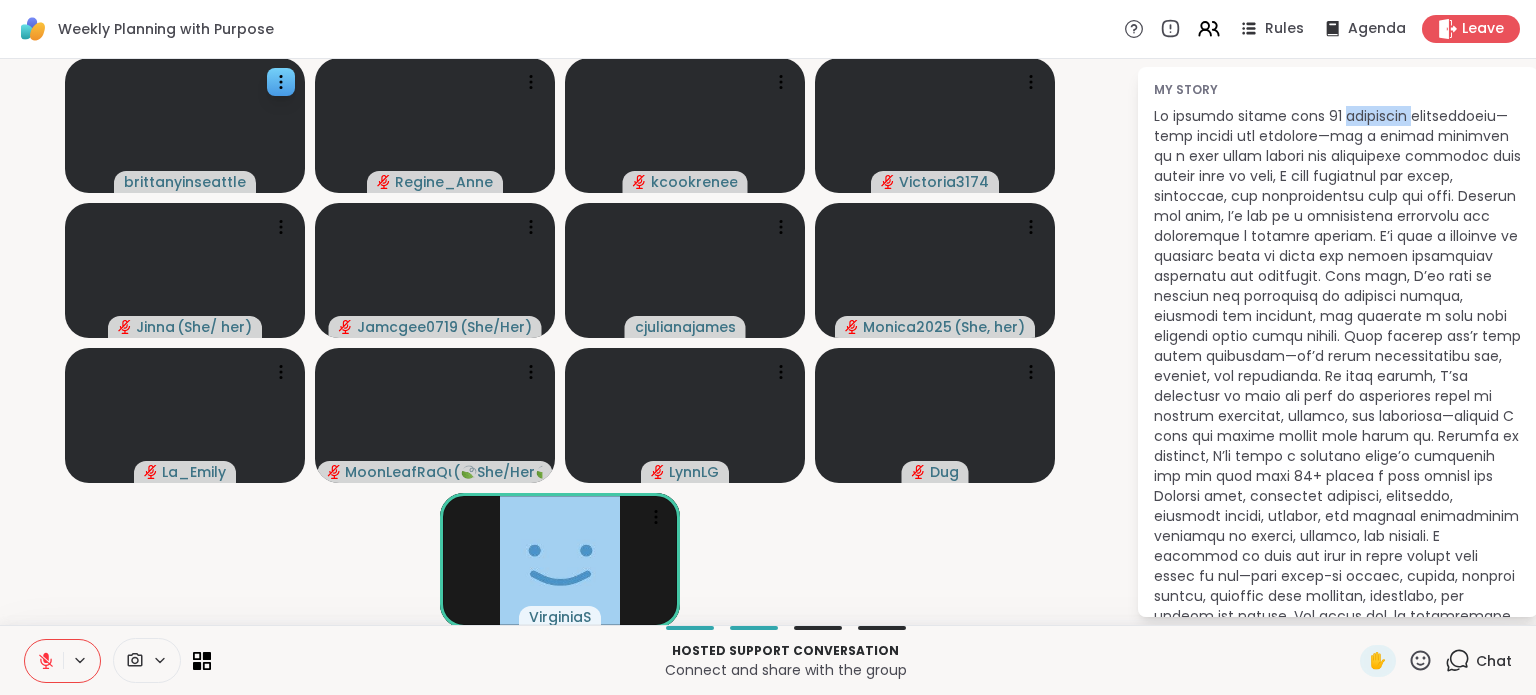 click at bounding box center (1338, 386) 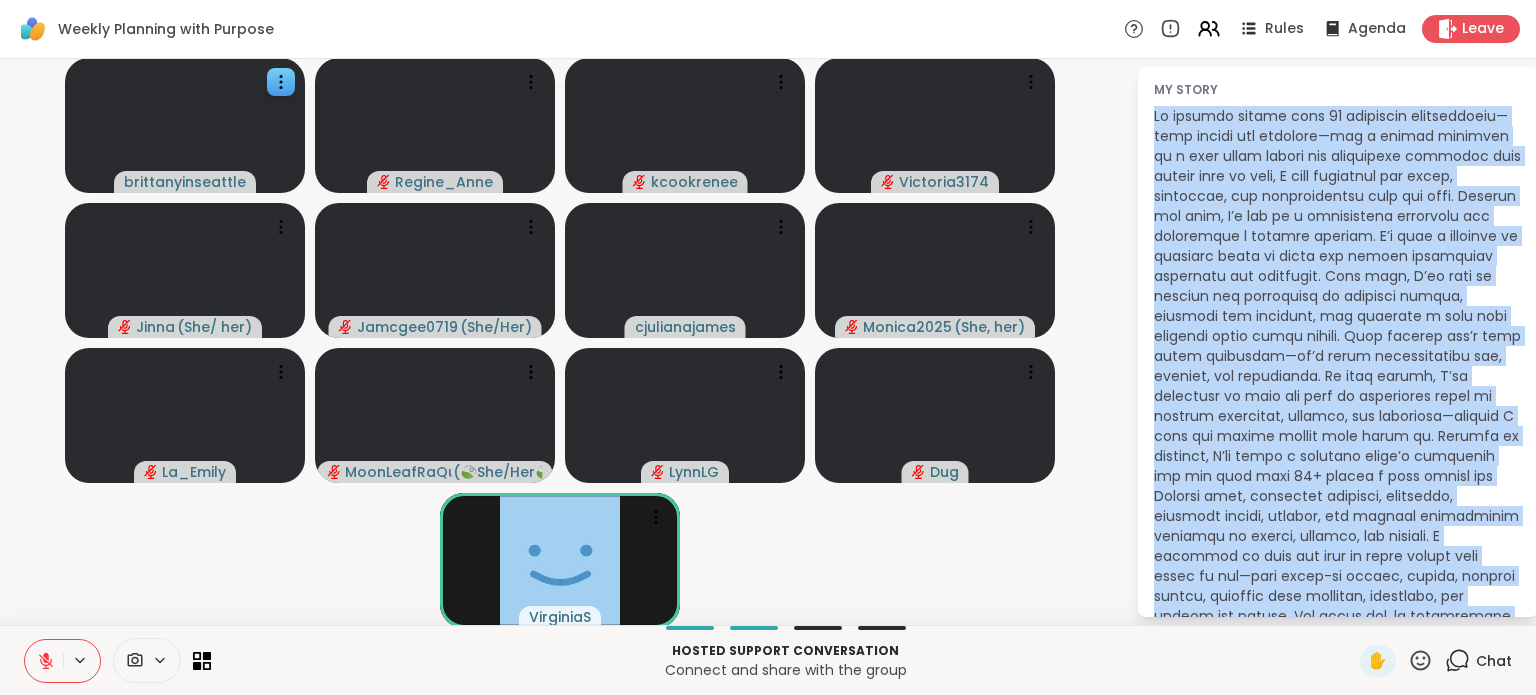 click at bounding box center [1338, 386] 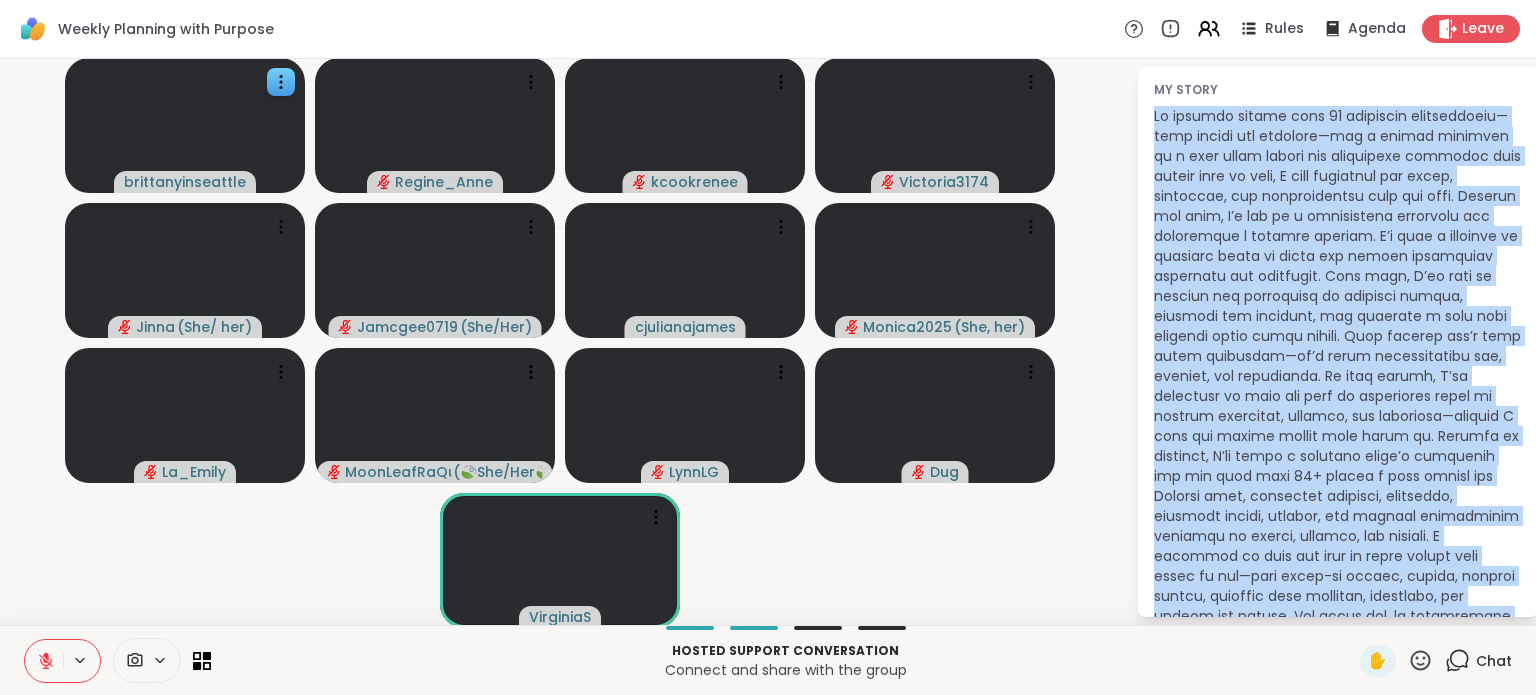 click at bounding box center (1338, 386) 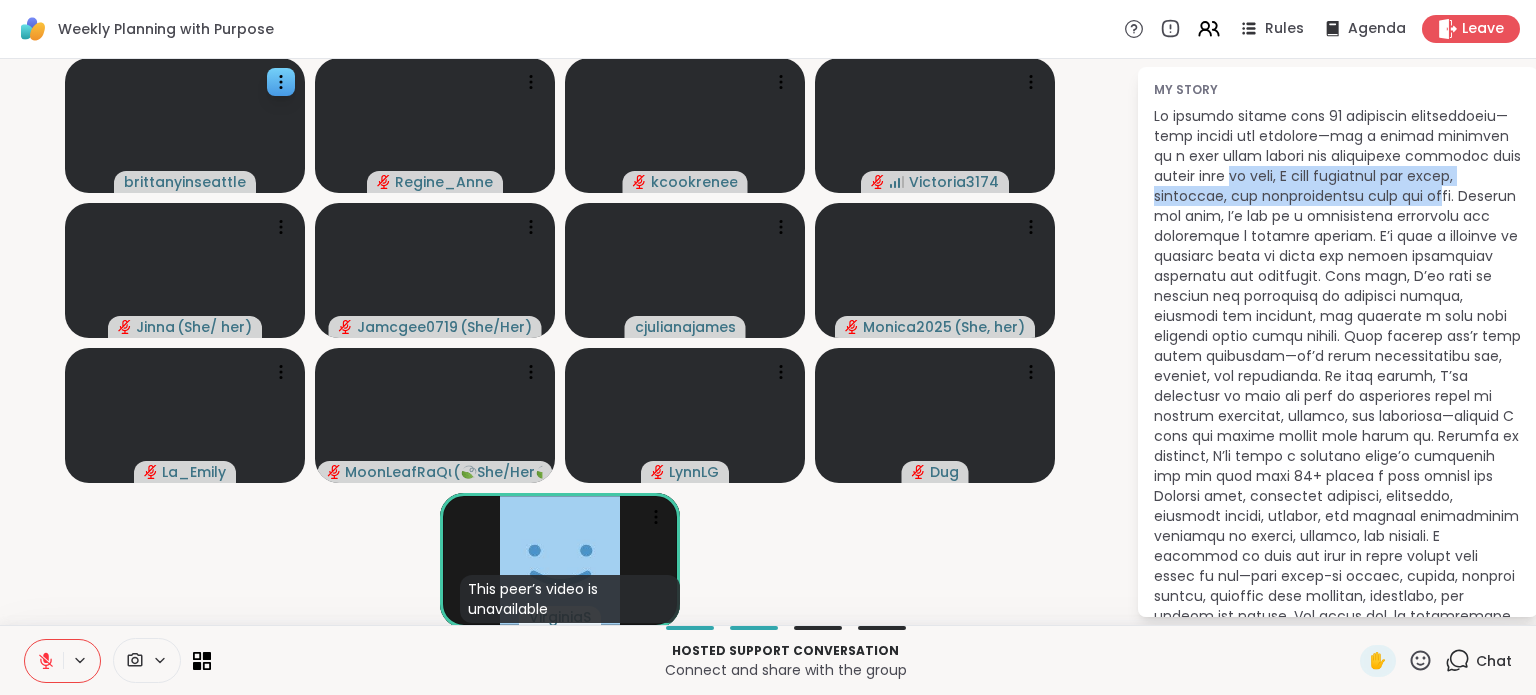 drag, startPoint x: 1256, startPoint y: 167, endPoint x: 1458, endPoint y: 193, distance: 203.6664 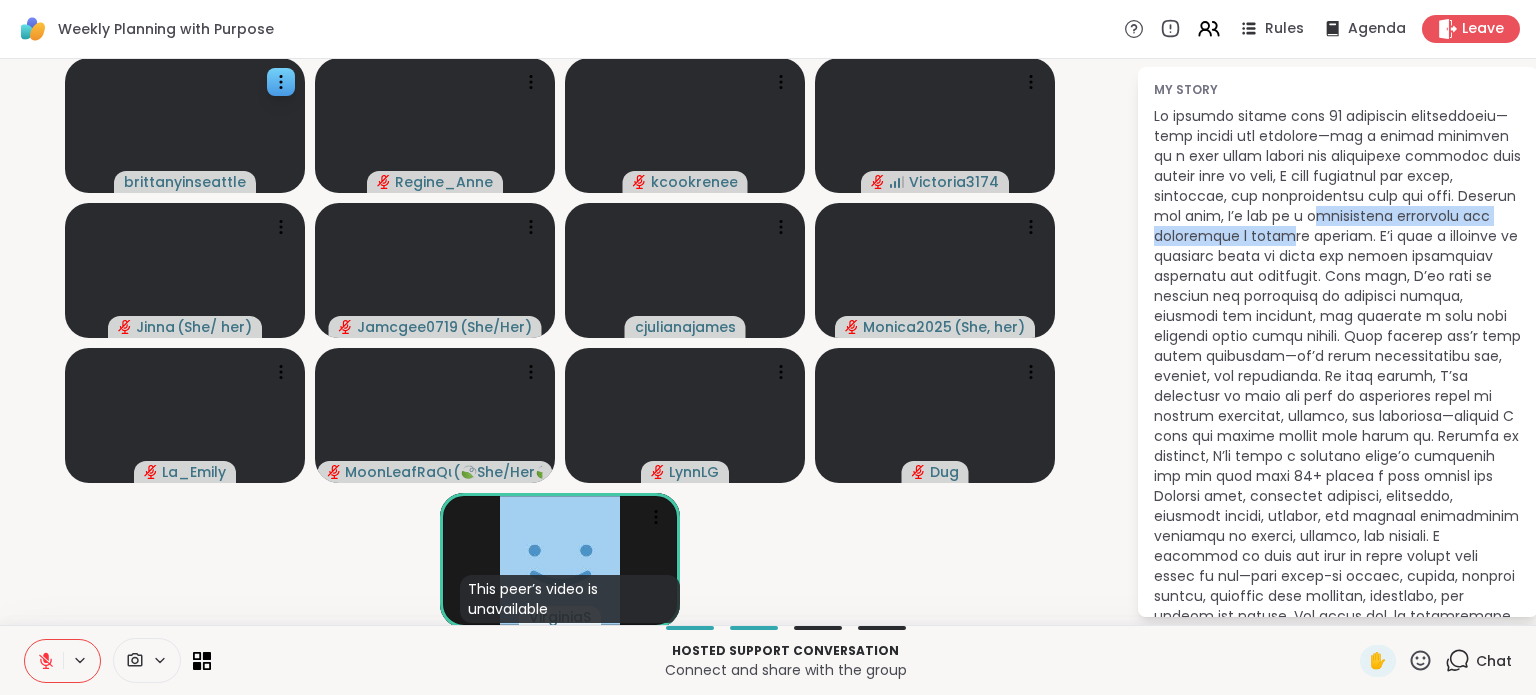 drag, startPoint x: 1350, startPoint y: 215, endPoint x: 1365, endPoint y: 235, distance: 25 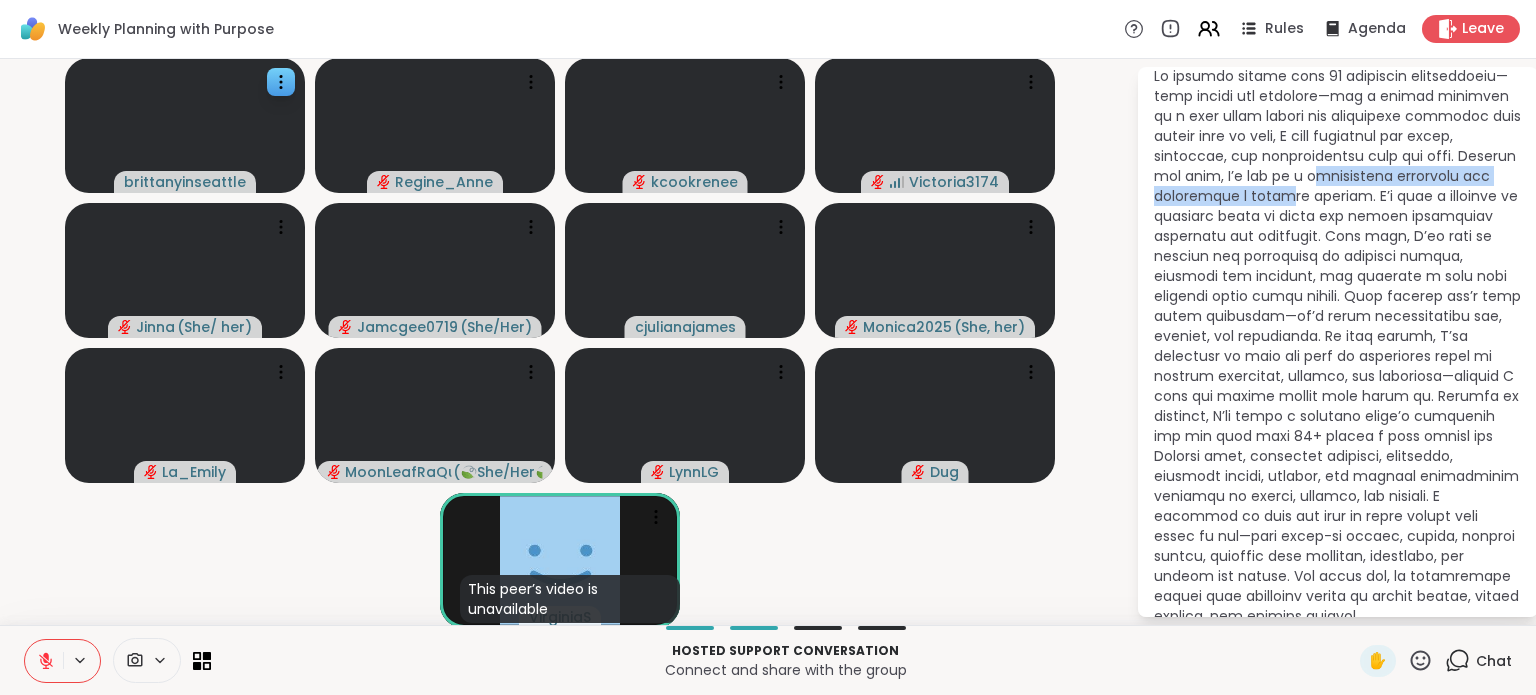 scroll, scrollTop: 399, scrollLeft: 0, axis: vertical 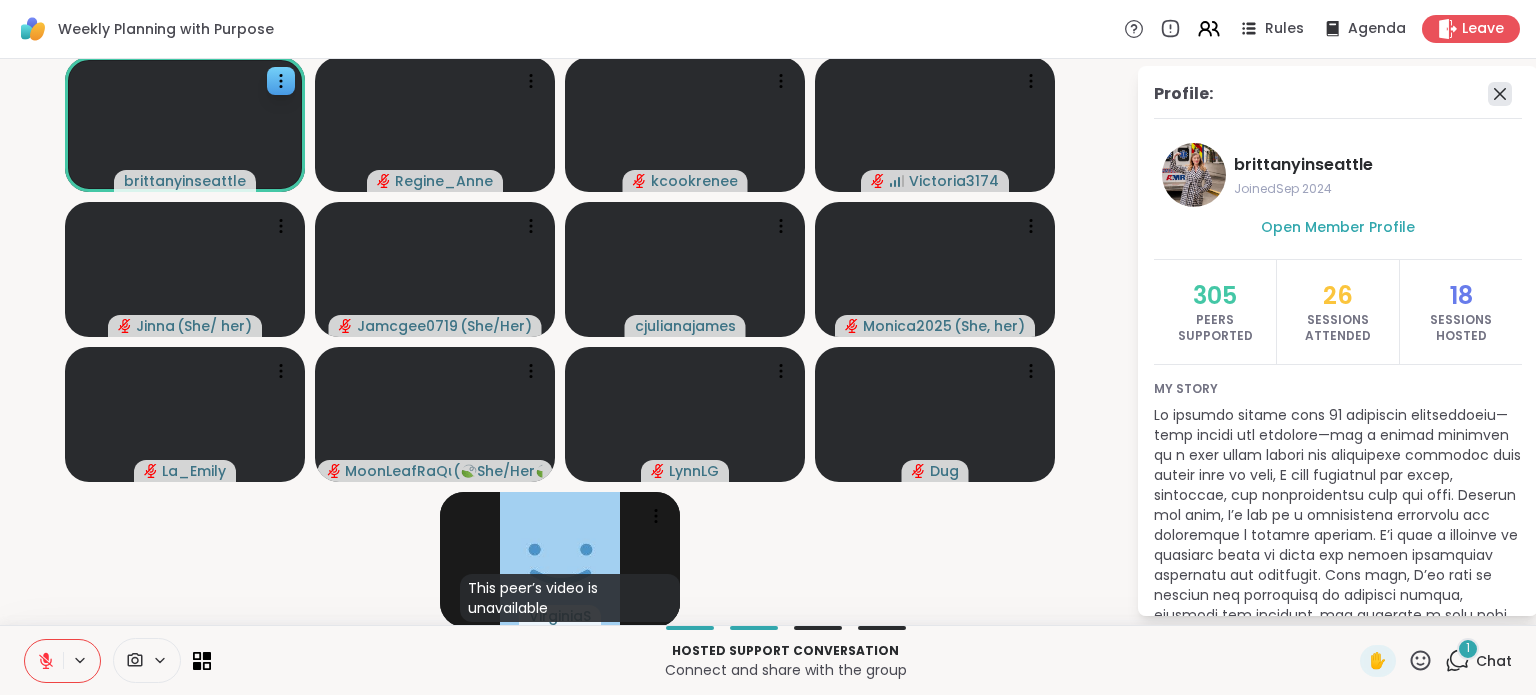 click 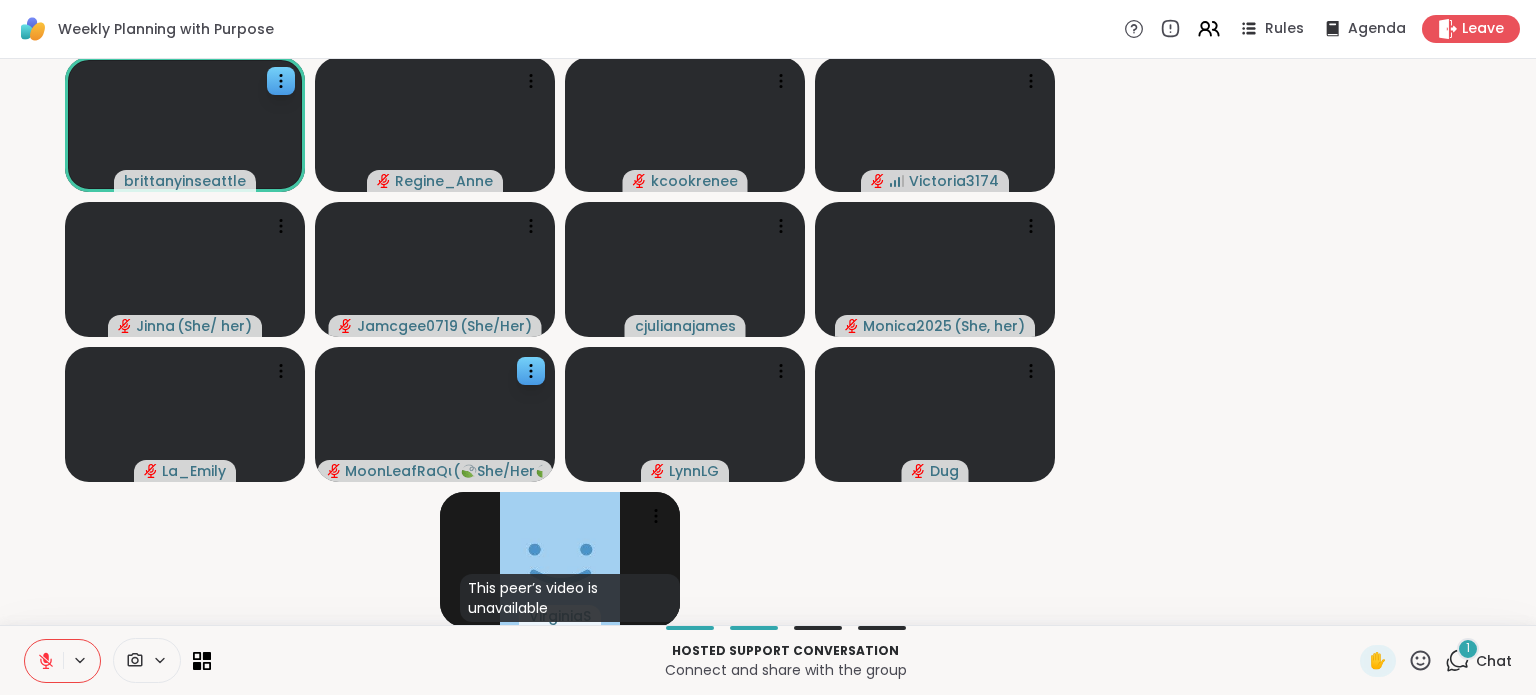 scroll, scrollTop: 0, scrollLeft: 0, axis: both 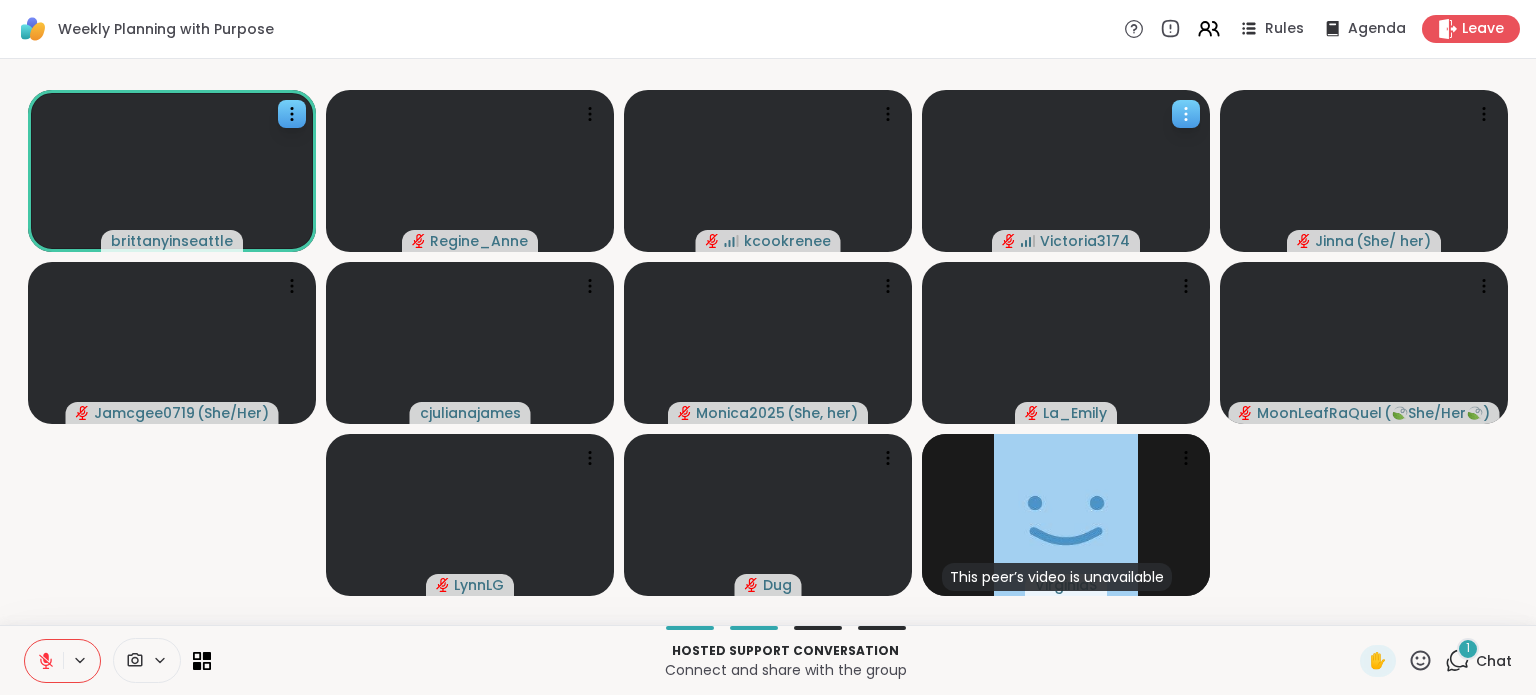 click 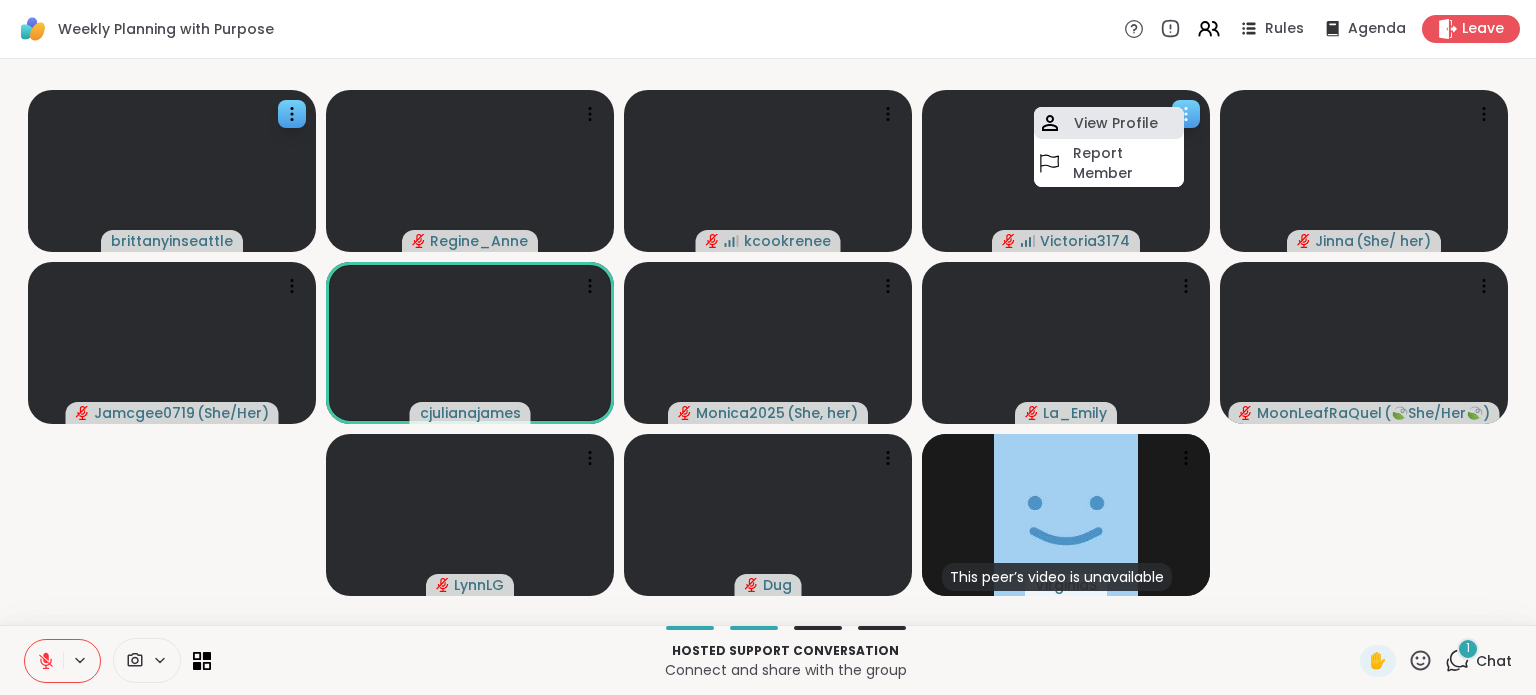 click on "View Profile" at bounding box center (1109, 123) 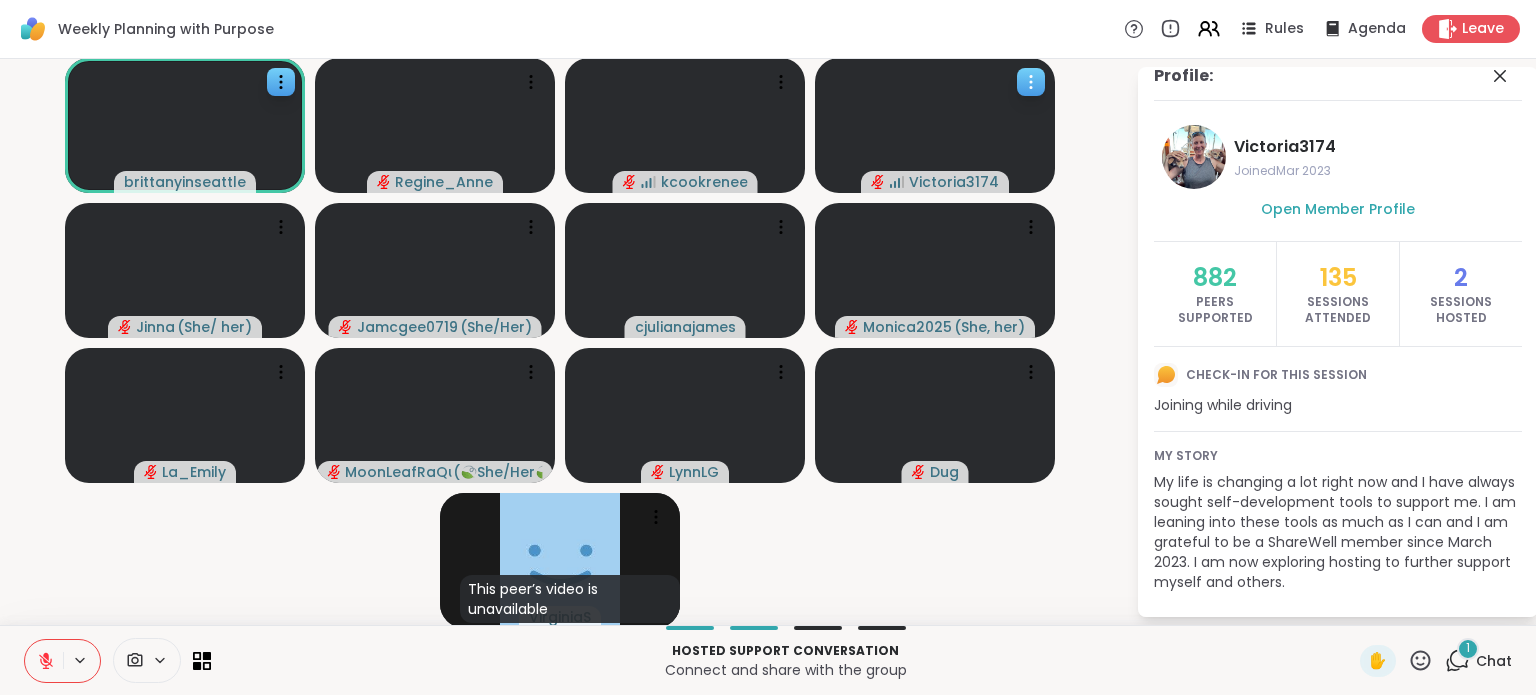 scroll, scrollTop: 24, scrollLeft: 0, axis: vertical 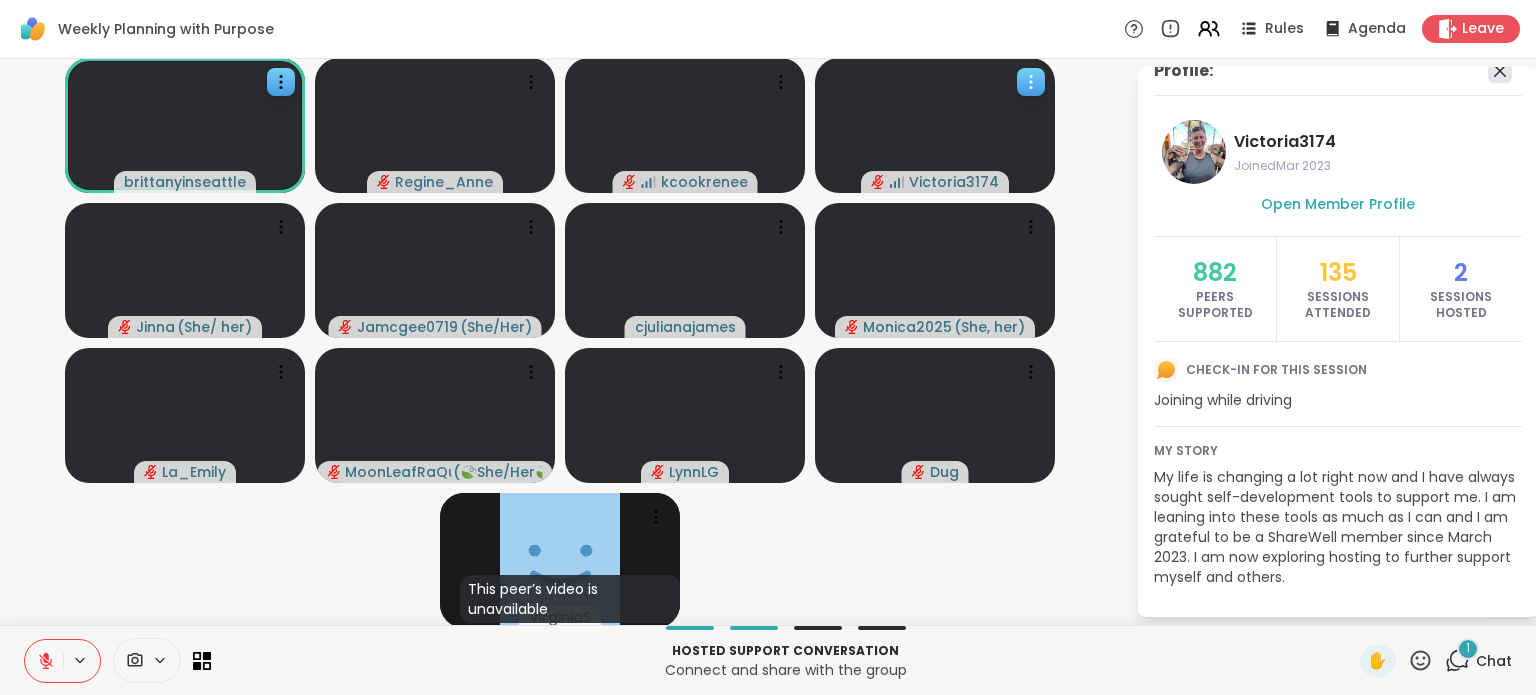 click 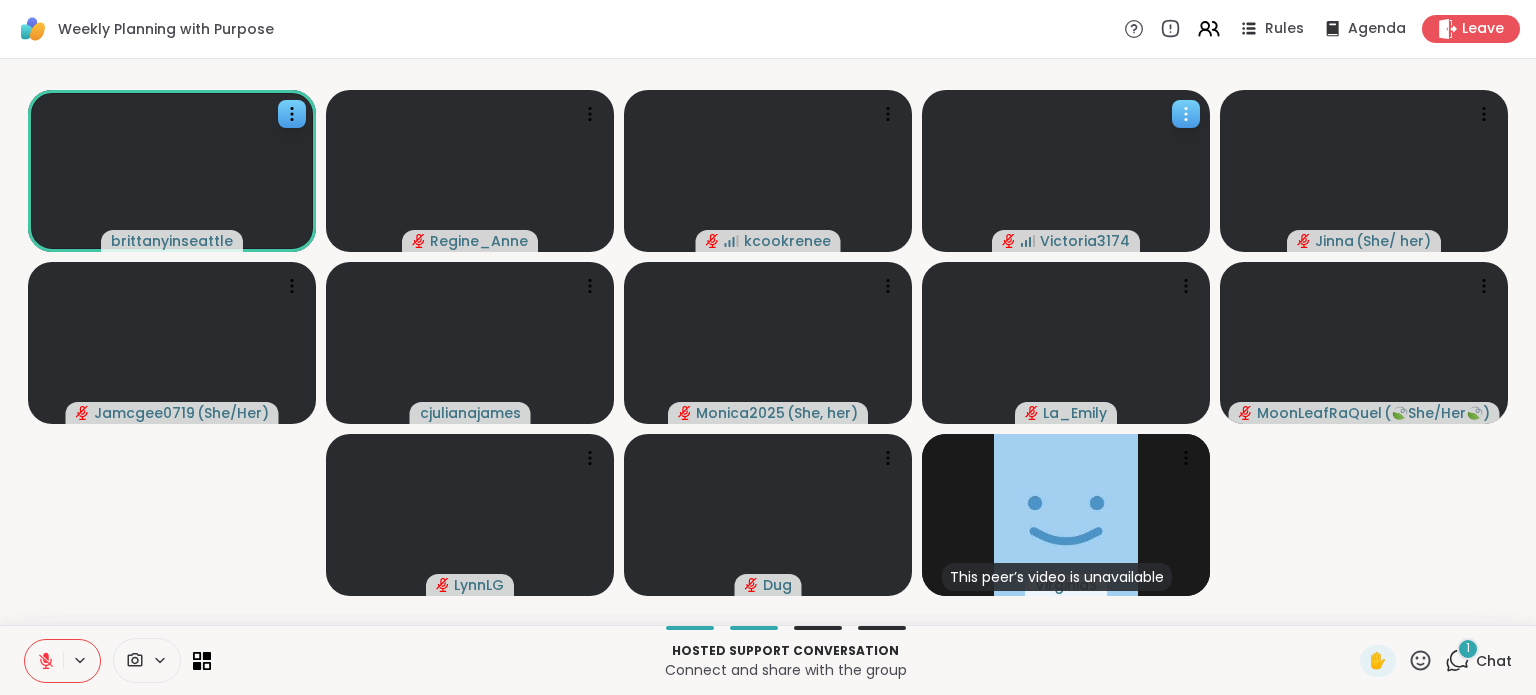 click 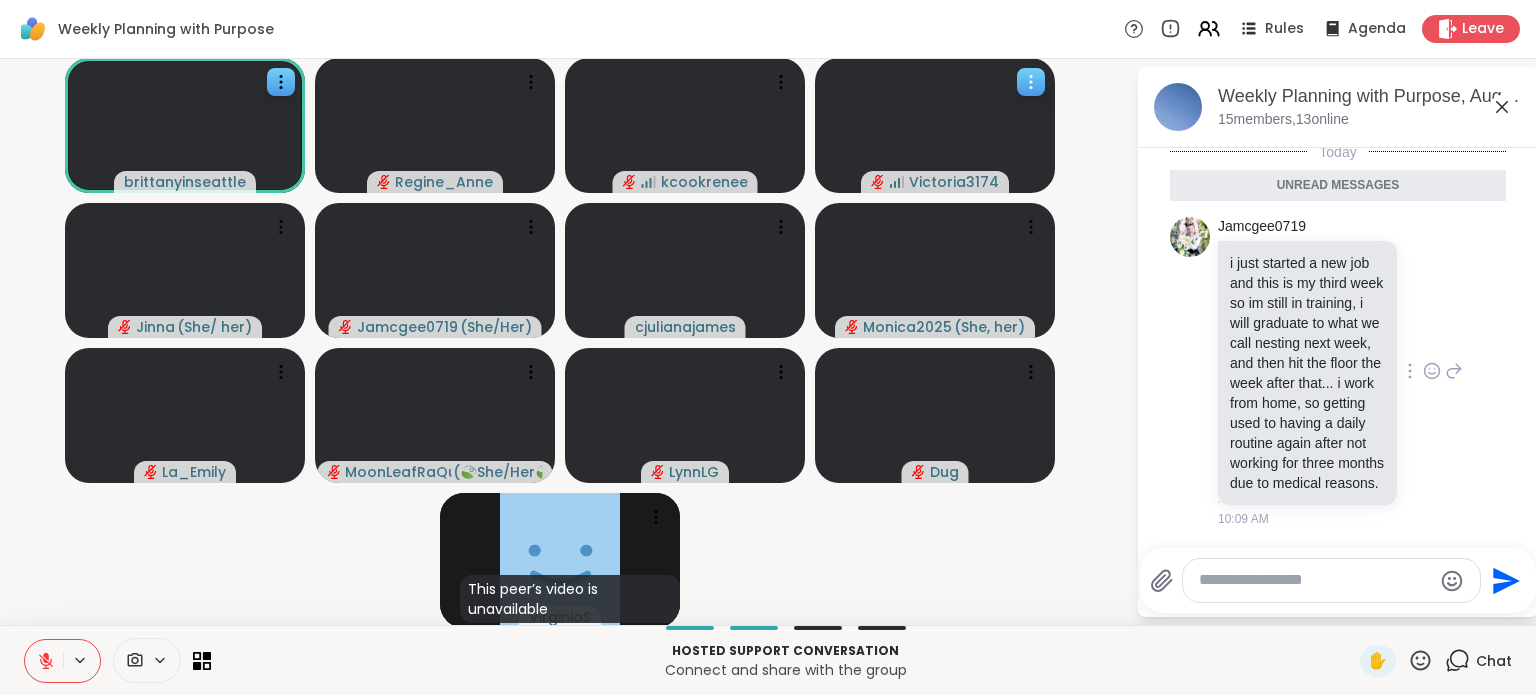 scroll, scrollTop: 2744, scrollLeft: 0, axis: vertical 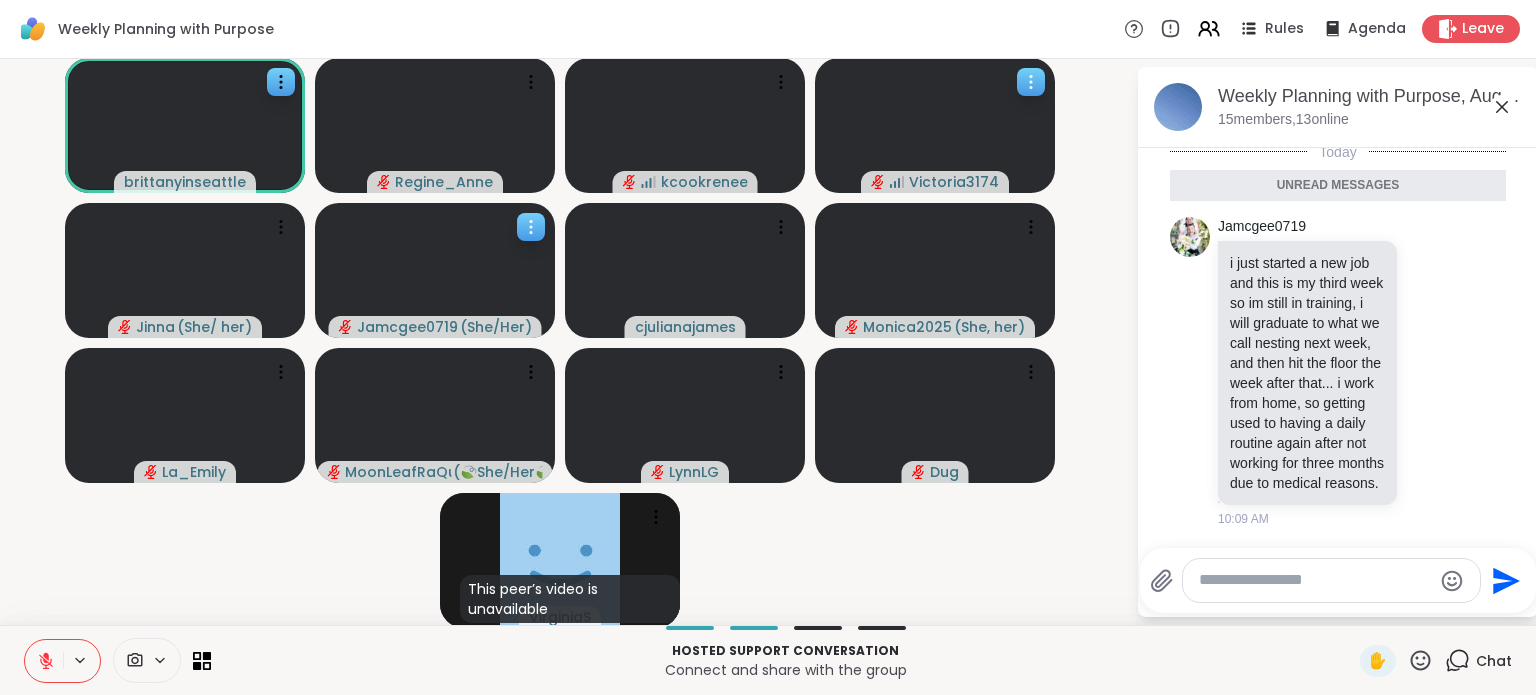click at bounding box center (531, 227) 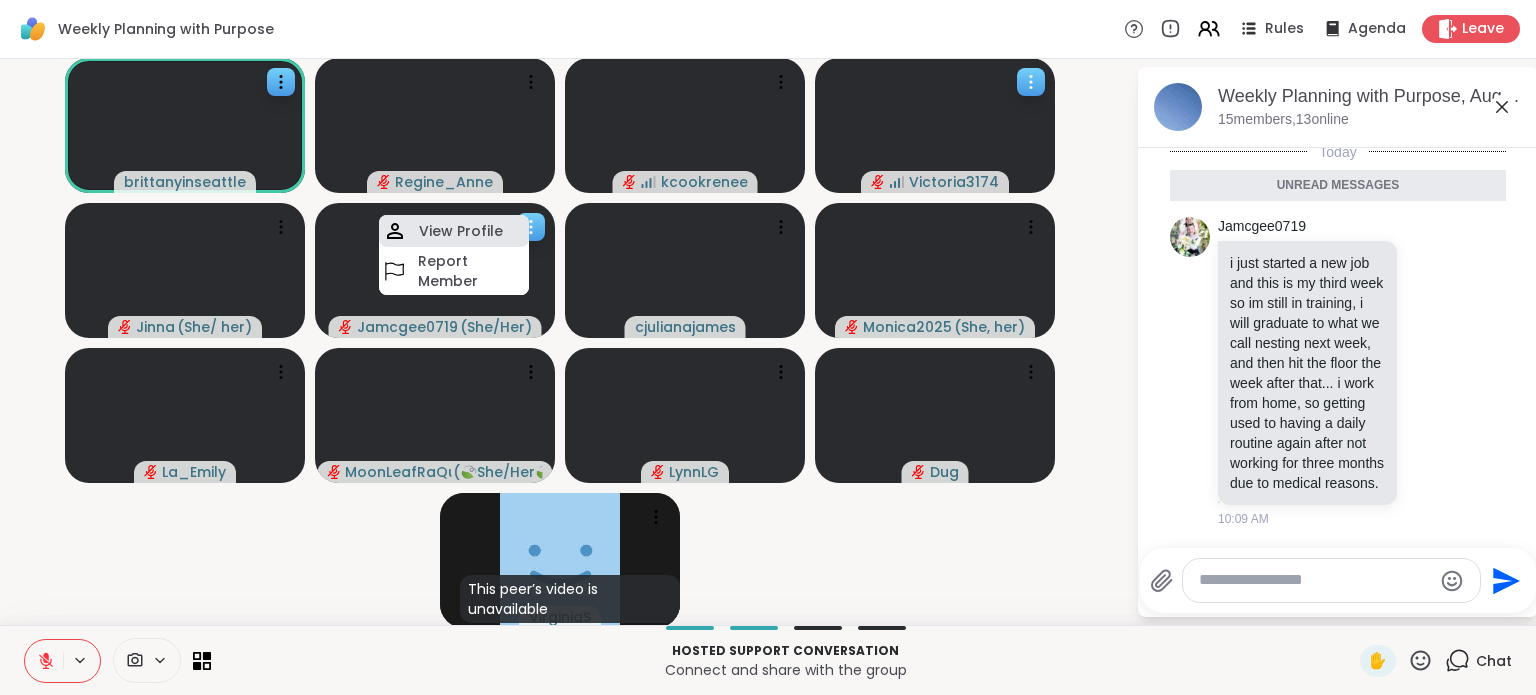 click on "View Profile" at bounding box center (454, 231) 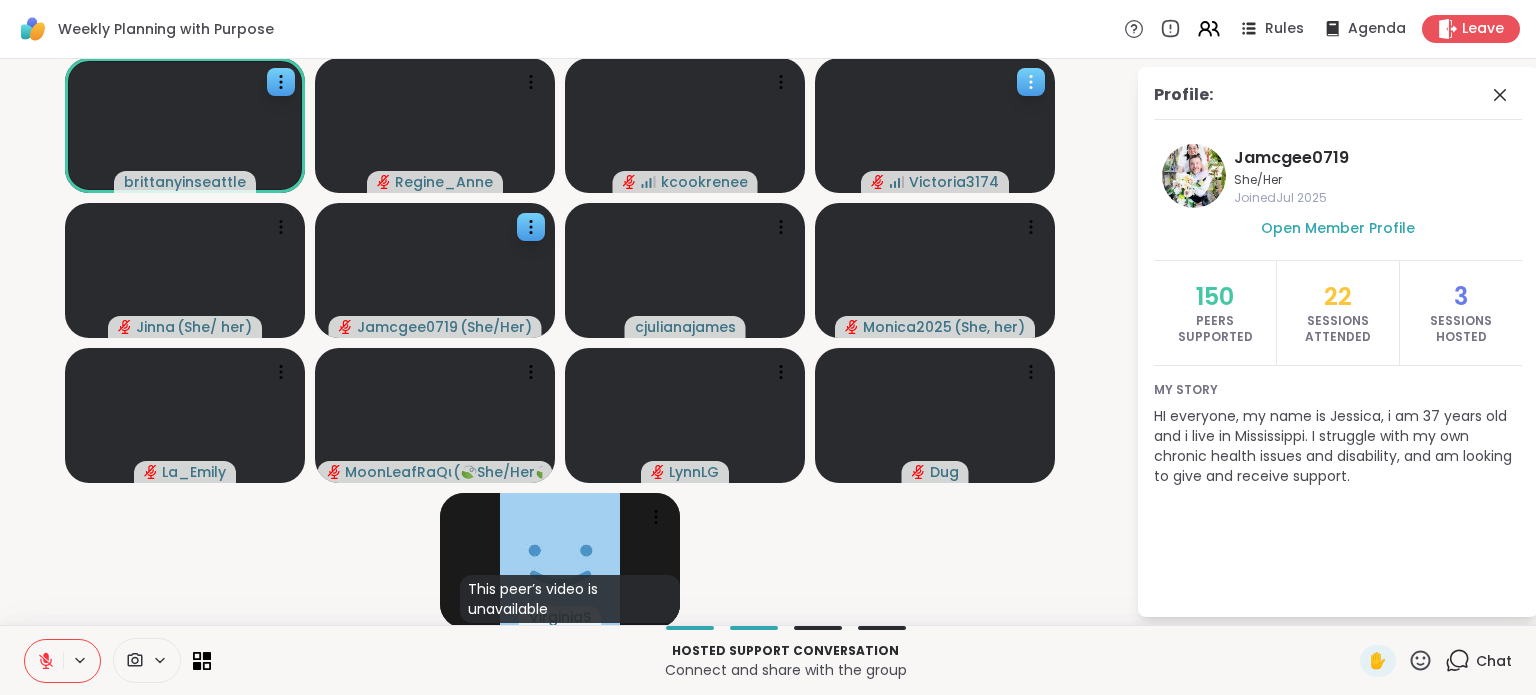 scroll, scrollTop: 1, scrollLeft: 0, axis: vertical 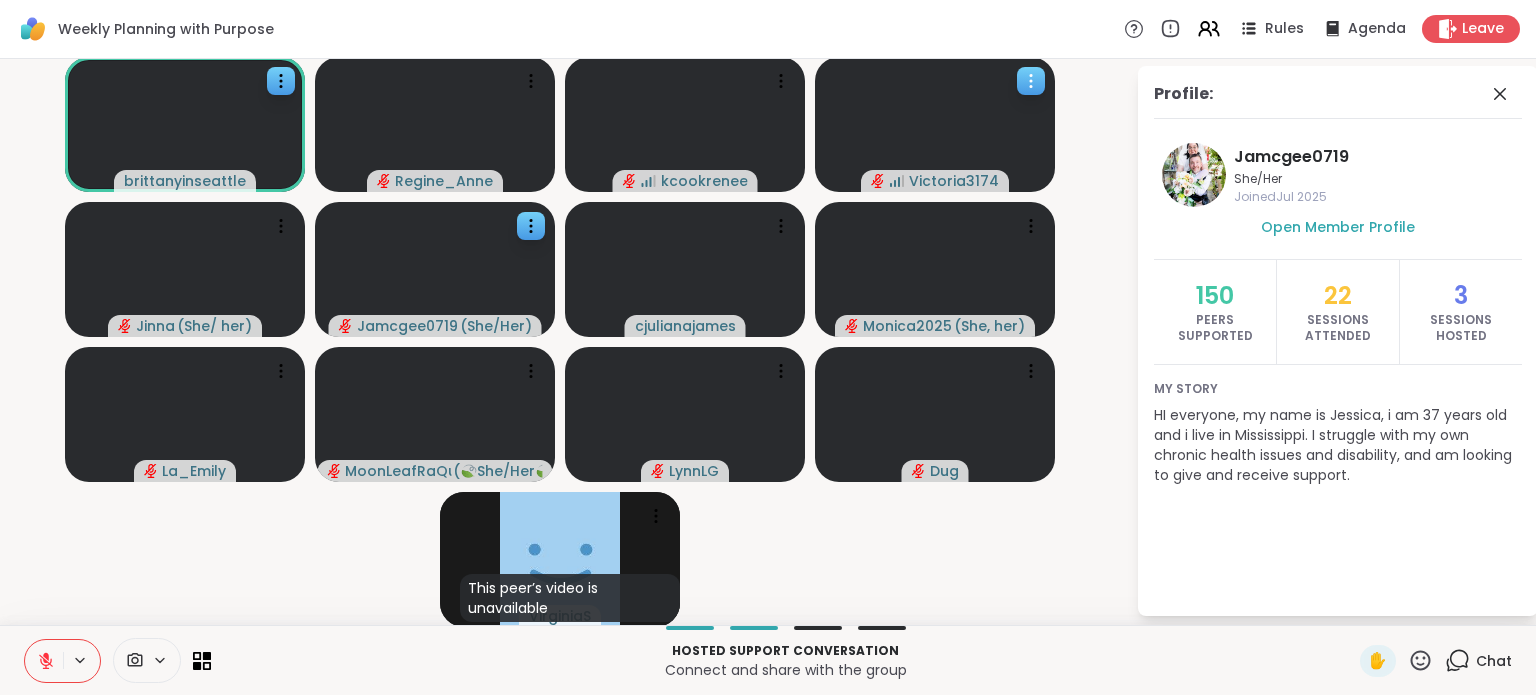 click on "HI everyone, my name is Jessica, i am 37 years old and i live in Mississippi. I struggle with my own chronic health issues and disability, and am looking to give and receive support." at bounding box center (1338, 445) 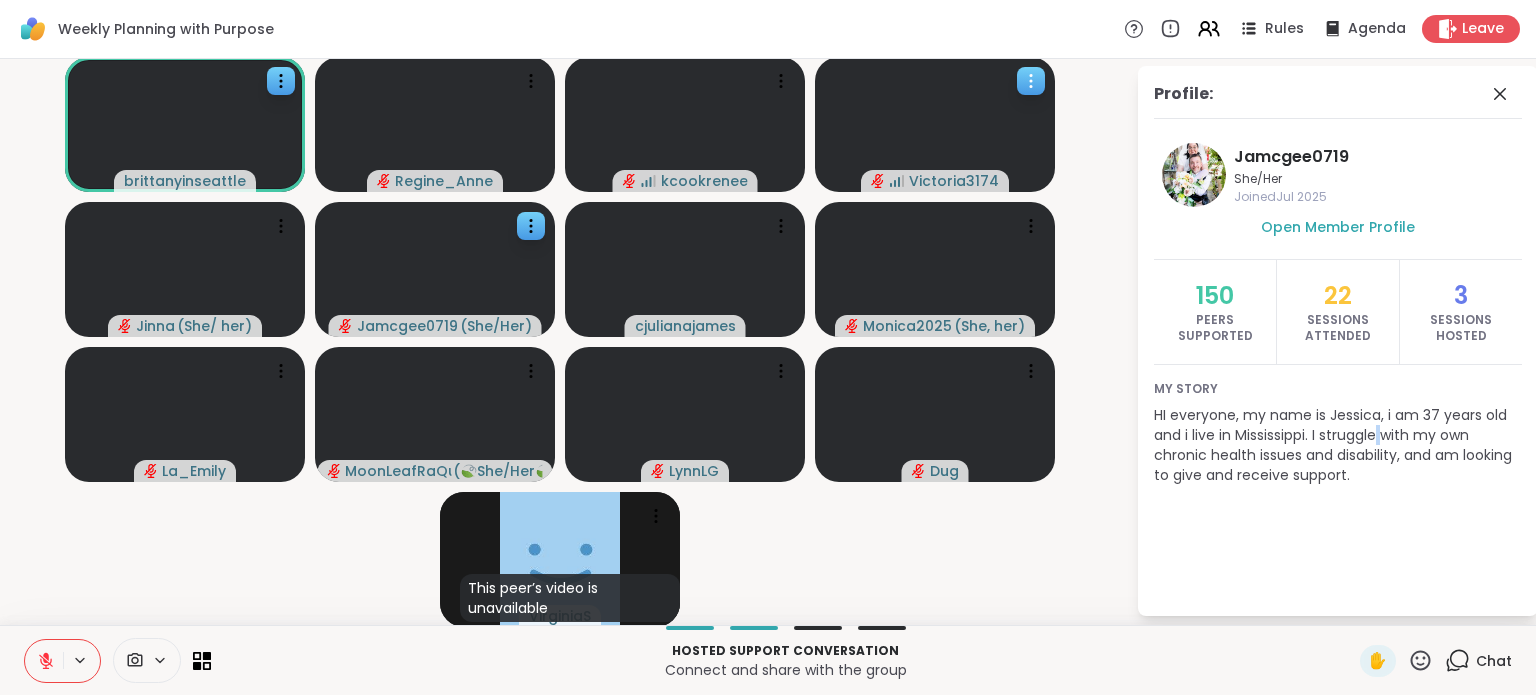 click on "HI everyone, my name is Jessica, i am 37 years old and i live in Mississippi. I struggle with my own chronic health issues and disability, and am looking to give and receive support." at bounding box center (1338, 445) 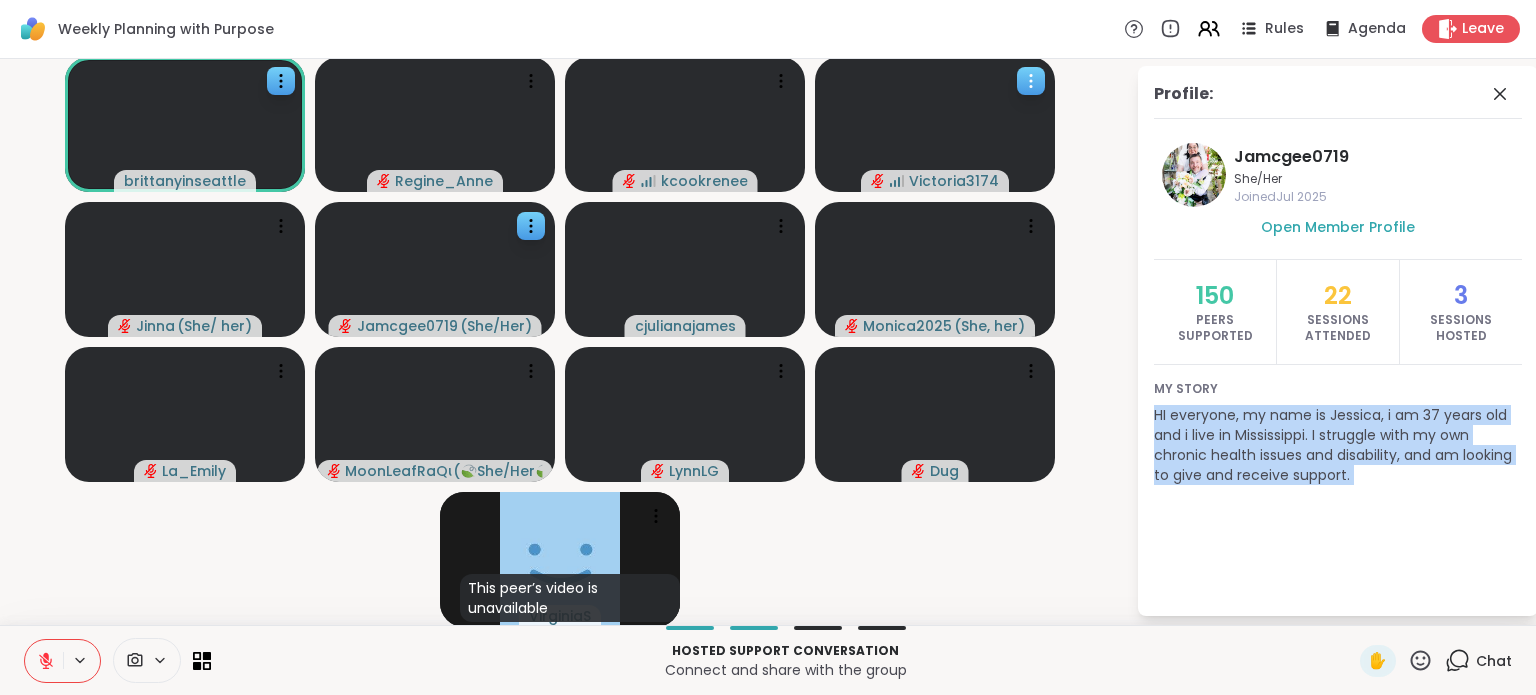 click on "HI everyone, my name is Jessica, i am 37 years old and i live in Mississippi. I struggle with my own chronic health issues and disability, and am looking to give and receive support." at bounding box center (1338, 445) 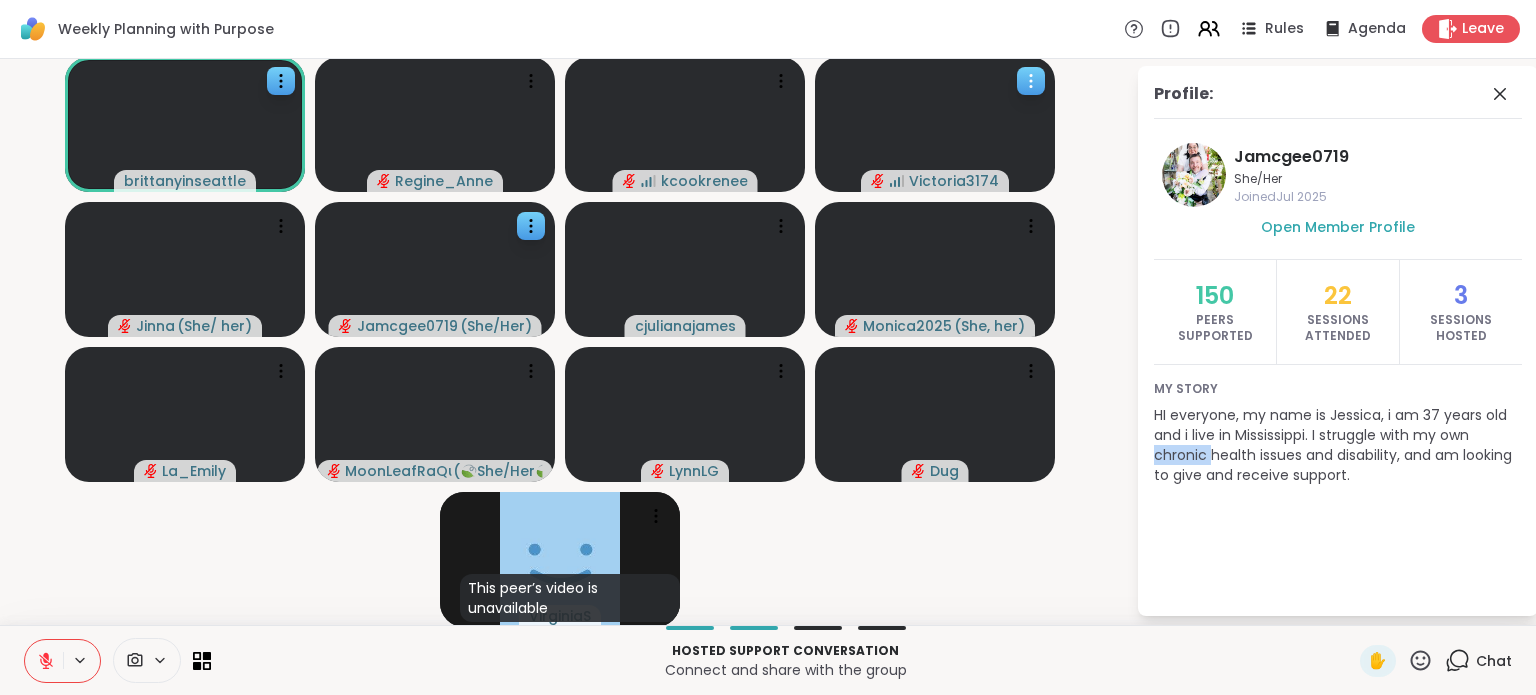 click on "HI everyone, my name is Jessica, i am 37 years old and i live in Mississippi. I struggle with my own chronic health issues and disability, and am looking to give and receive support." at bounding box center (1338, 445) 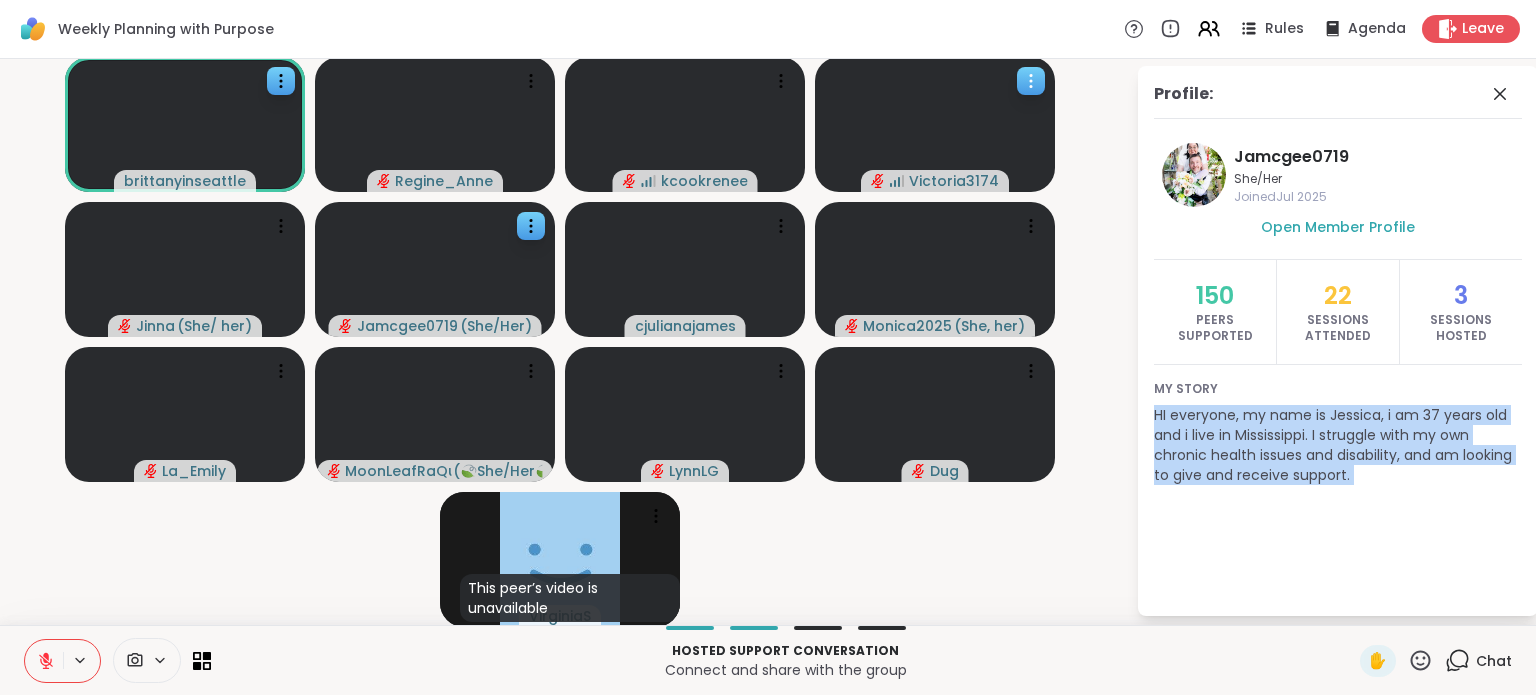 click on "HI everyone, my name is Jessica, i am 37 years old and i live in Mississippi. I struggle with my own chronic health issues and disability, and am looking to give and receive support." at bounding box center [1338, 445] 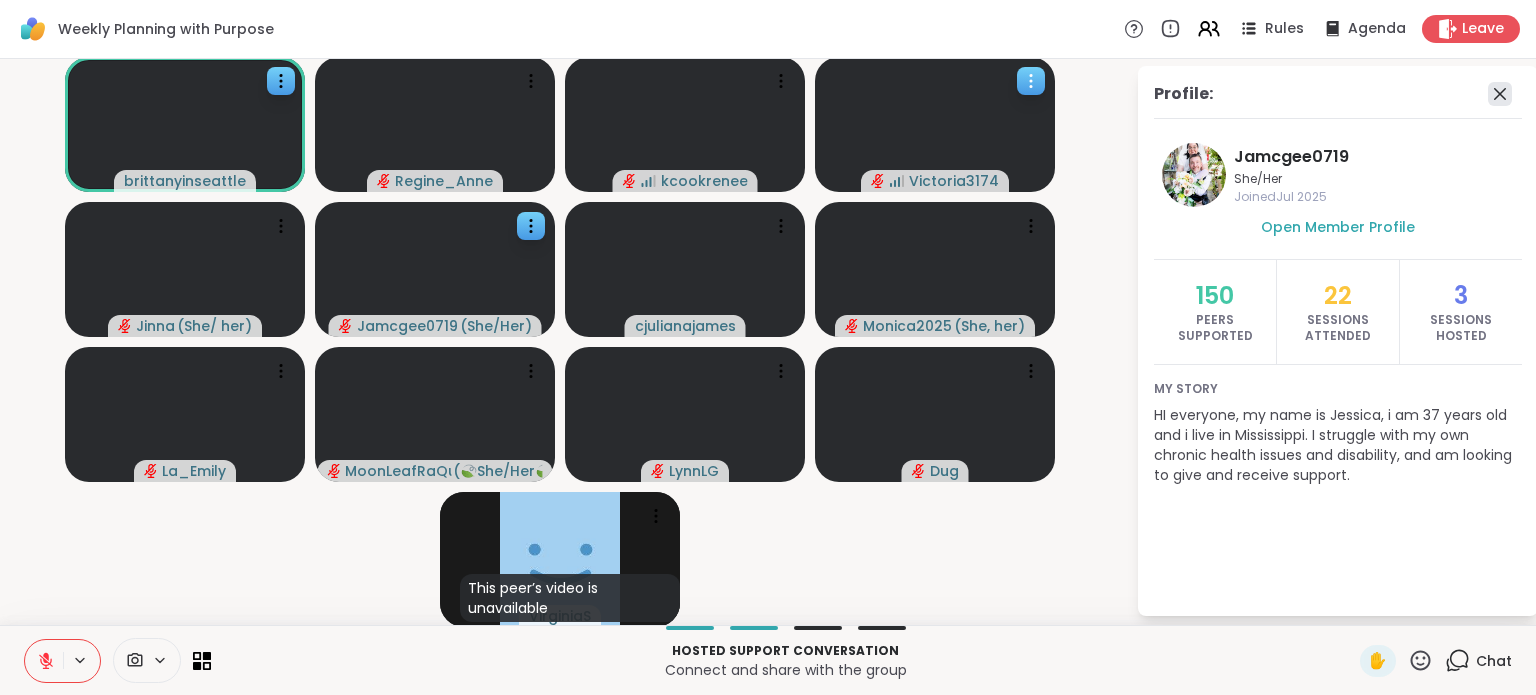 click 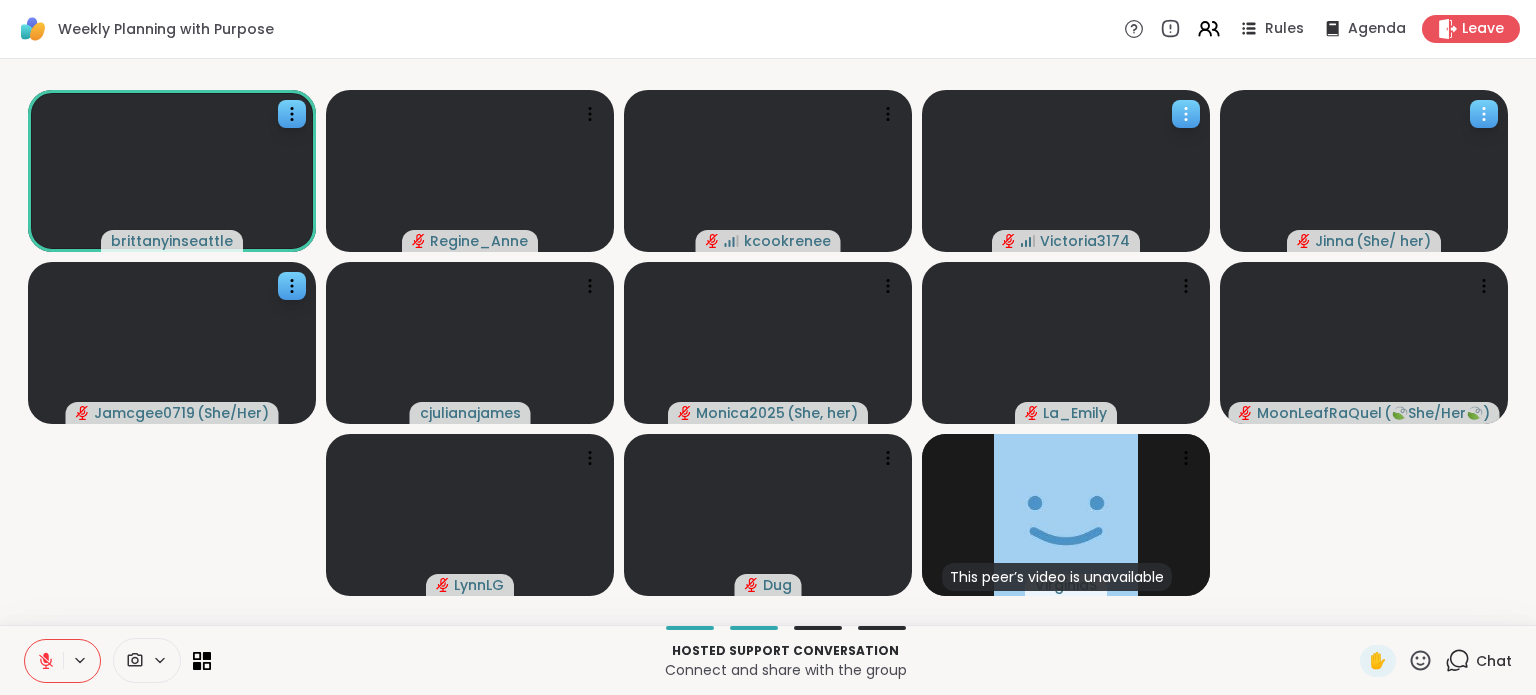 scroll, scrollTop: 0, scrollLeft: 0, axis: both 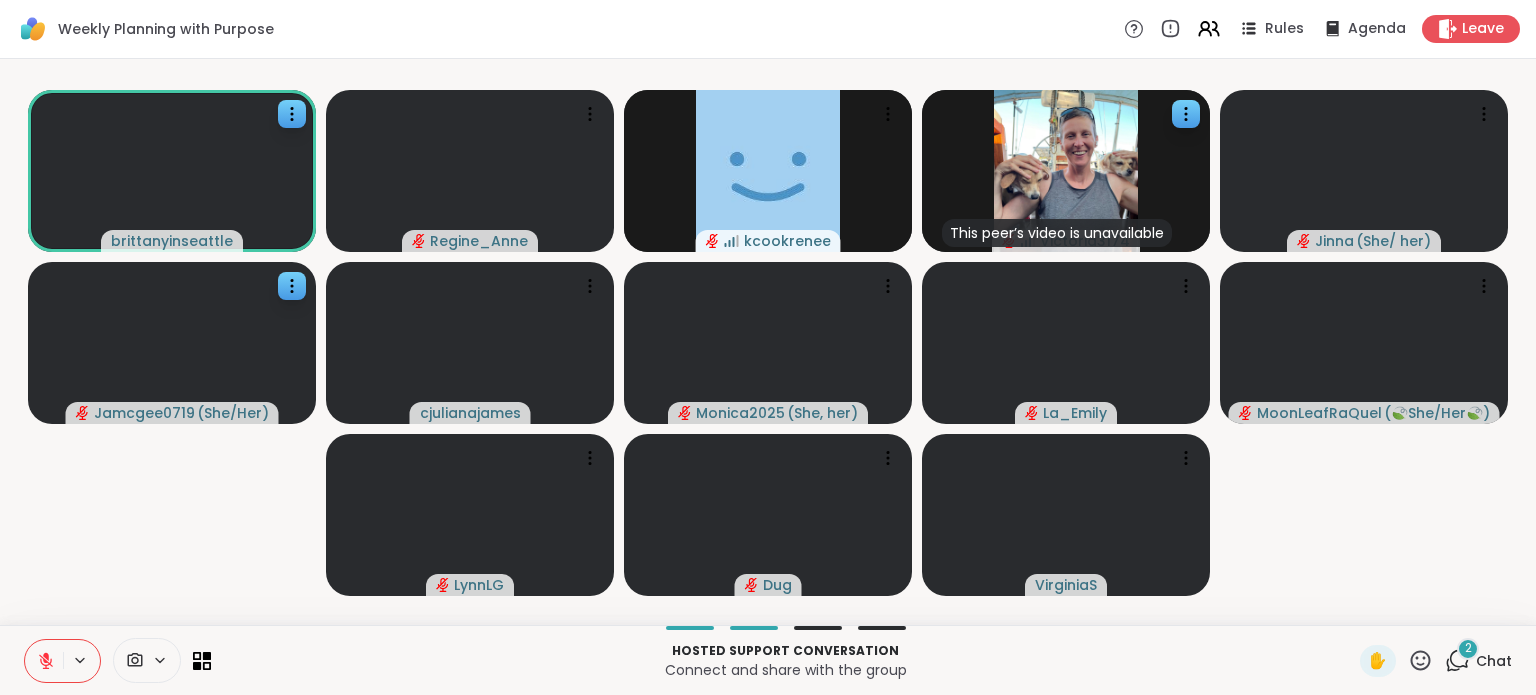 click 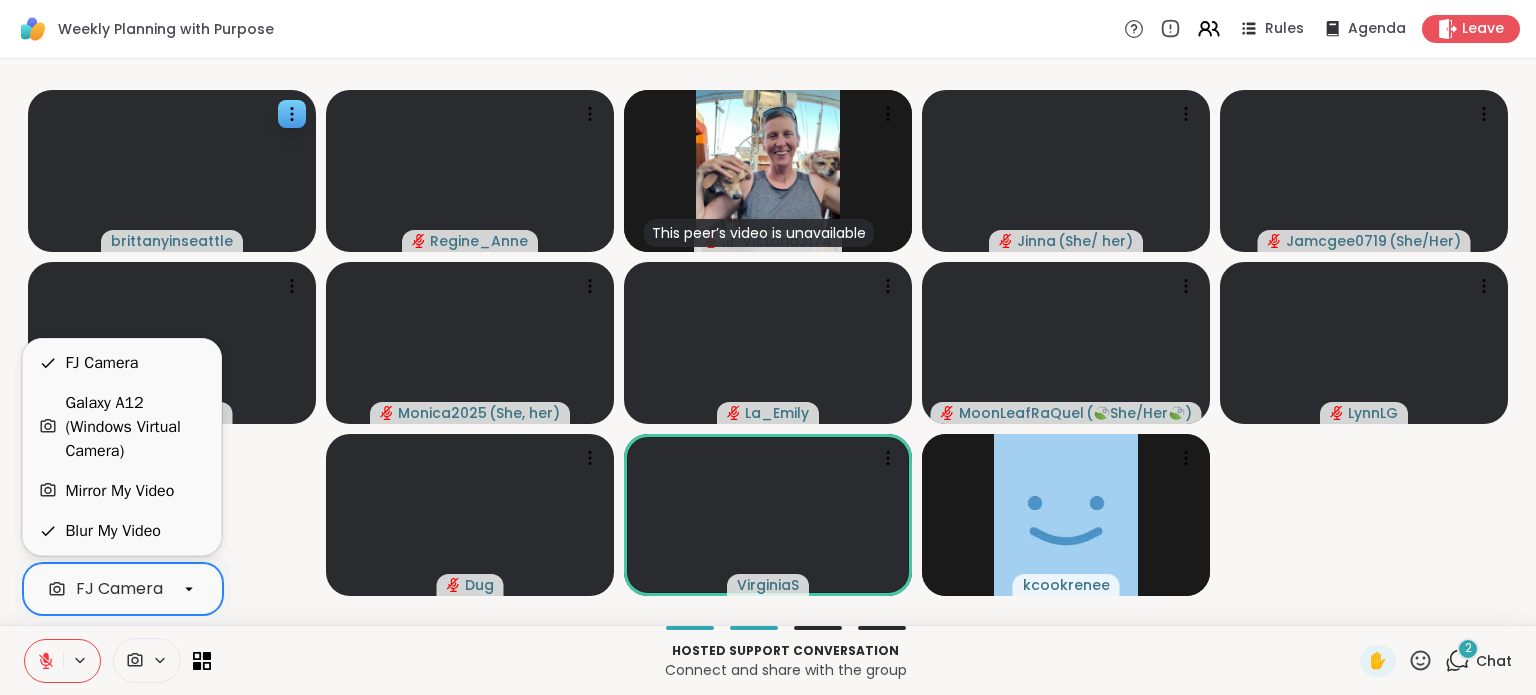click on "FJ Camera" at bounding box center (101, 363) 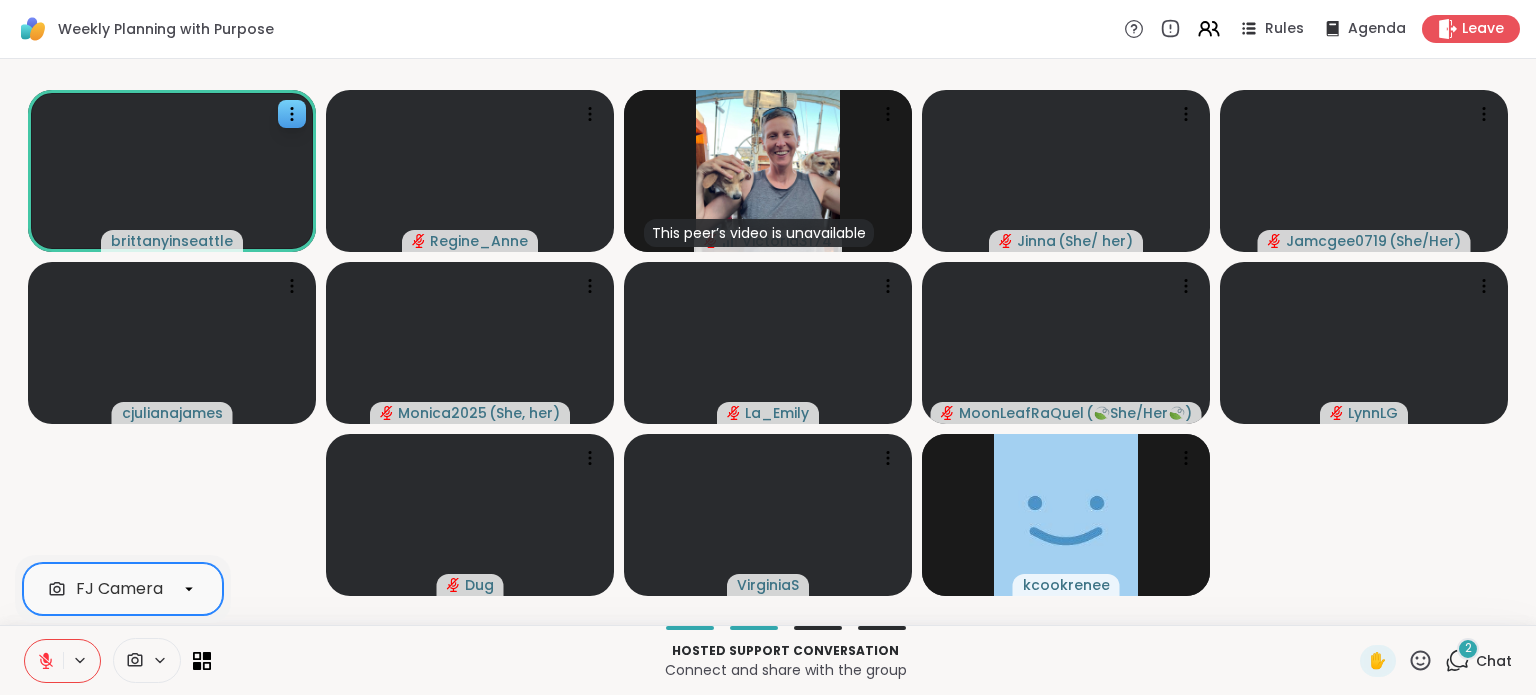 click at bounding box center [189, 589] 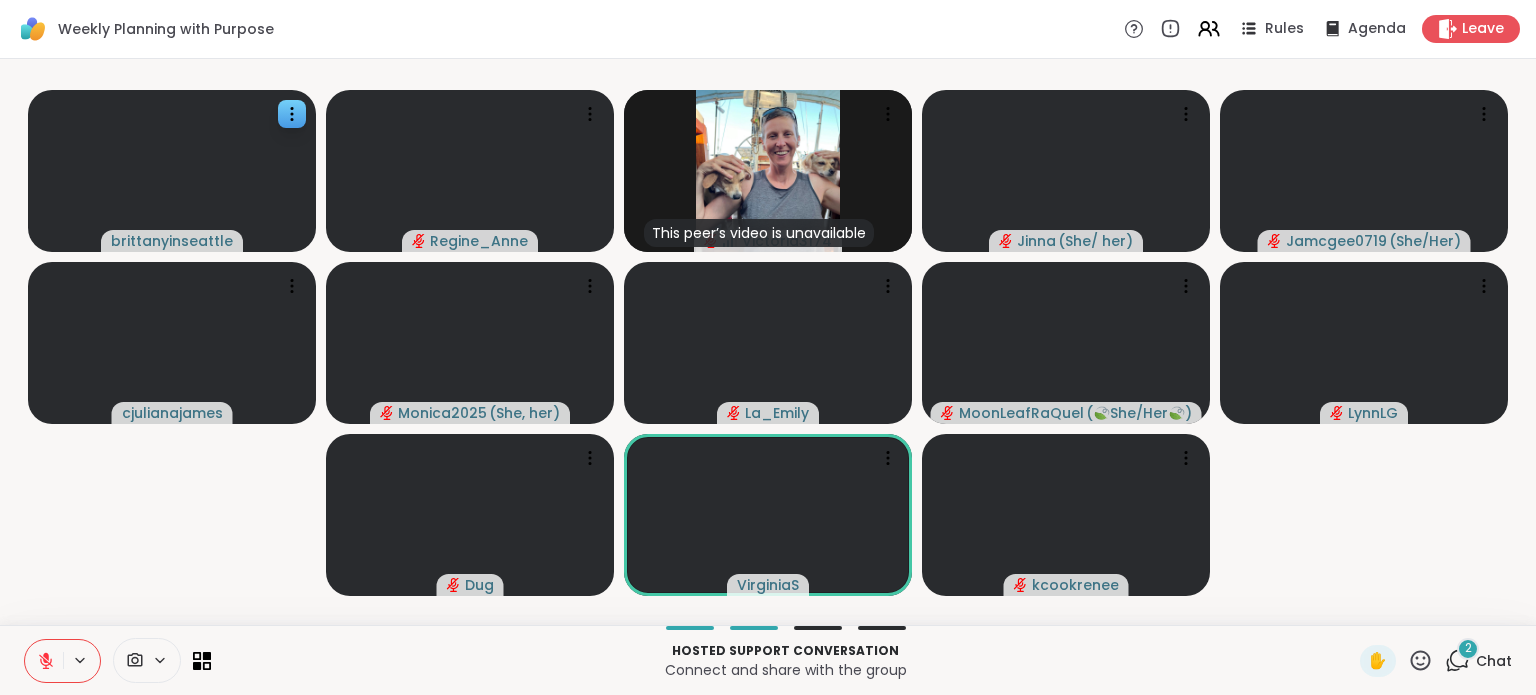 click on "brittanyinseattle Regine_Anne This peer’s video is unavailable Victoria3174 Jinna ( She/ her ) Jamcgee0719 ( She/Her ) cjulianajames Monica2025 ( She, her ) La_Emily MoonLeafRaQuel ( 🍃She/Her🍃 ) LynnLG Dug VirginiaS kcookrenee" at bounding box center (768, 342) 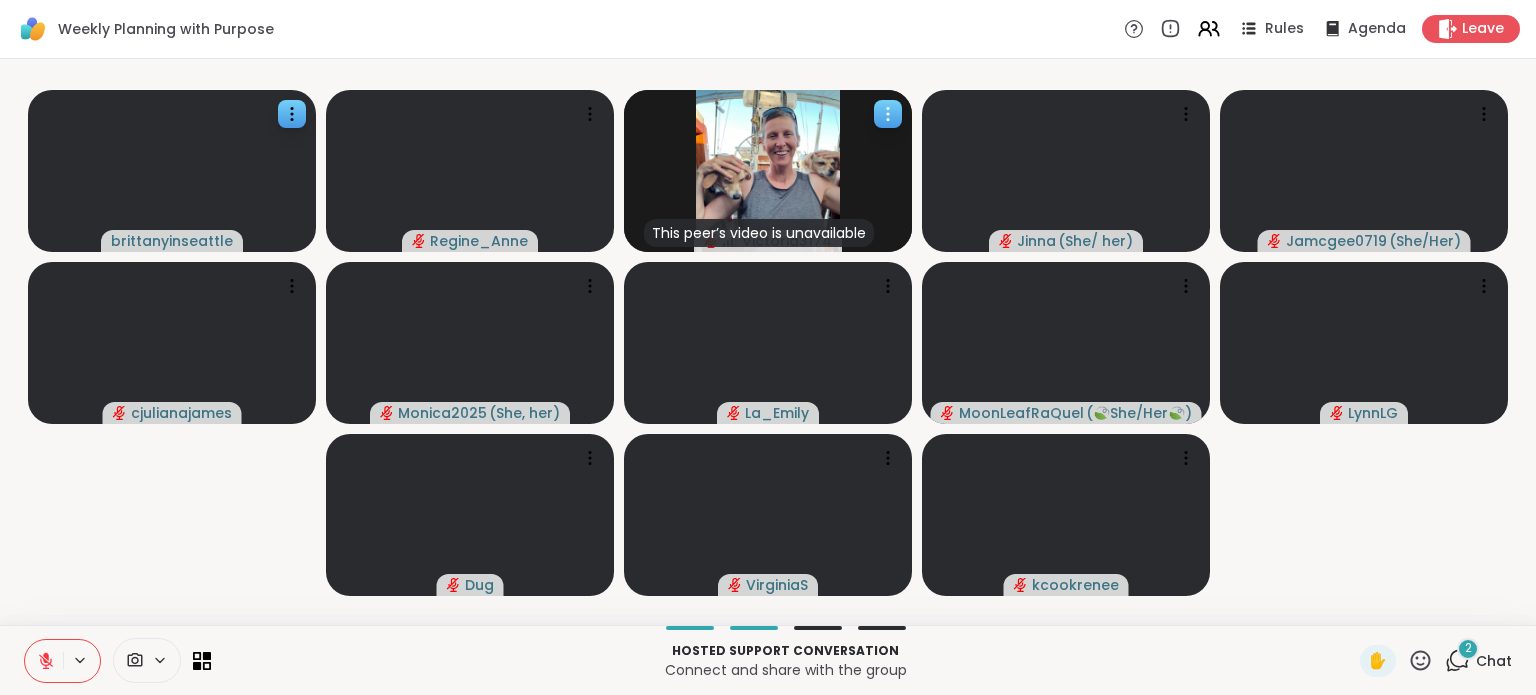 click at bounding box center (888, 114) 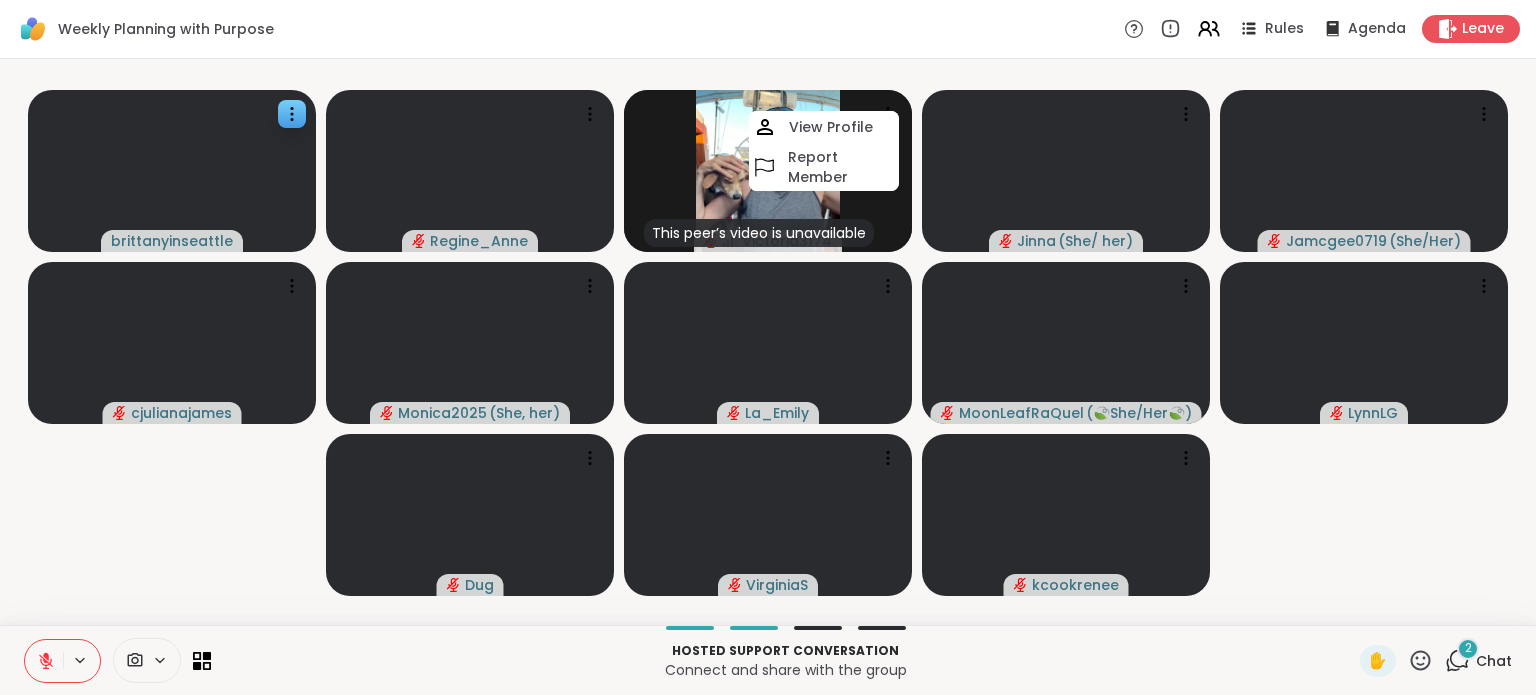 click on "brittanyinseattle Regine_Anne This peer’s video is unavailable Victoria3174 View Profile Report Member Jinna ( She/ her ) Jamcgee0719 ( She/Her ) cjulianajames Monica2025 ( She, her ) La_Emily MoonLeafRaQuel ( 🍃She/Her🍃 ) LynnLG Dug VirginiaS kcookrenee" at bounding box center [768, 342] 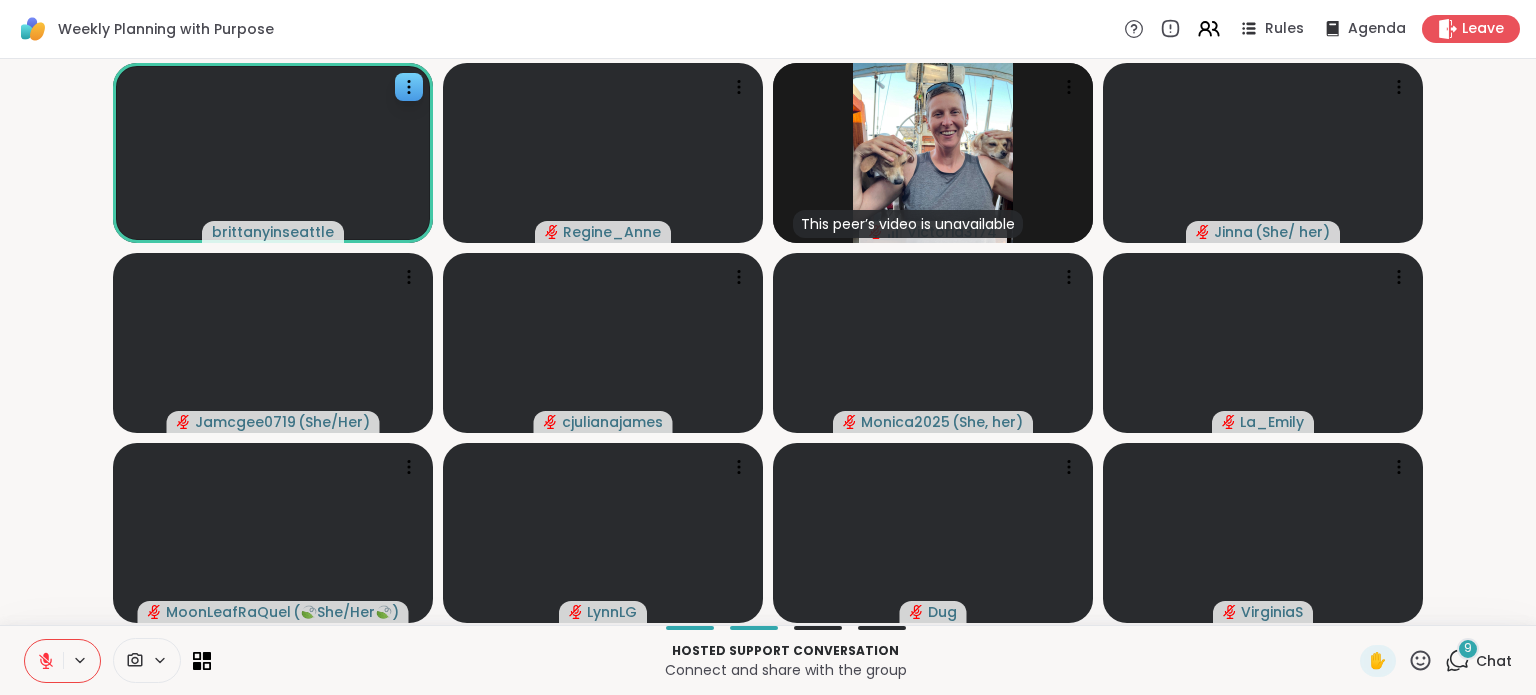 click on "Hosted support conversation Connect and share with the group ✋ 9 Chat" at bounding box center [768, 660] 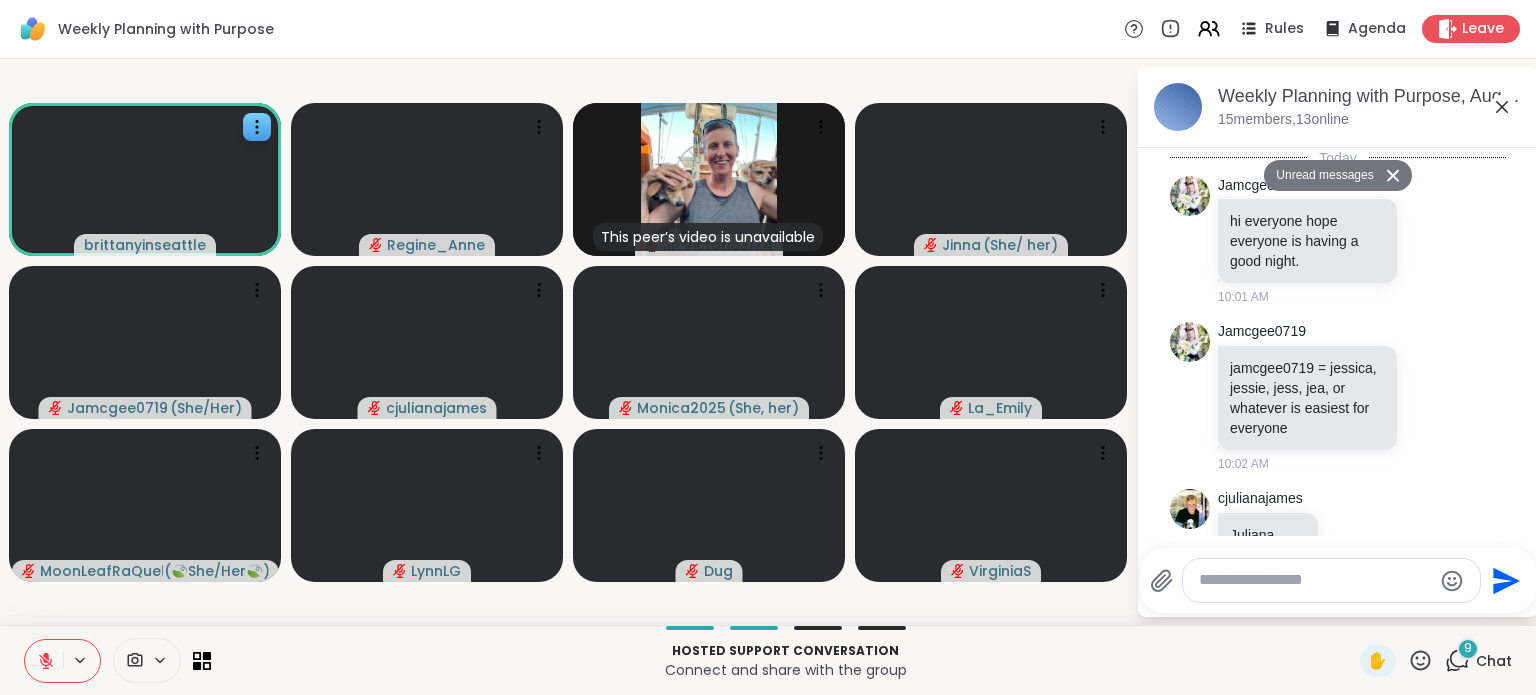 scroll, scrollTop: 5602, scrollLeft: 0, axis: vertical 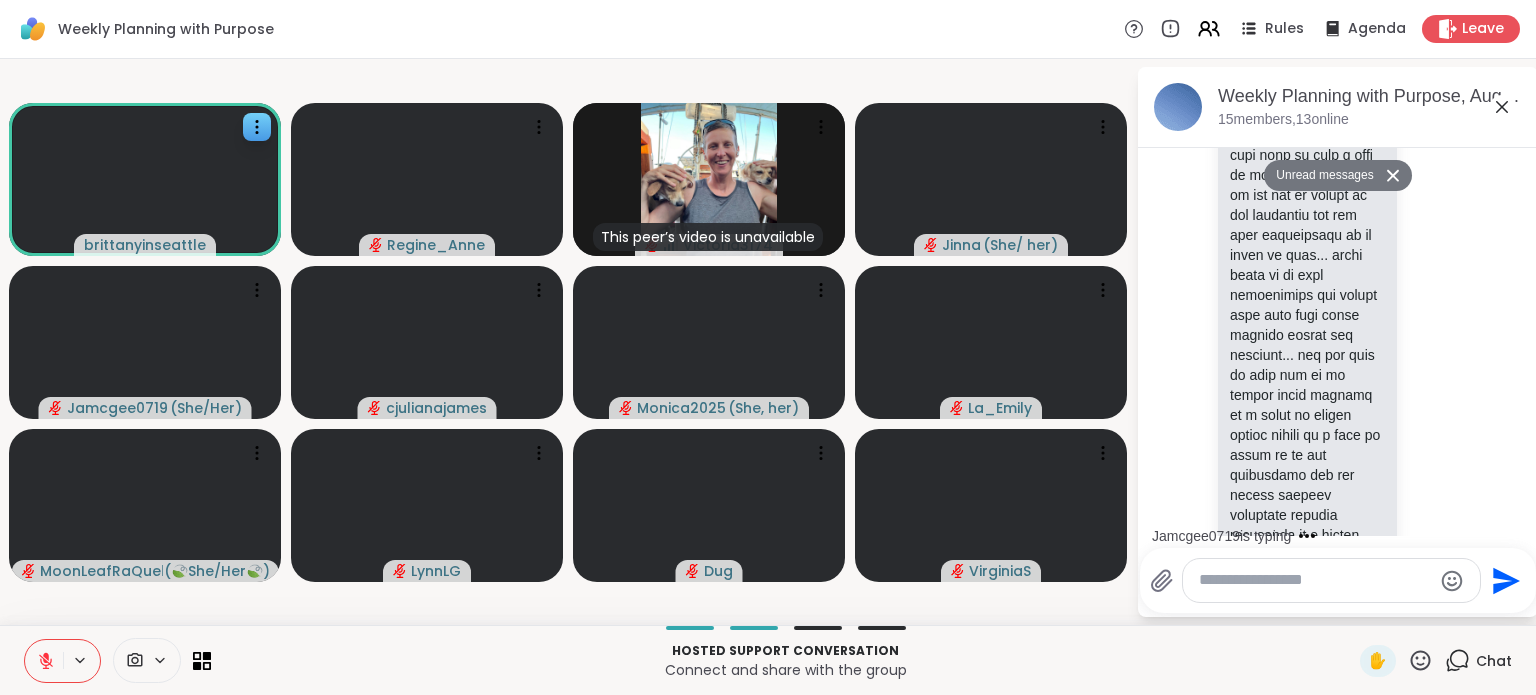 drag, startPoint x: 1317, startPoint y: 293, endPoint x: 1348, endPoint y: 408, distance: 119.104996 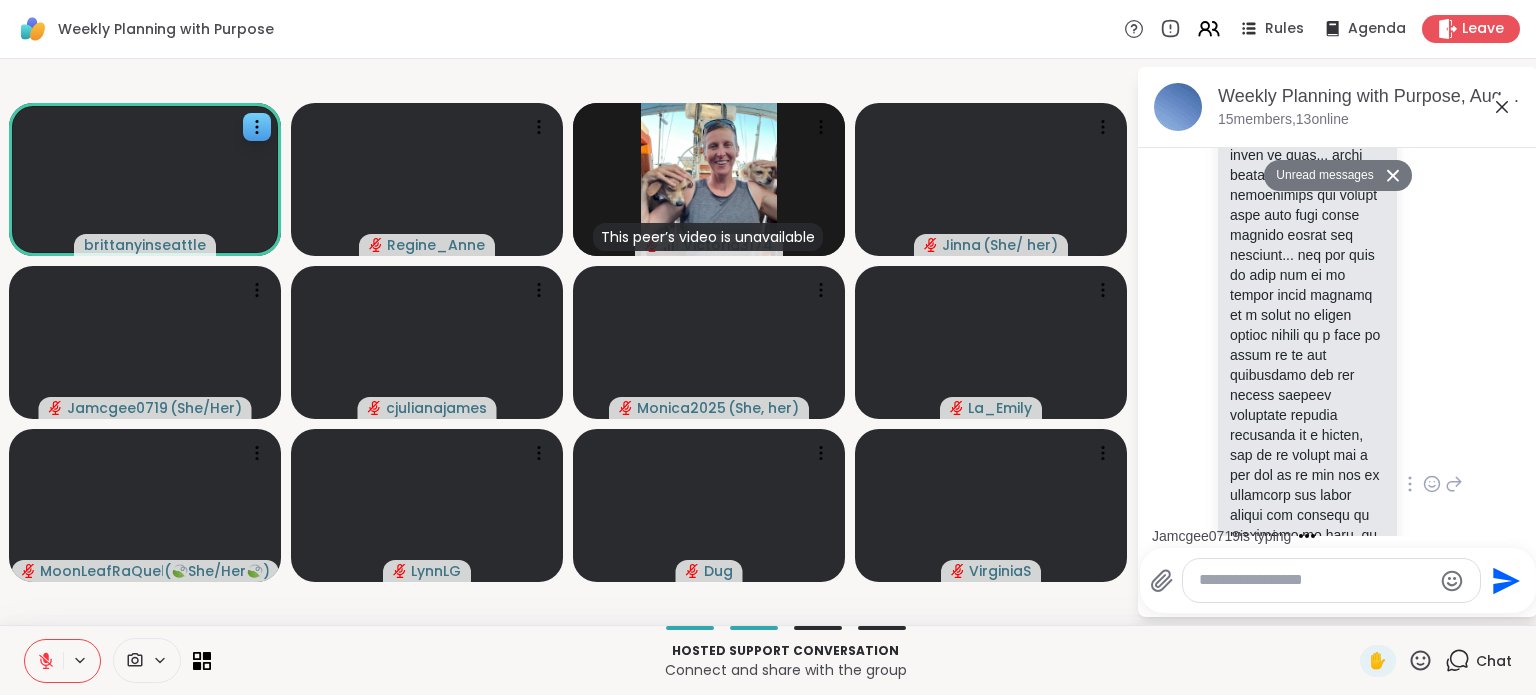 click at bounding box center (1307, 485) 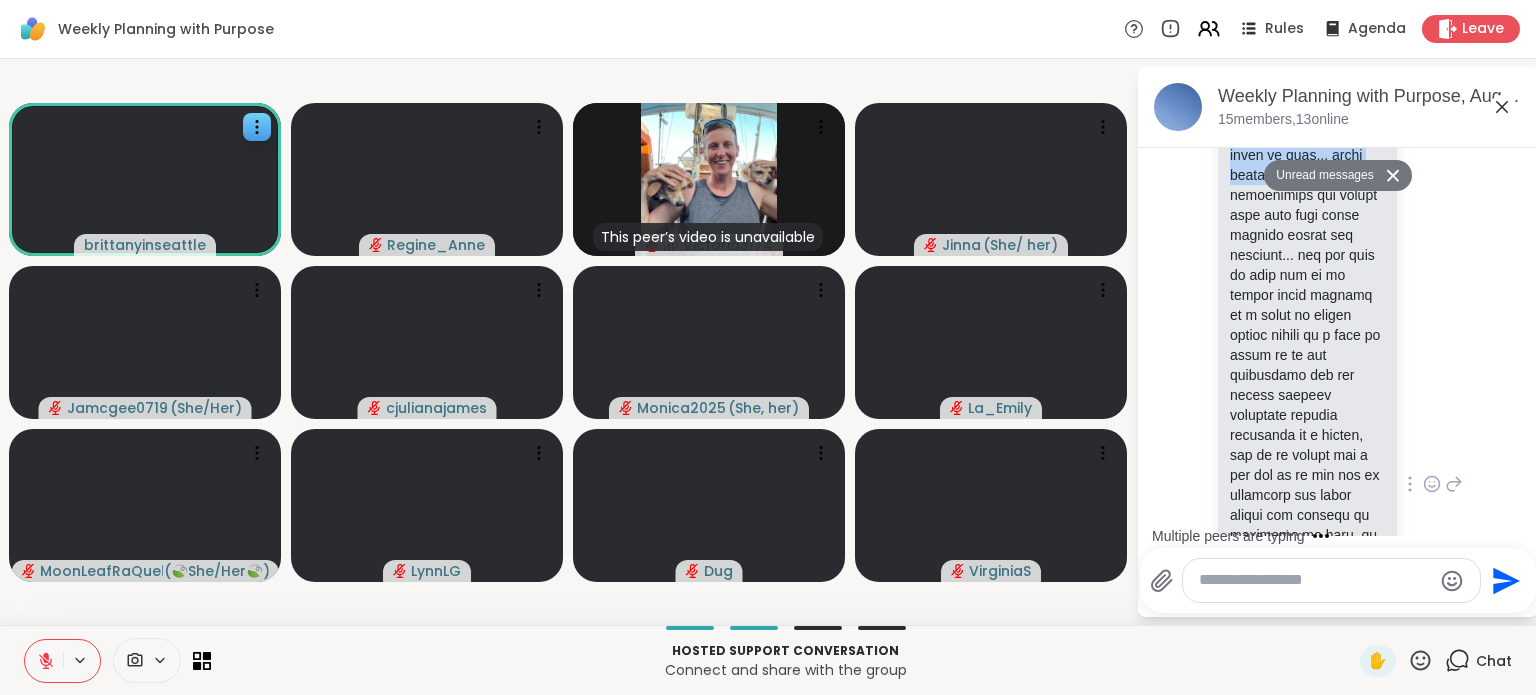 drag, startPoint x: 1225, startPoint y: 304, endPoint x: 1300, endPoint y: 508, distance: 217.34995 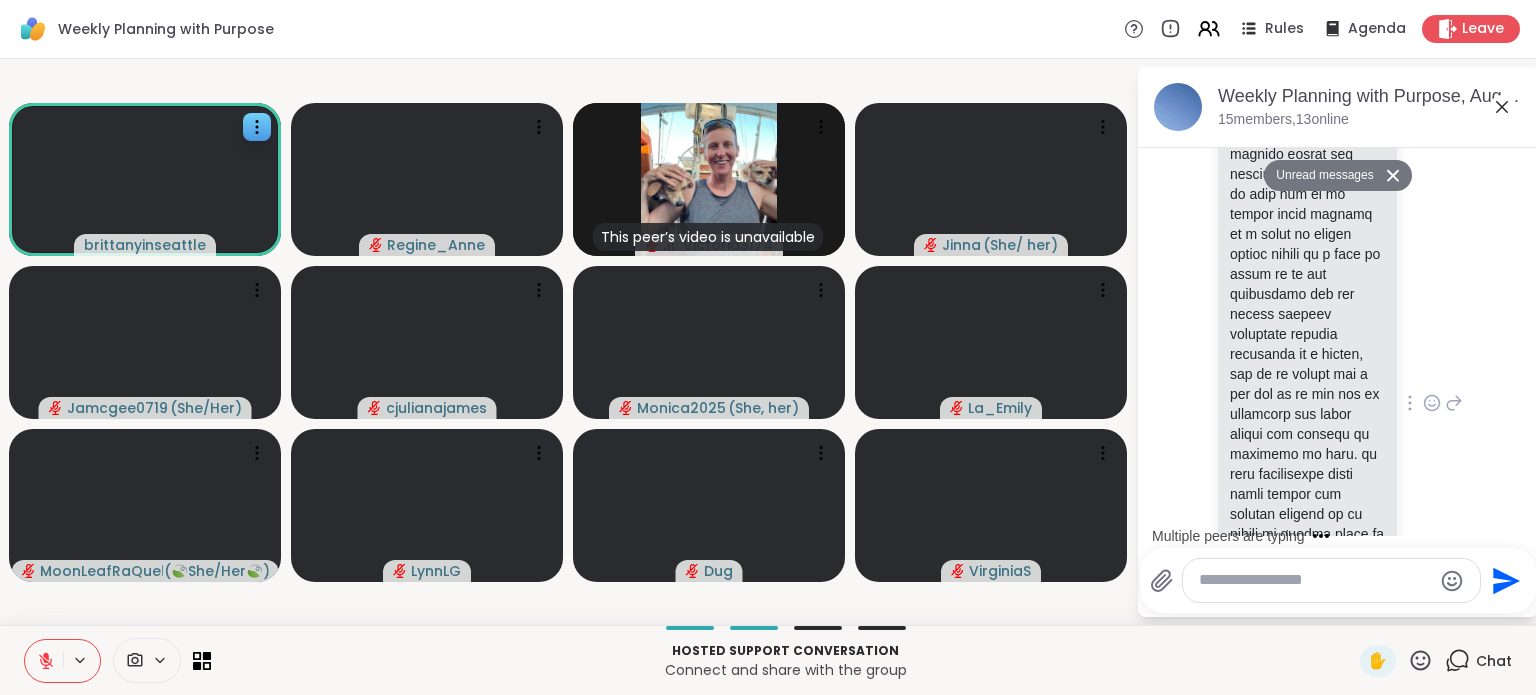 scroll, scrollTop: 4103, scrollLeft: 0, axis: vertical 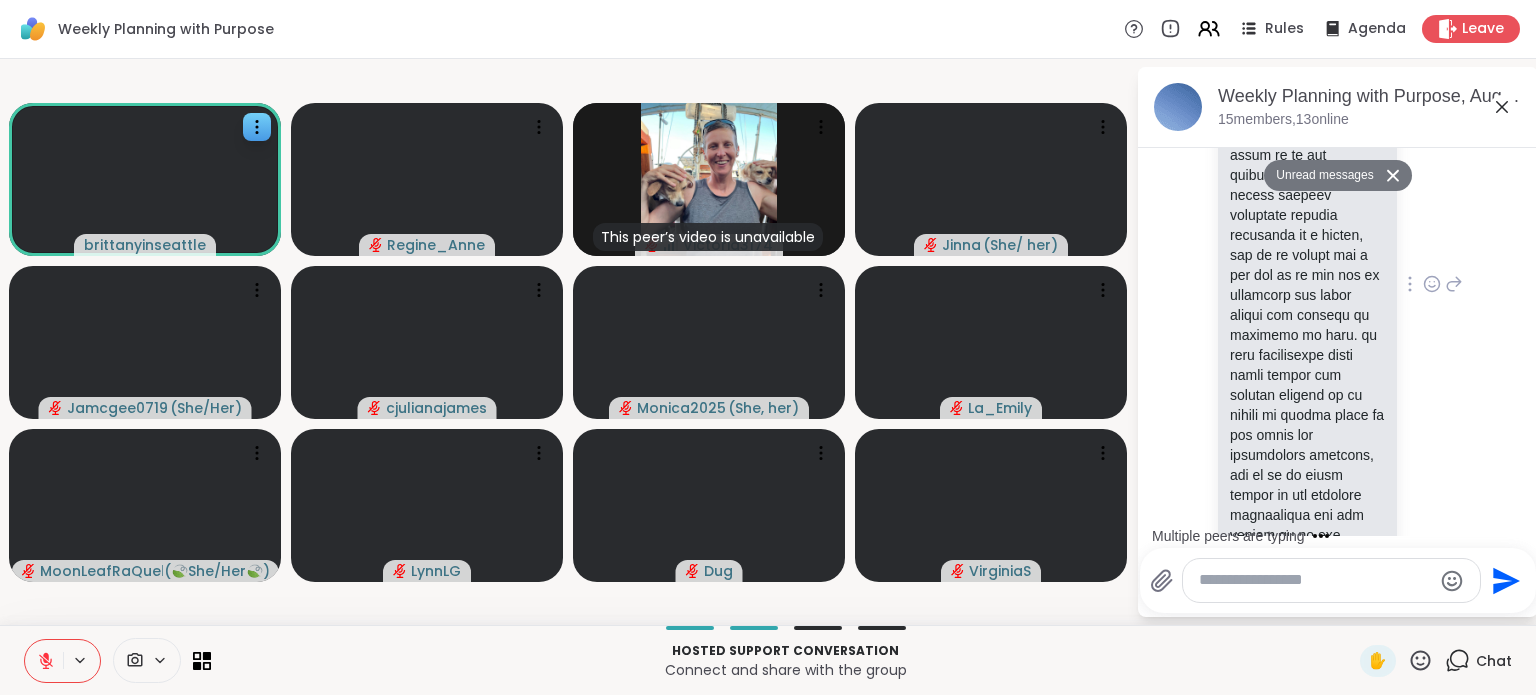 click at bounding box center (1307, 285) 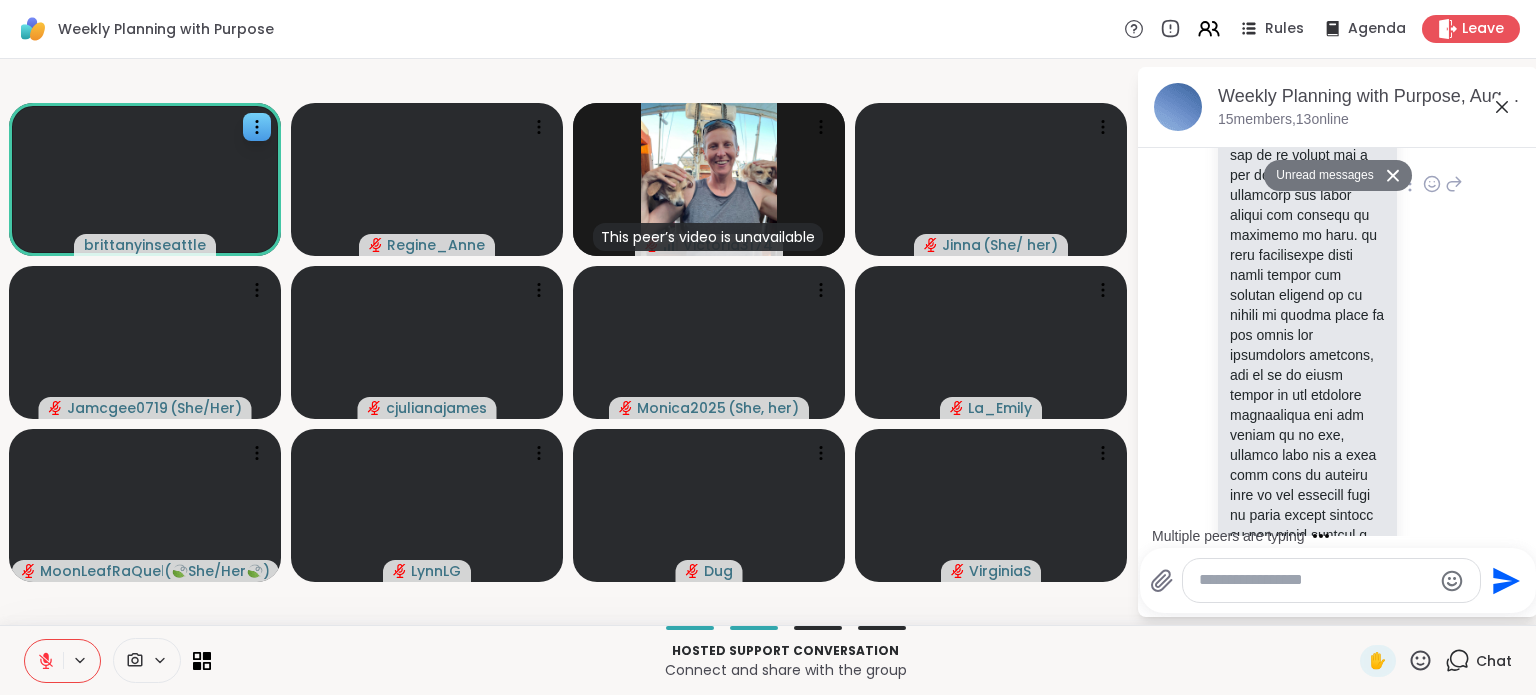 drag, startPoint x: 1237, startPoint y: 395, endPoint x: 1274, endPoint y: 486, distance: 98.23441 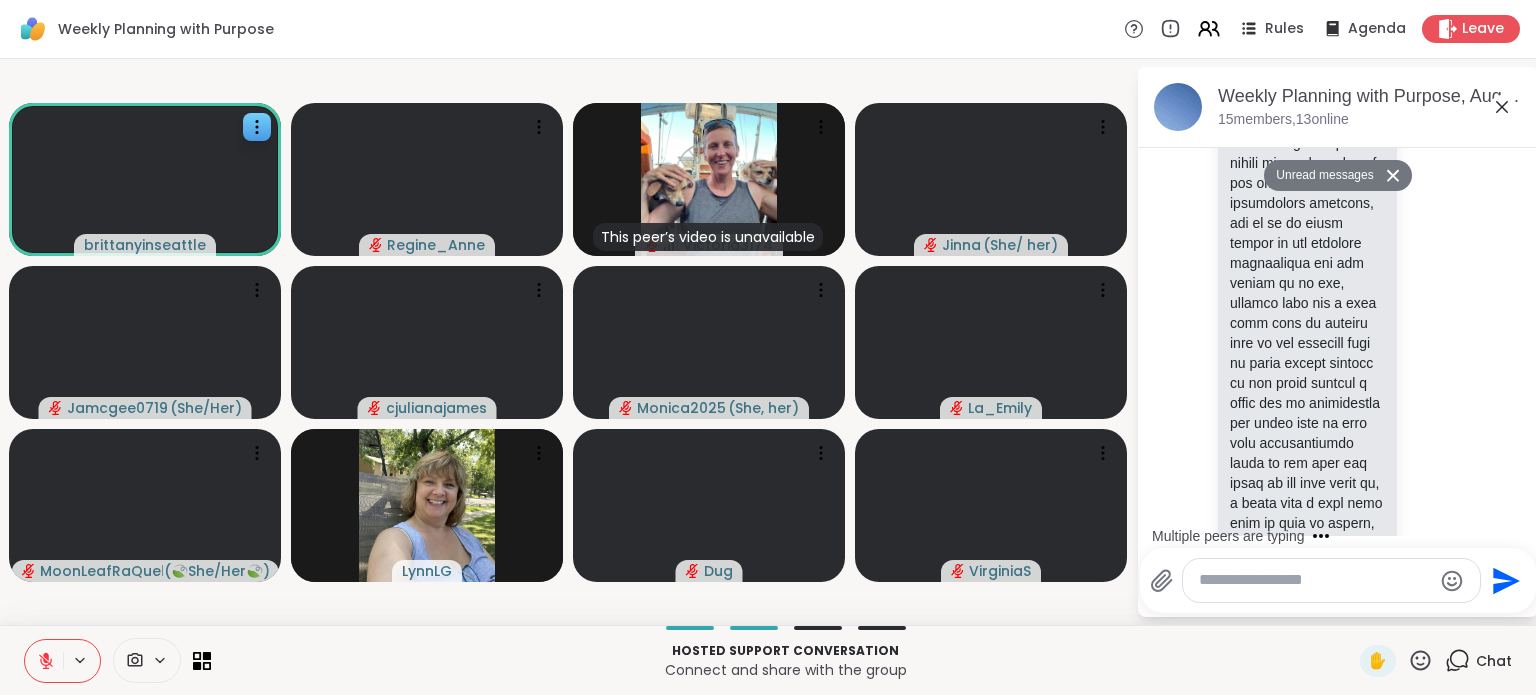 scroll, scrollTop: 4403, scrollLeft: 0, axis: vertical 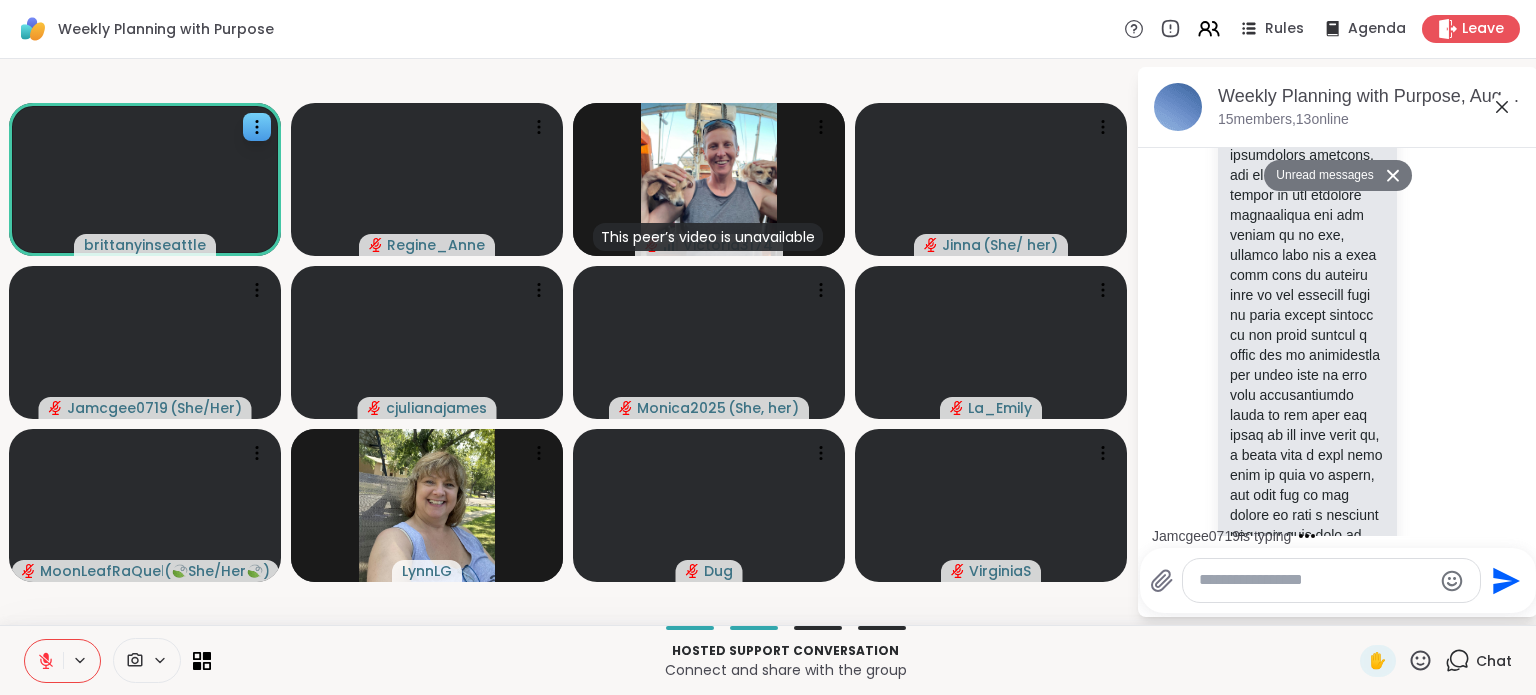 drag, startPoint x: 1261, startPoint y: 334, endPoint x: 1294, endPoint y: 447, distance: 117.72001 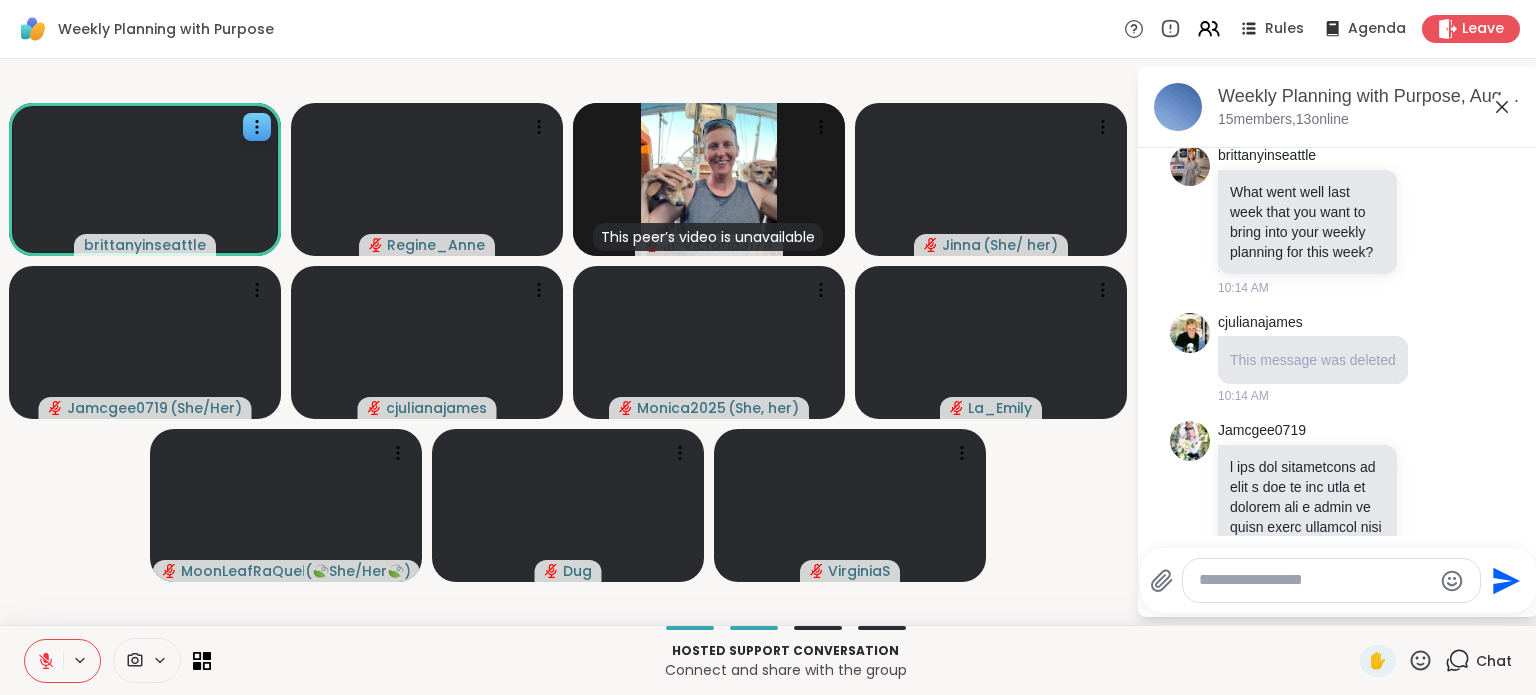 scroll, scrollTop: 3401, scrollLeft: 0, axis: vertical 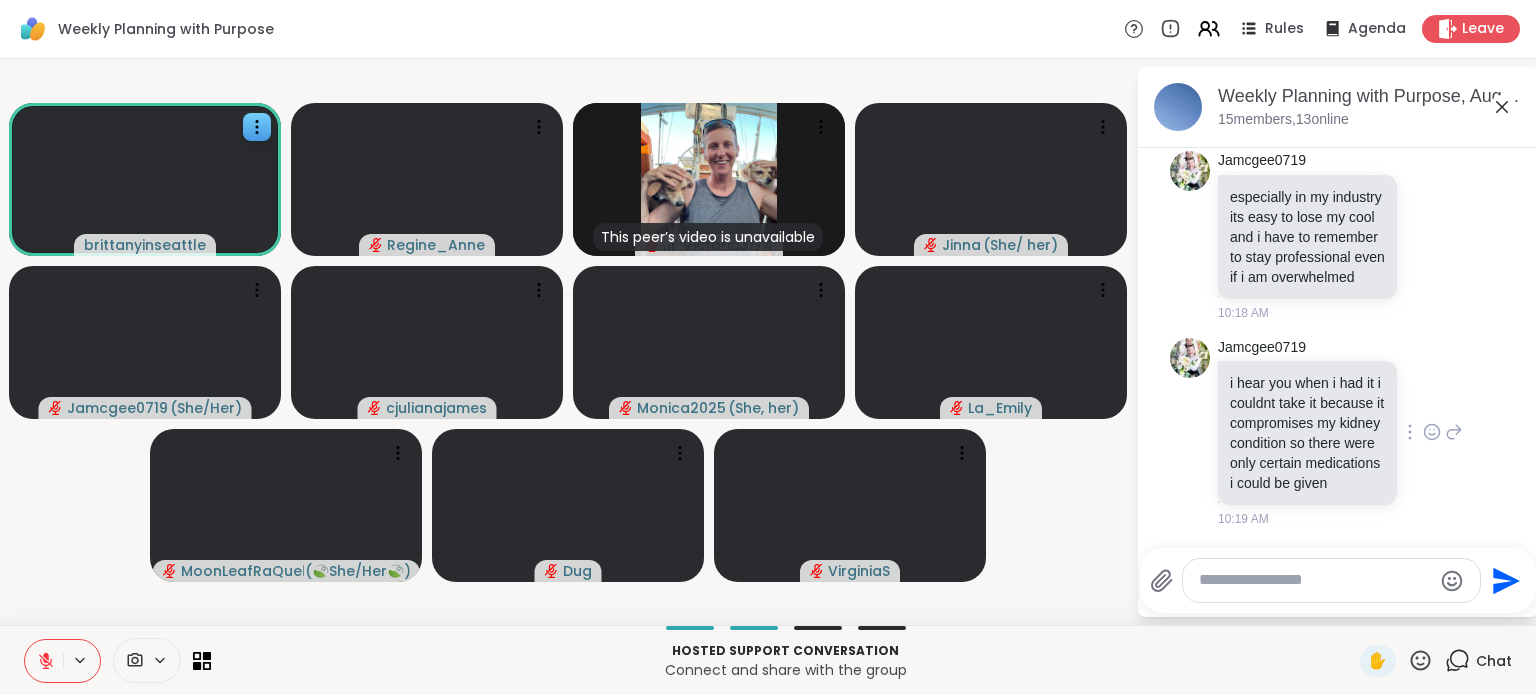 click on "Jamcgee0719 i hear you when i had it i couldnt take it because it compromises my kidney condition so there were only certain medications i could be given 10:19 AM" at bounding box center (1340, 433) 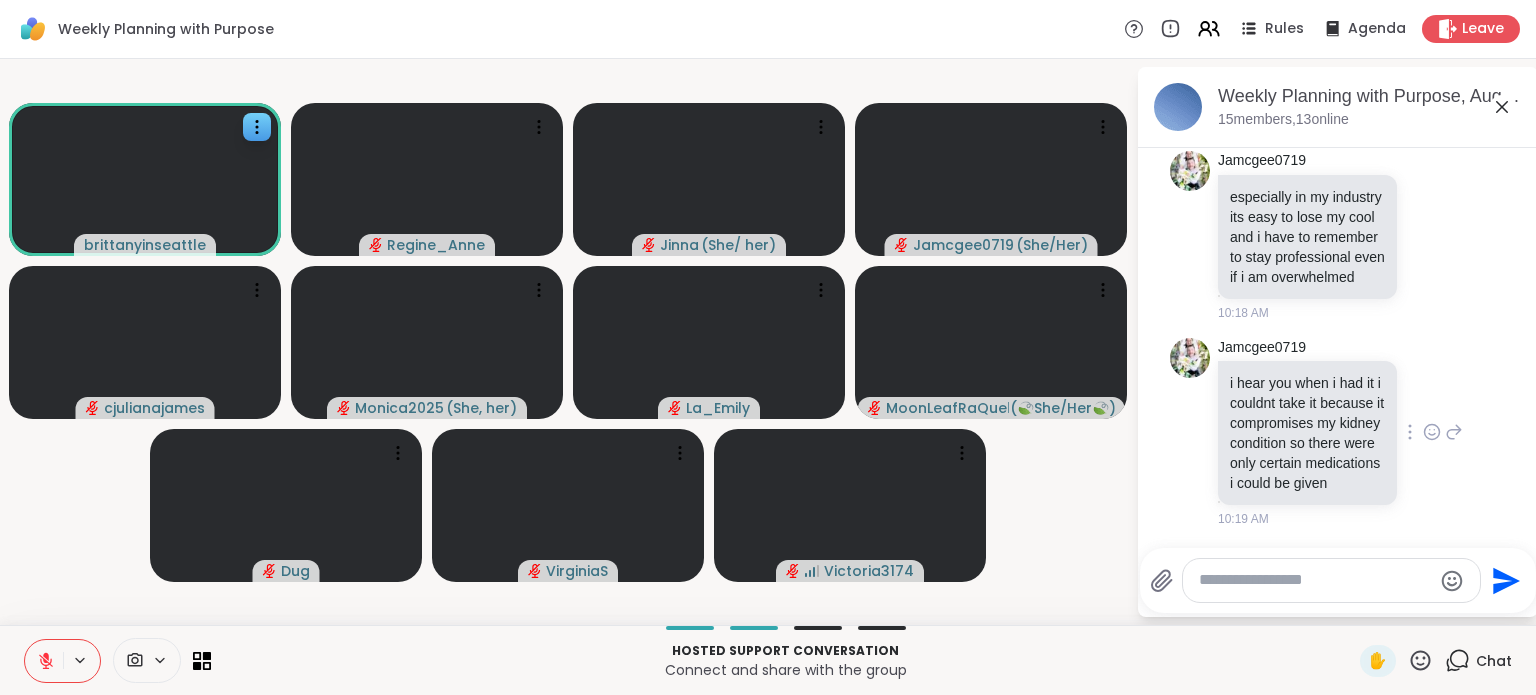 scroll, scrollTop: 5301, scrollLeft: 0, axis: vertical 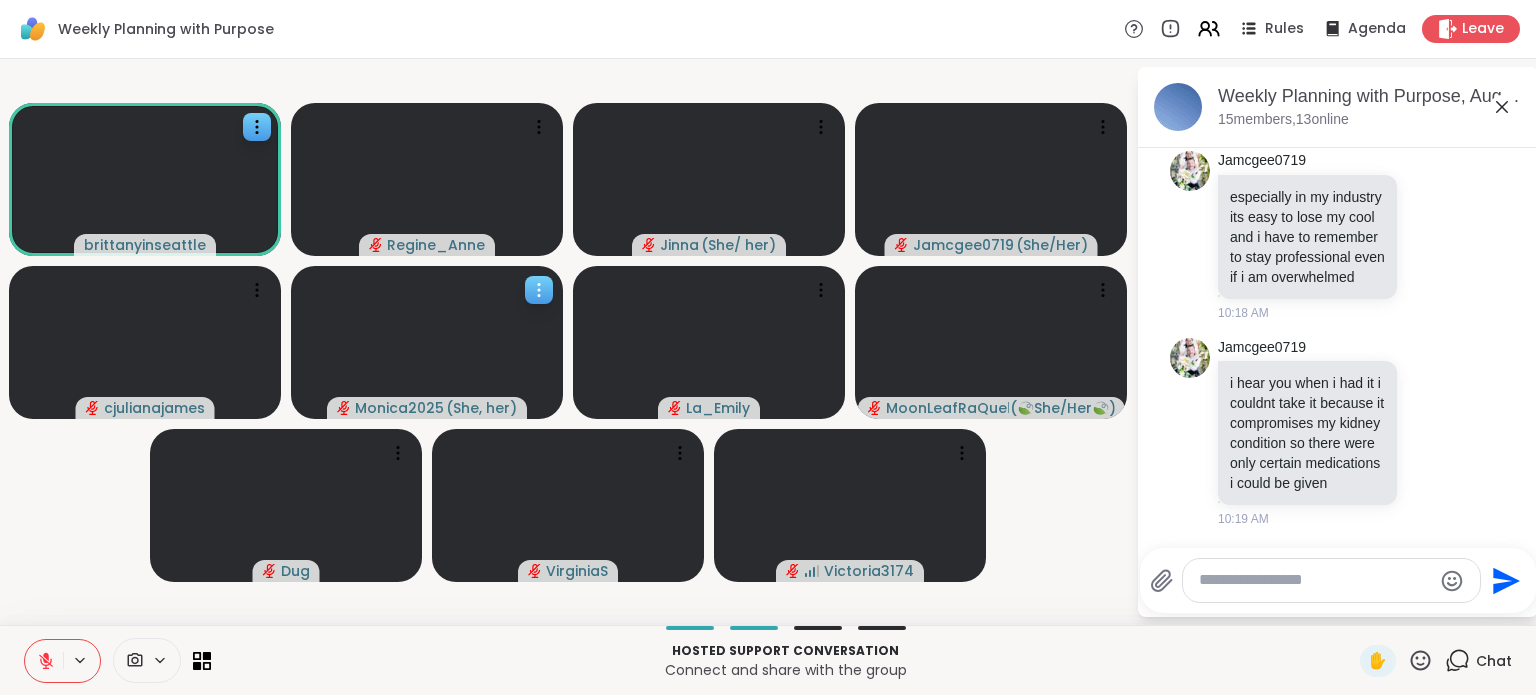 click 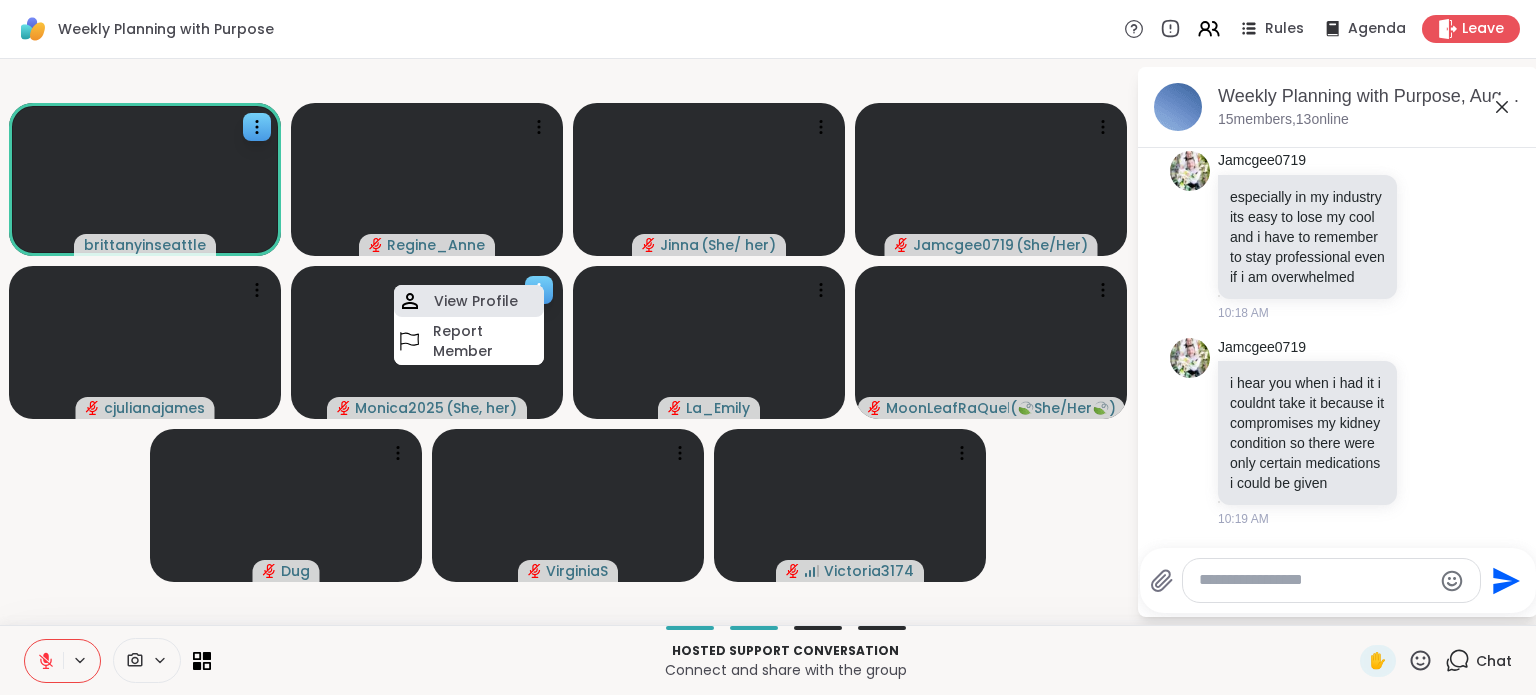 click on "View Profile" at bounding box center (469, 301) 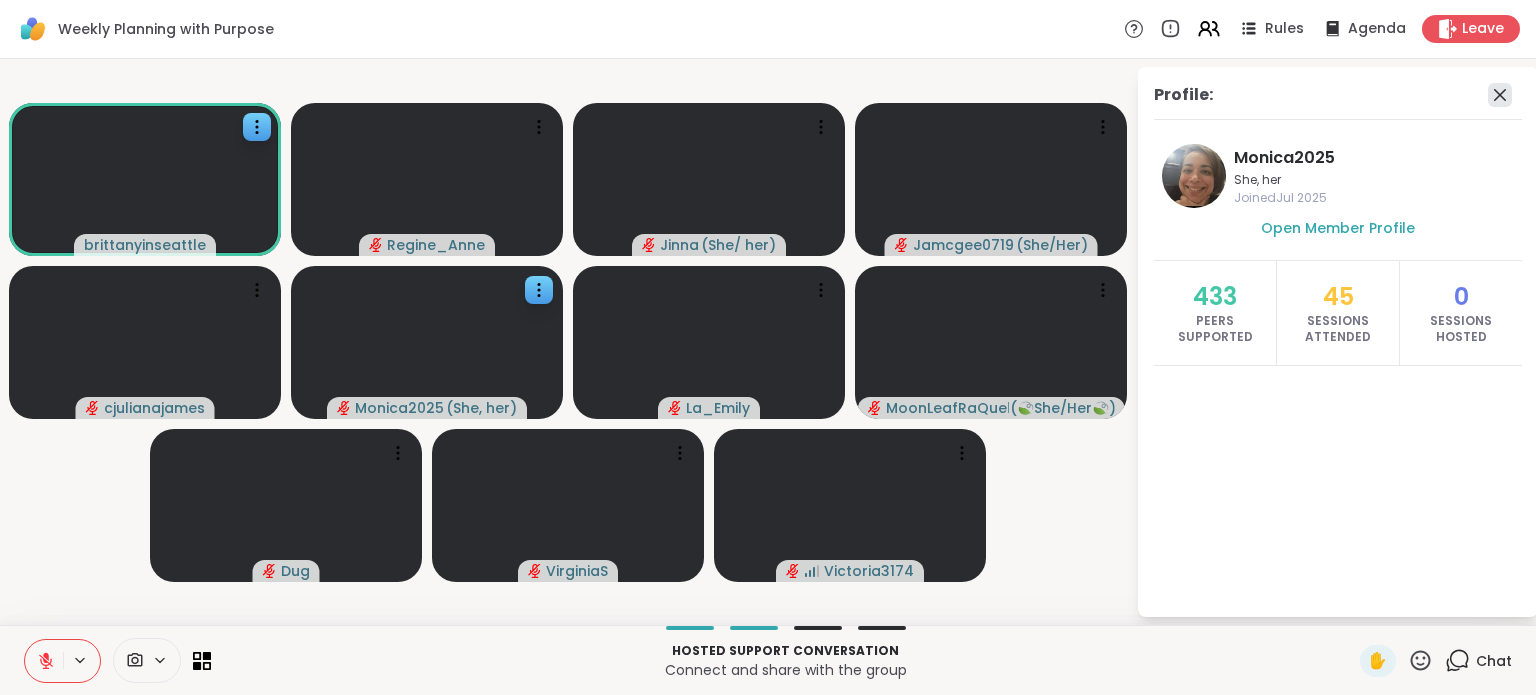 click 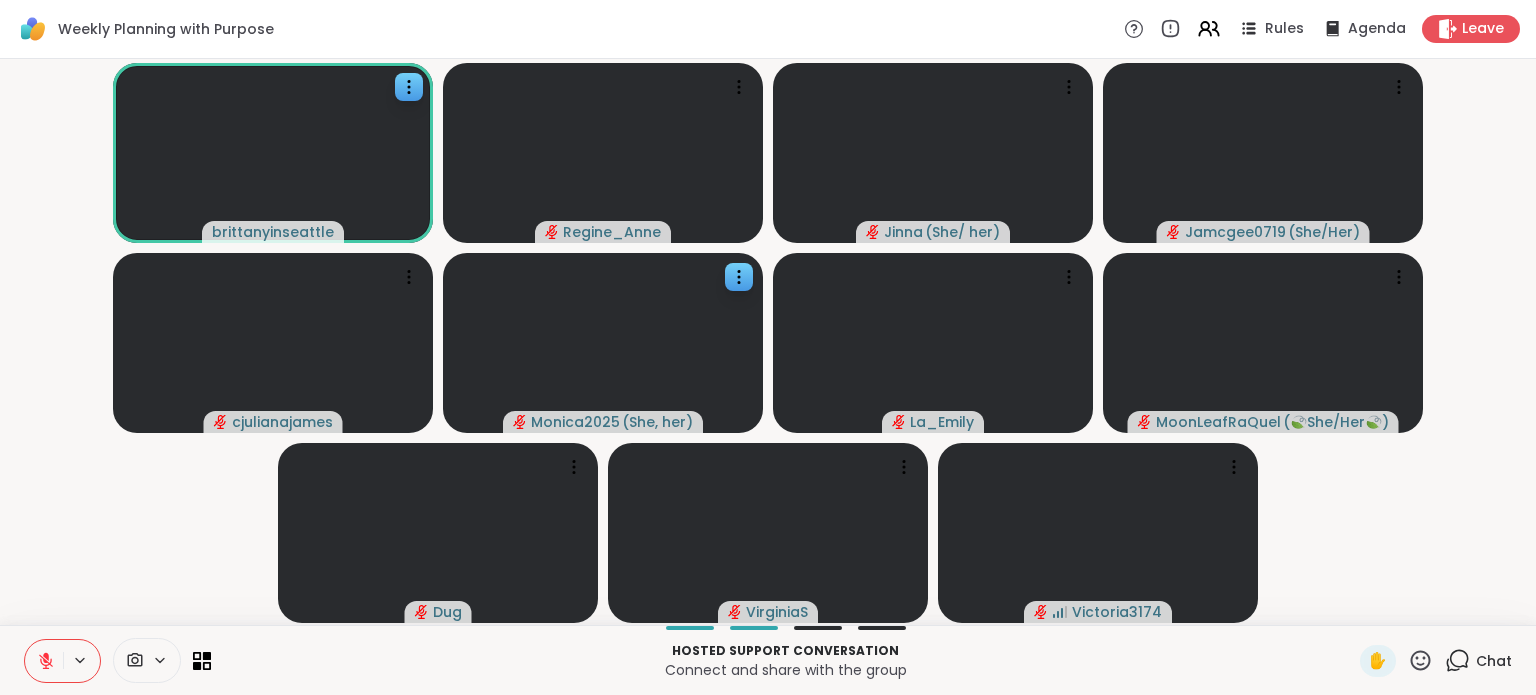 click on "Chat" at bounding box center [1494, 661] 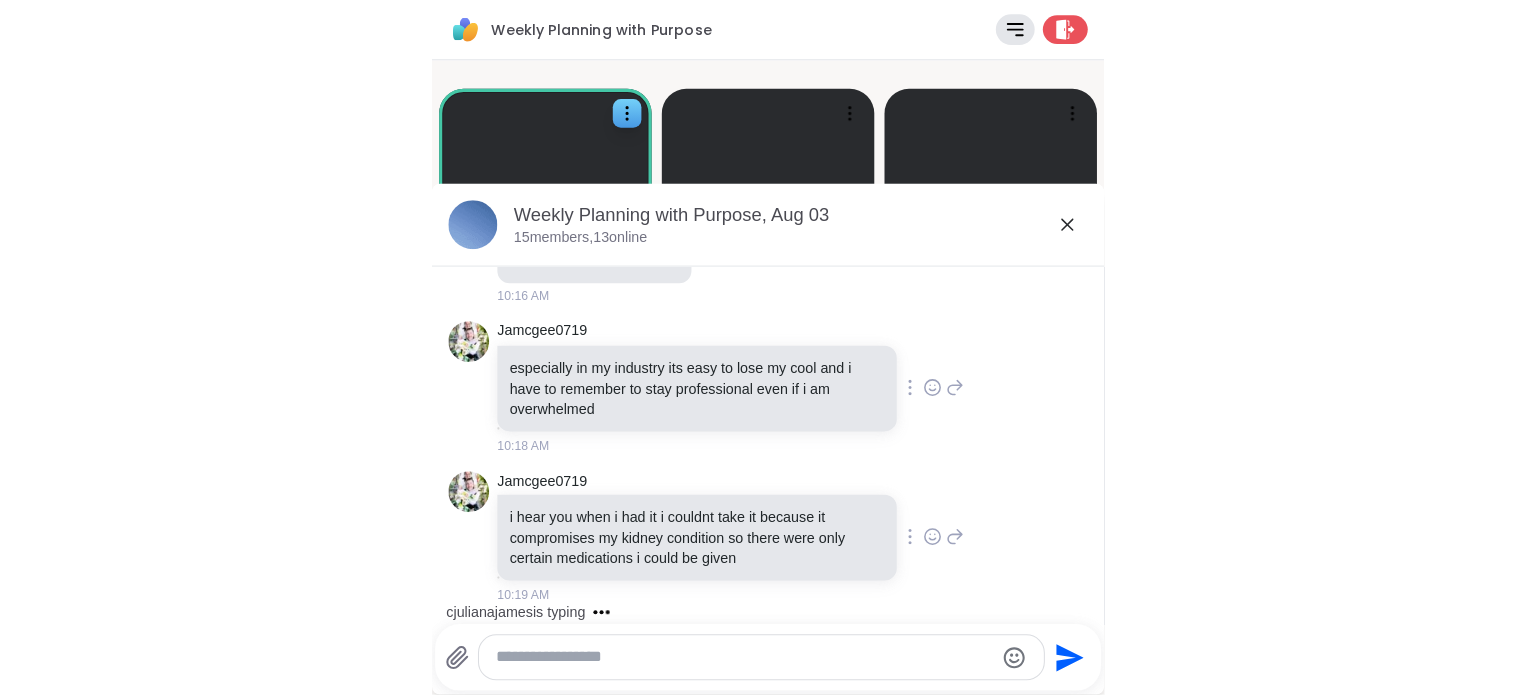 scroll, scrollTop: 3272, scrollLeft: 0, axis: vertical 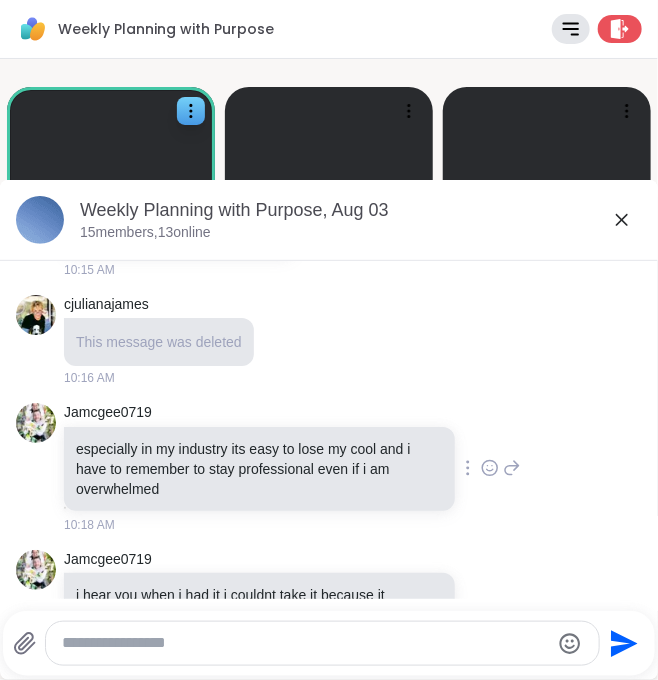 click 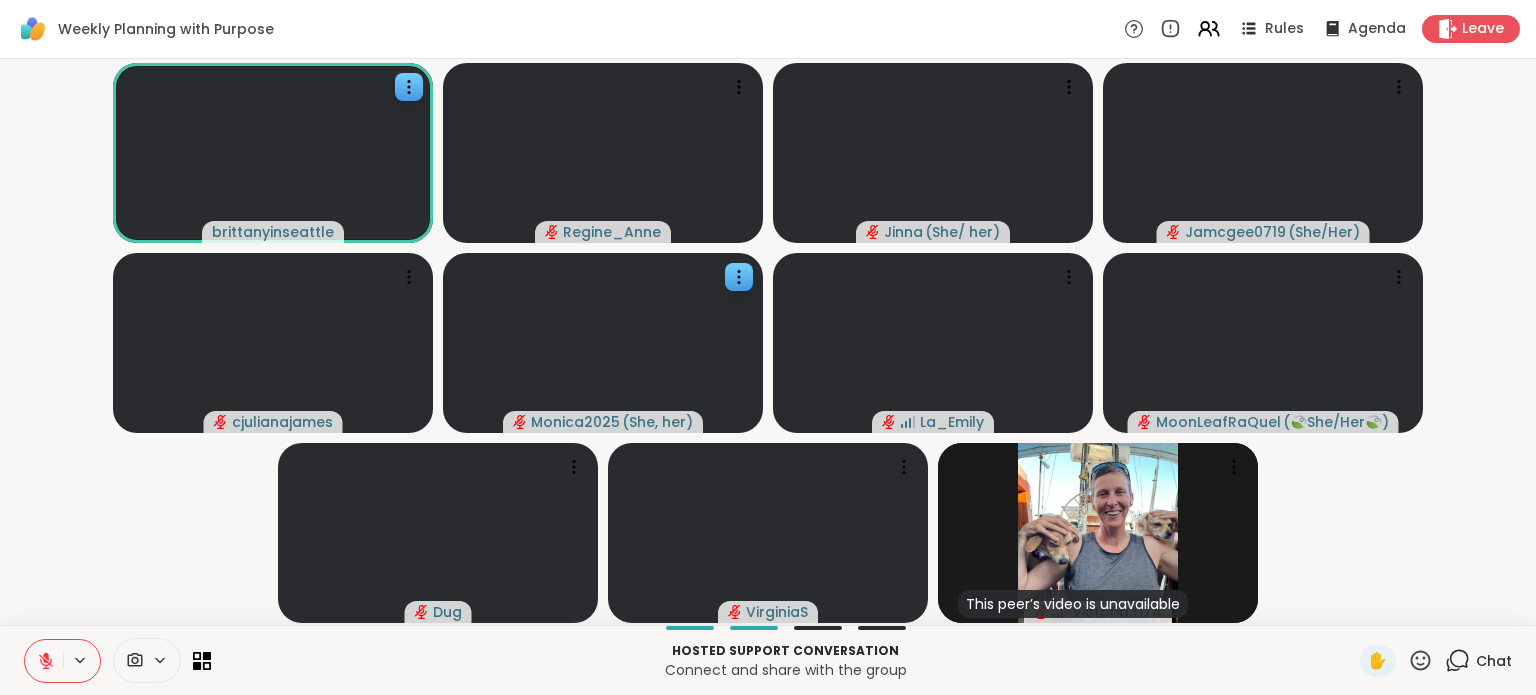 click on "Chat" at bounding box center (1478, 661) 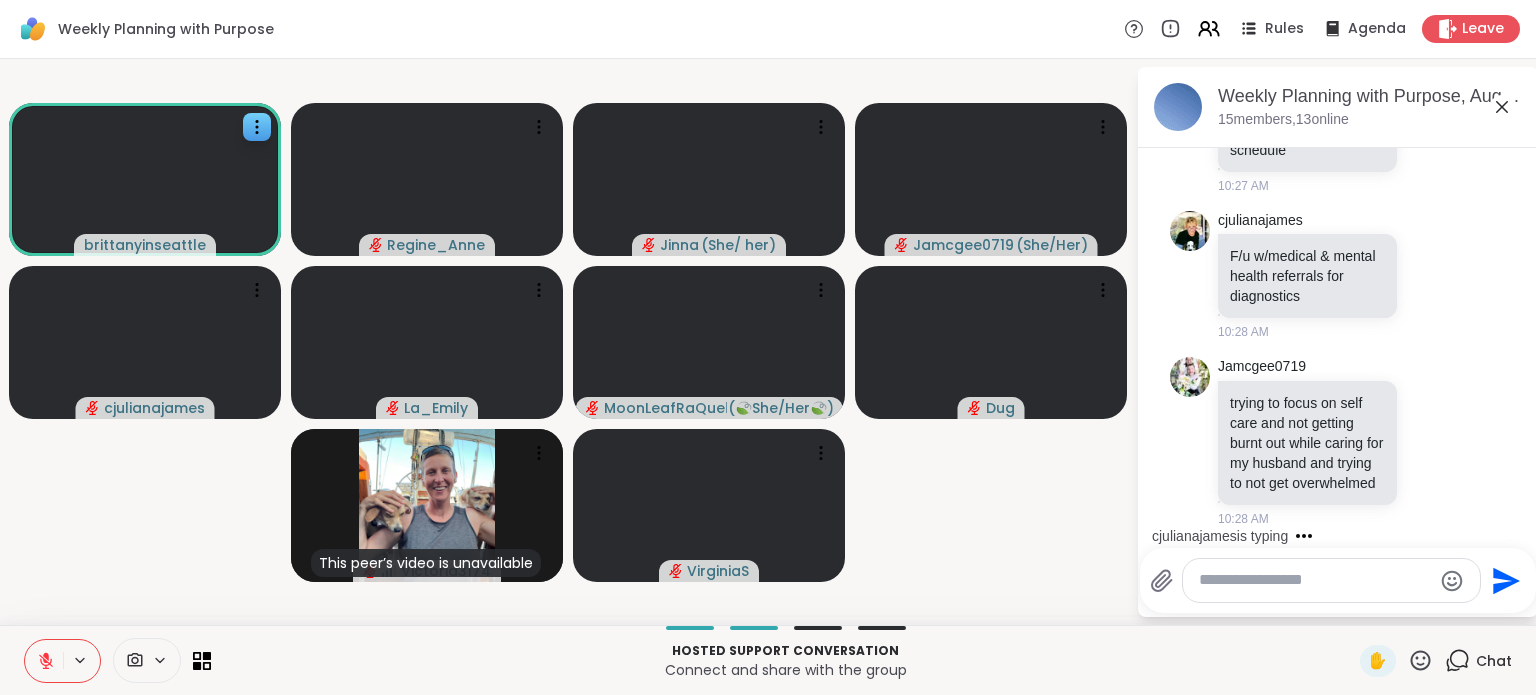 scroll, scrollTop: 7793, scrollLeft: 0, axis: vertical 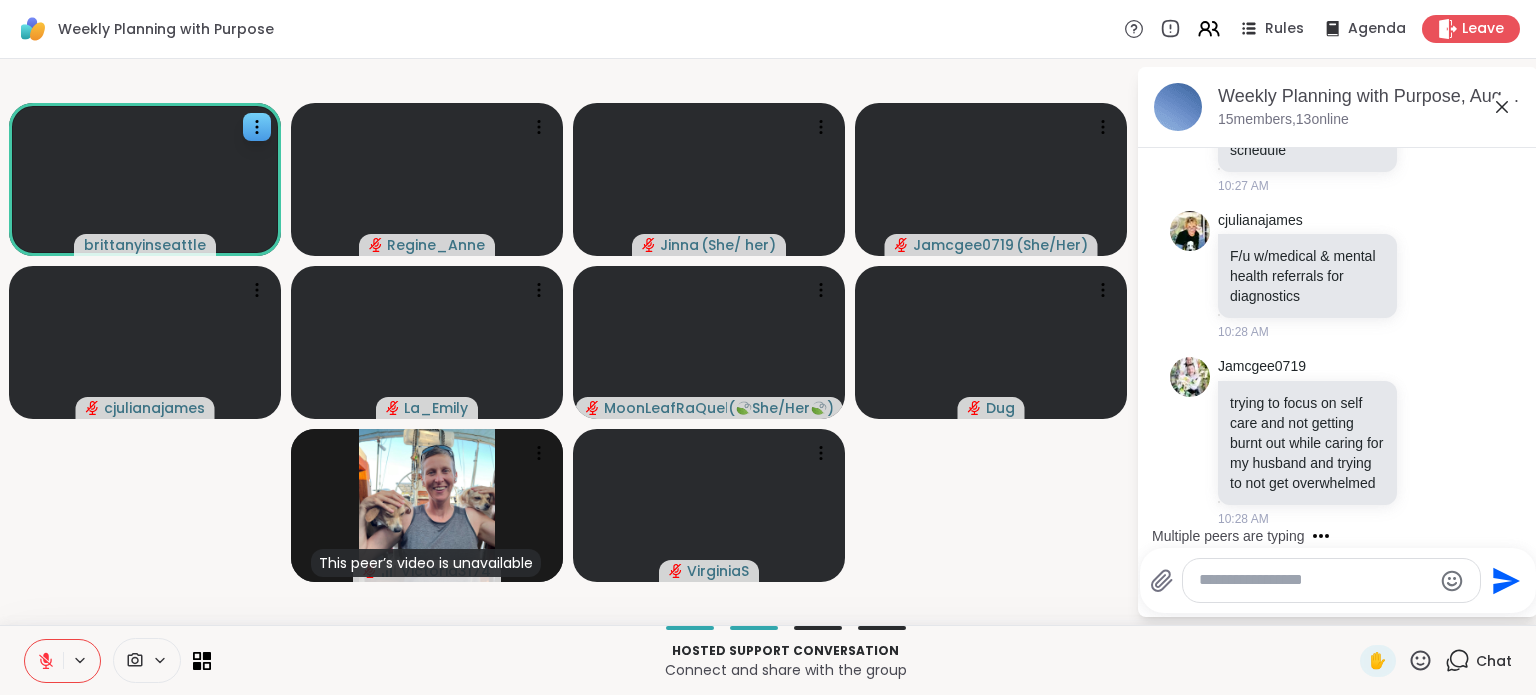 click on "trying to balance home life having a disabled husband and trying to balance my work schedule" at bounding box center (1307, 110) 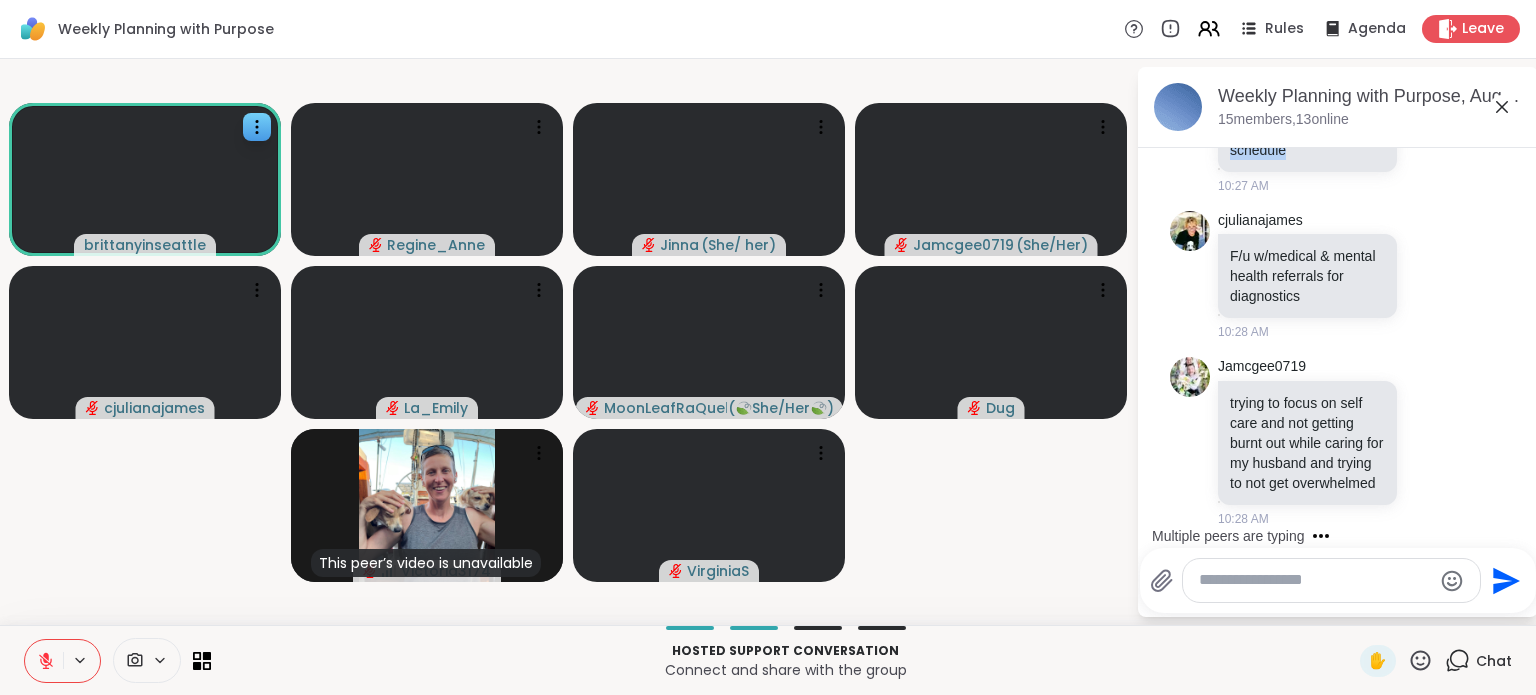 click on "trying to balance home life having a disabled husband and trying to balance my work schedule" at bounding box center [1307, 110] 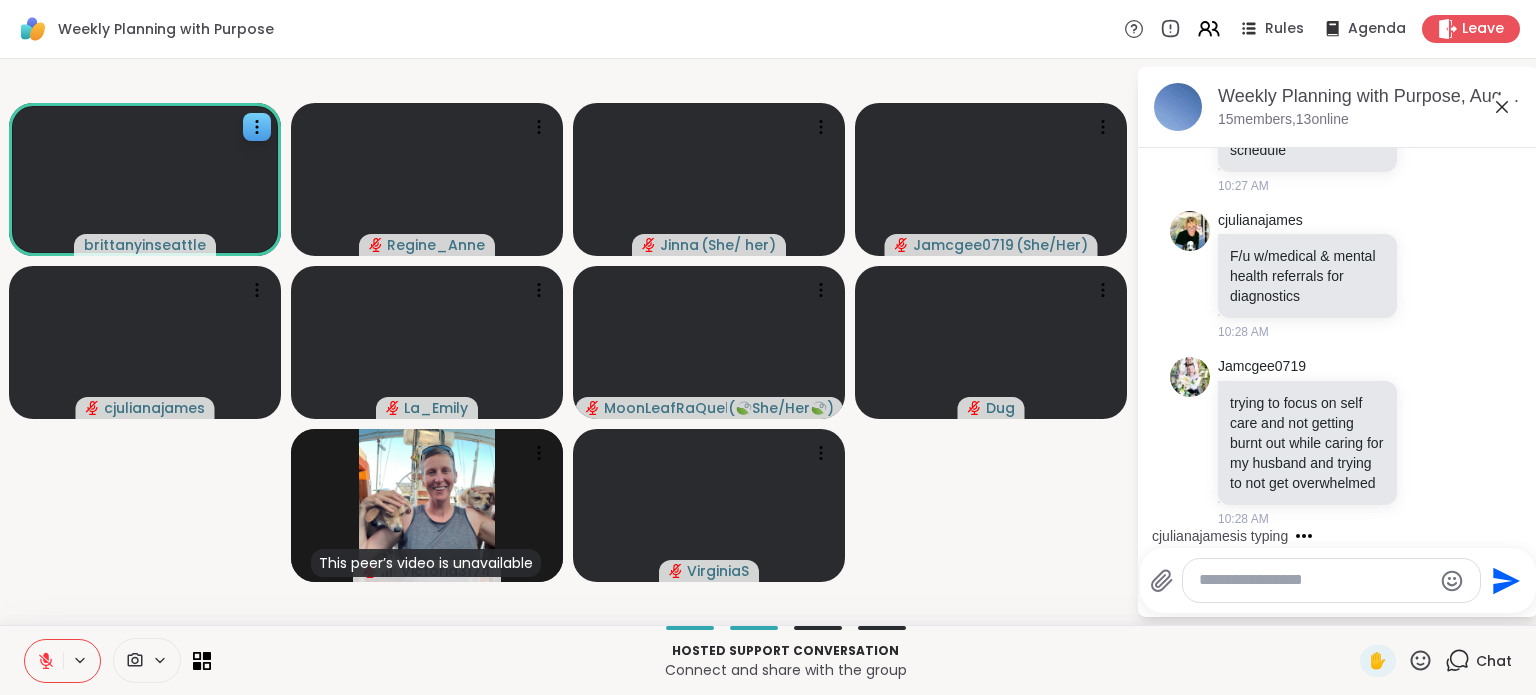 click on "trying to balance home life having a disabled husband and trying to balance my work schedule" at bounding box center (1307, 110) 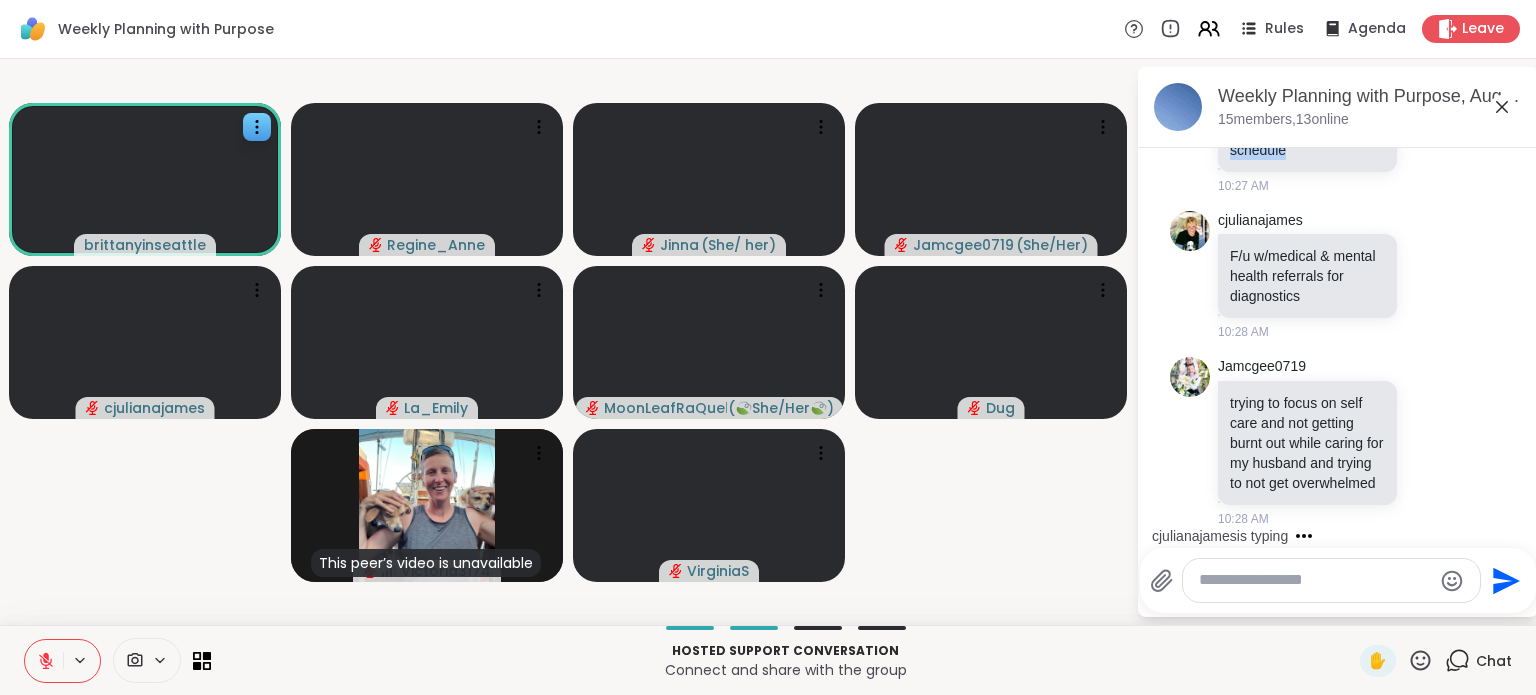 click on "trying to balance home life having a disabled husband and trying to balance my work schedule" at bounding box center [1307, 110] 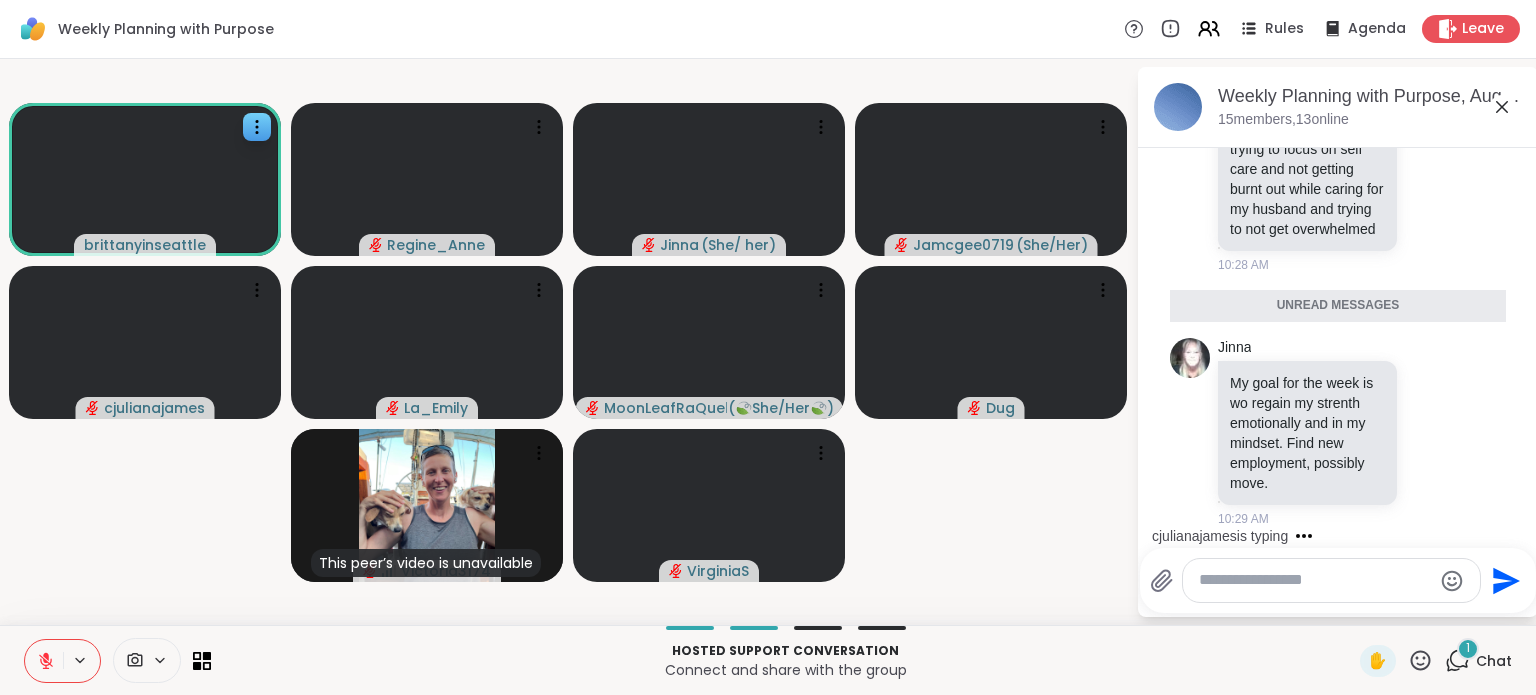 scroll, scrollTop: 8319, scrollLeft: 0, axis: vertical 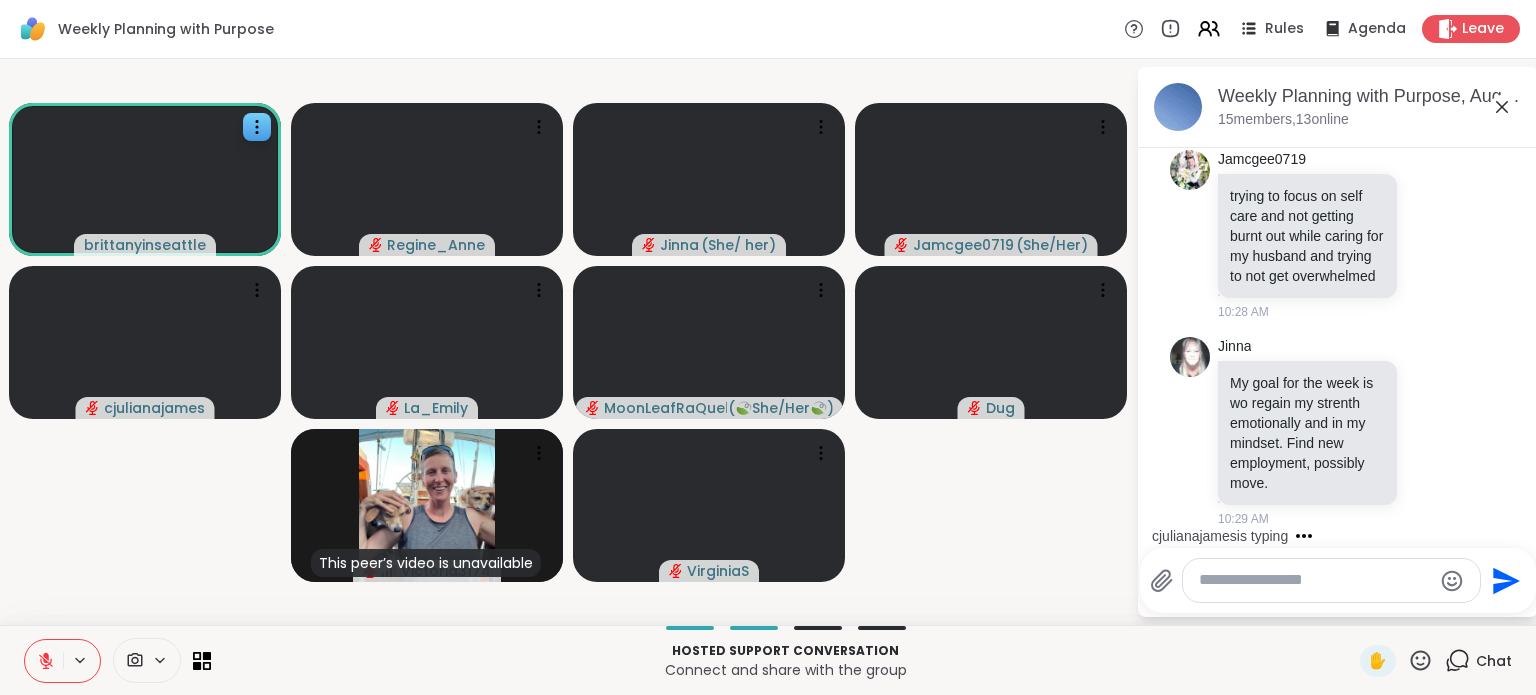 click at bounding box center (1315, 580) 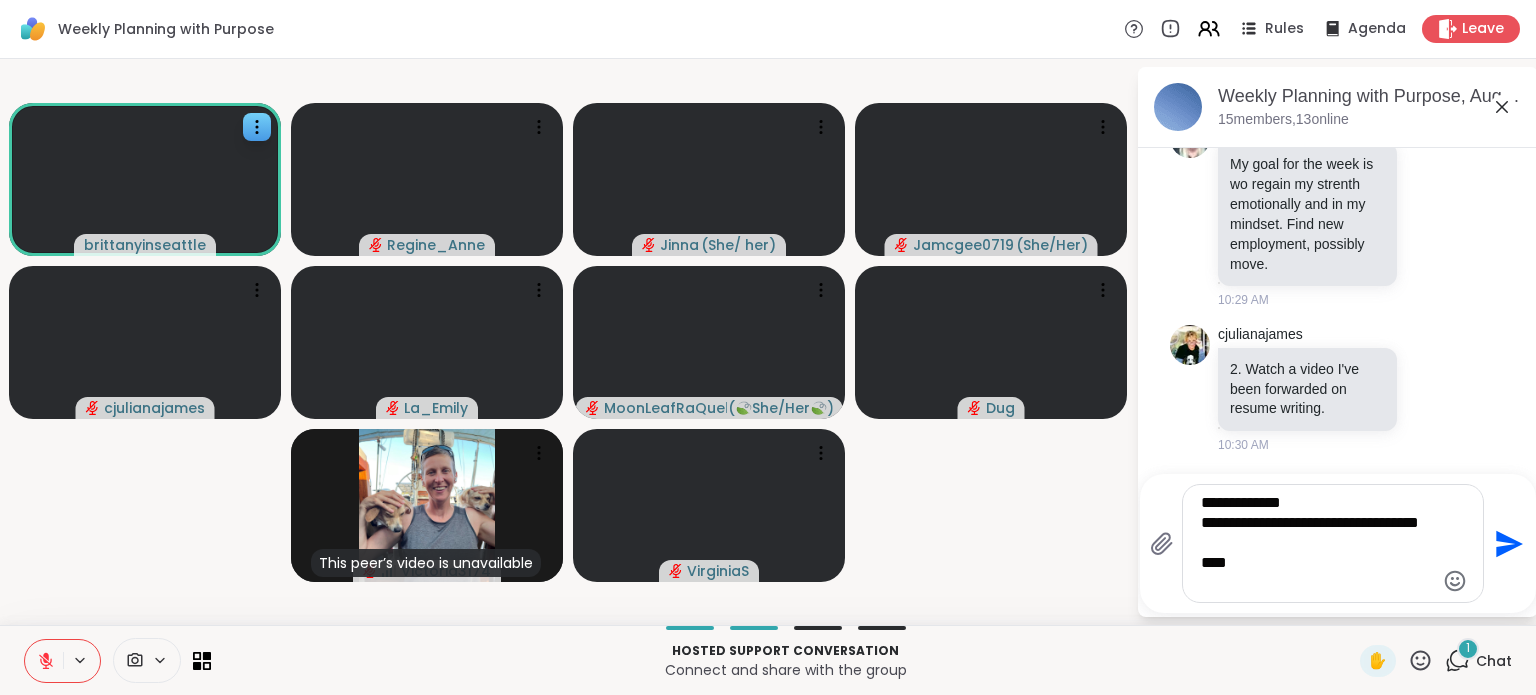 scroll, scrollTop: 8538, scrollLeft: 0, axis: vertical 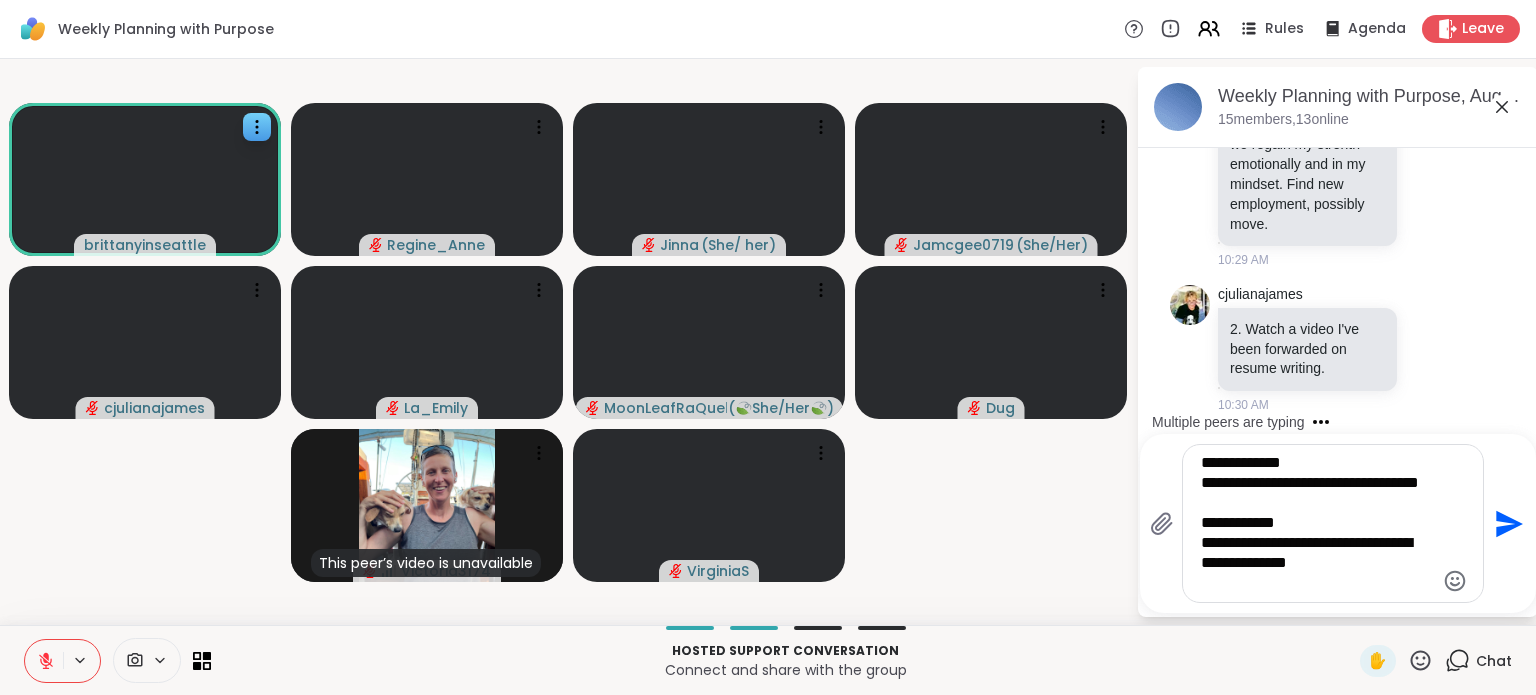 click on "**********" at bounding box center (1317, 523) 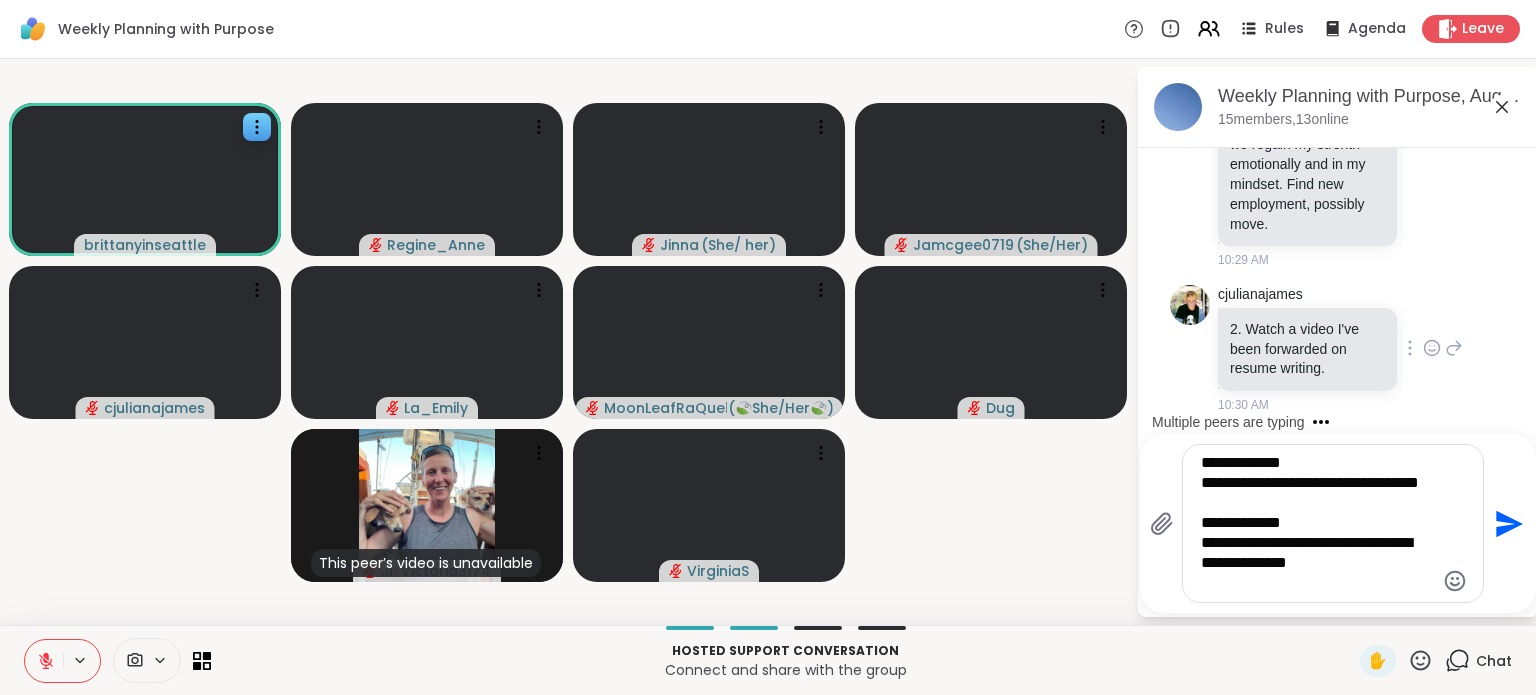 scroll, scrollTop: 8578, scrollLeft: 0, axis: vertical 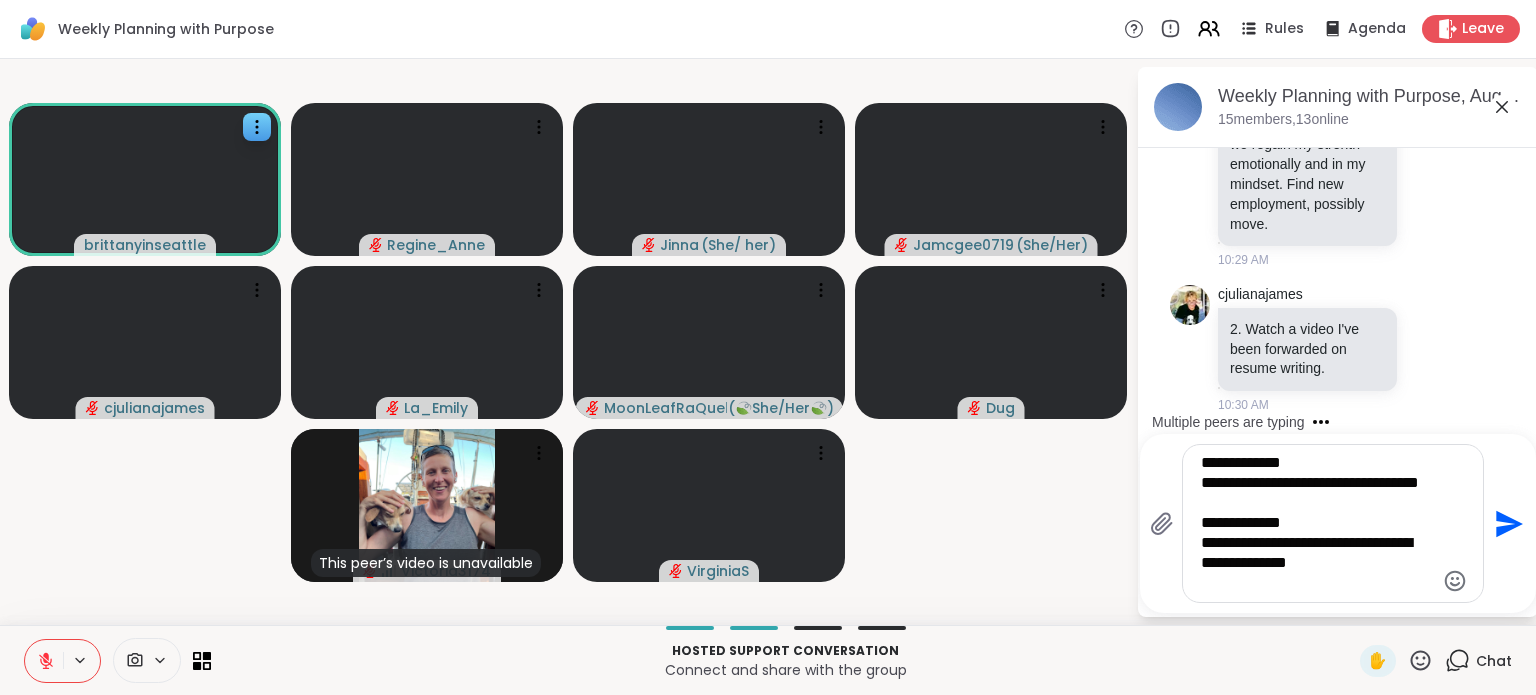 drag, startPoint x: 1269, startPoint y: 486, endPoint x: 1289, endPoint y: 555, distance: 71.8401 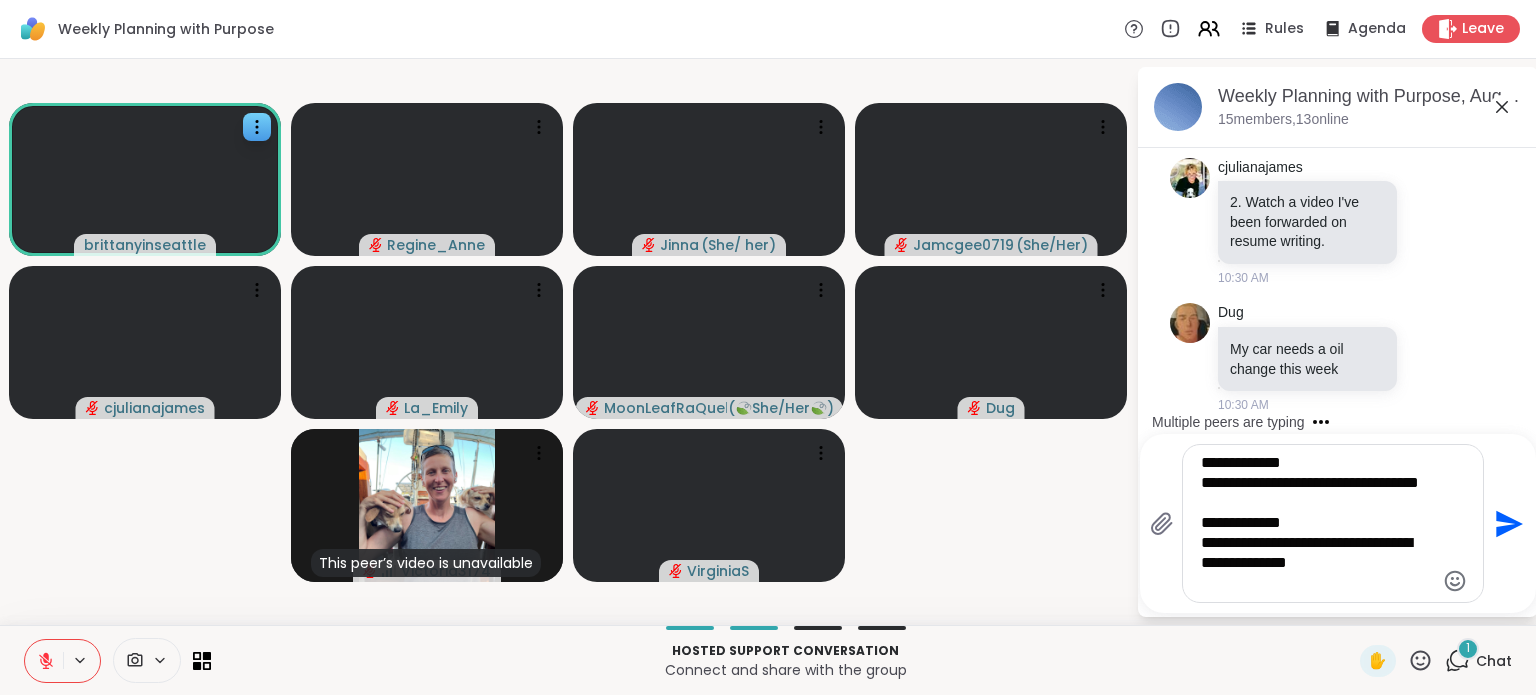 scroll, scrollTop: 8704, scrollLeft: 0, axis: vertical 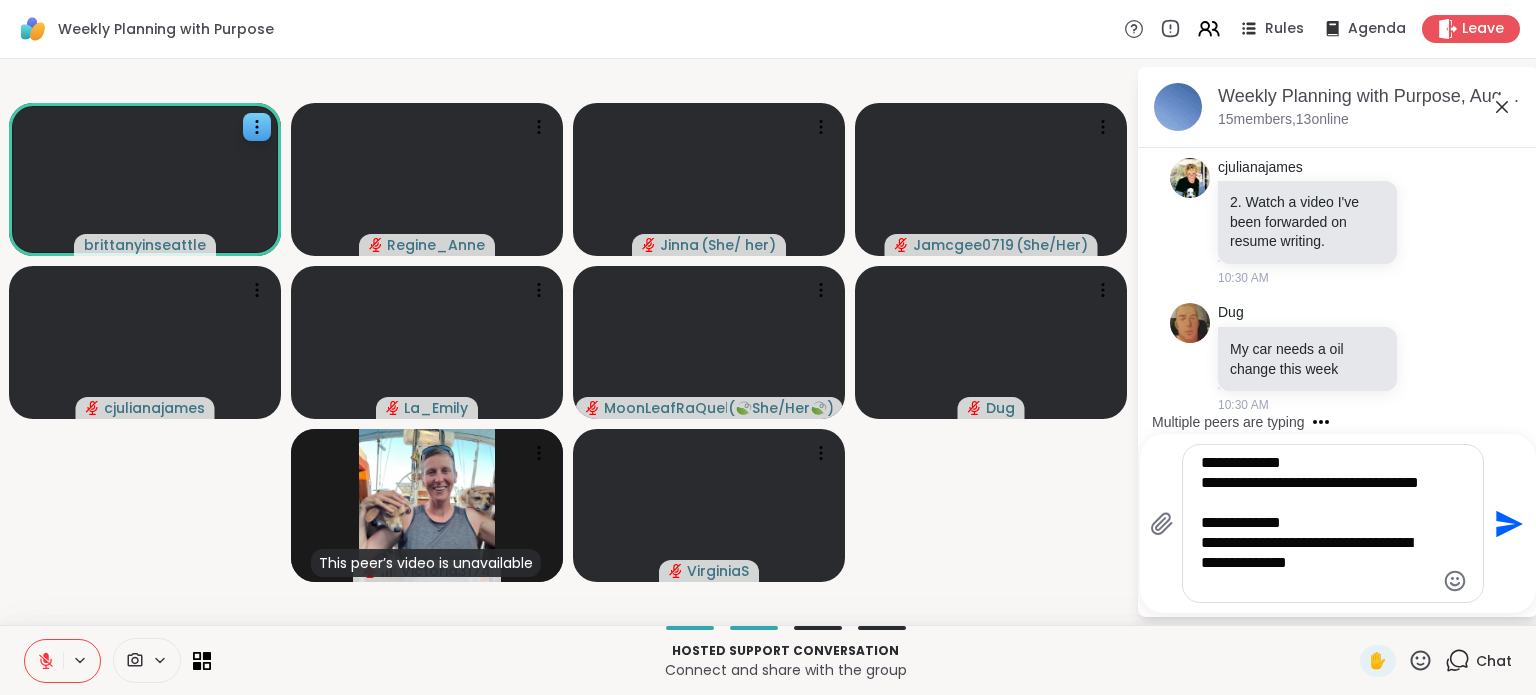 click on "**********" at bounding box center [1317, 523] 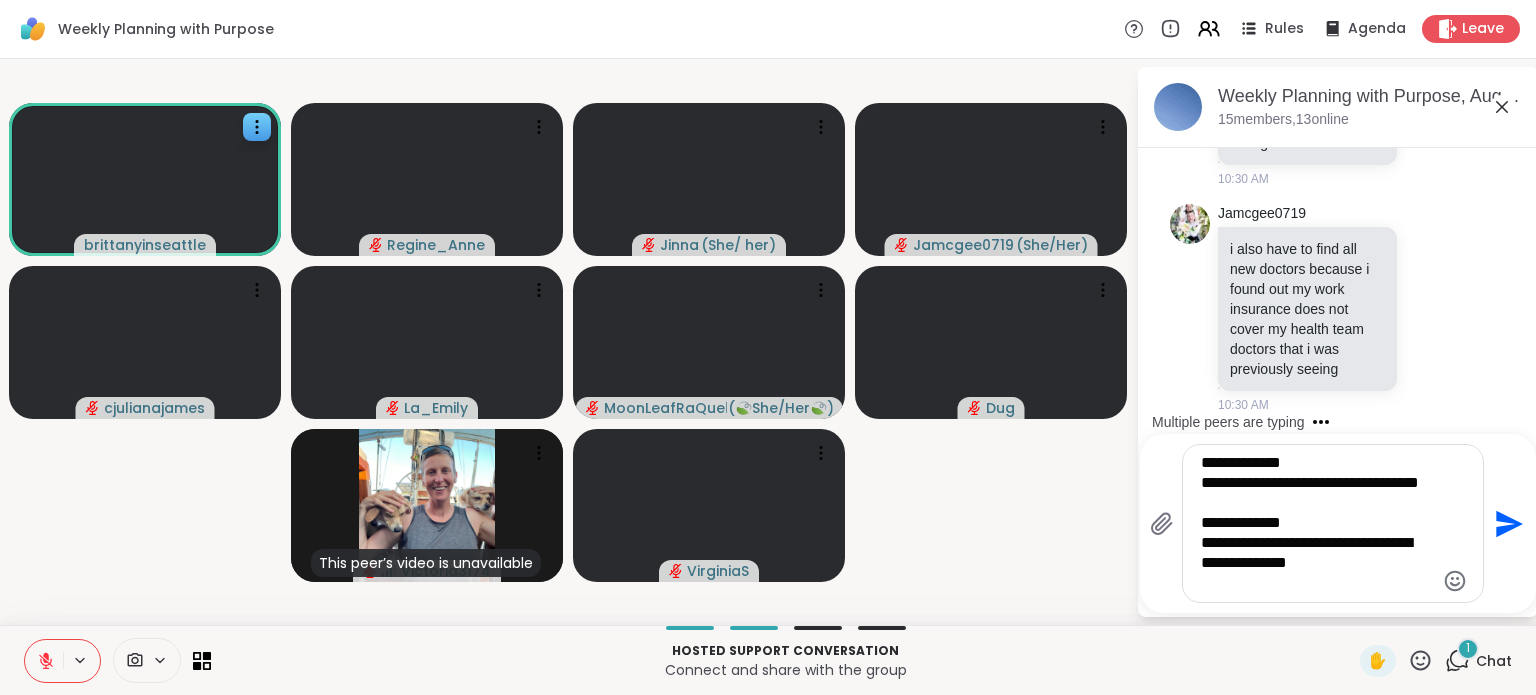 scroll, scrollTop: 8930, scrollLeft: 0, axis: vertical 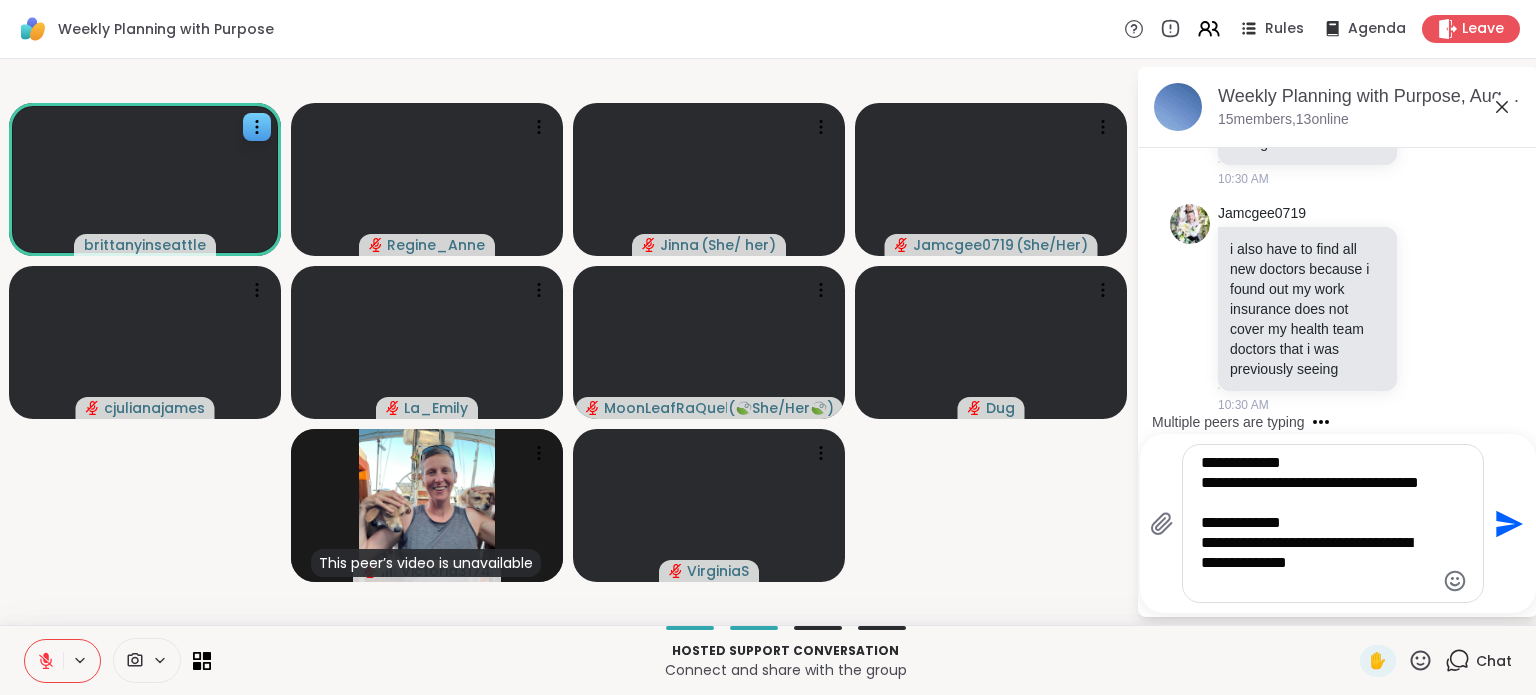 click on "**********" at bounding box center [1317, 523] 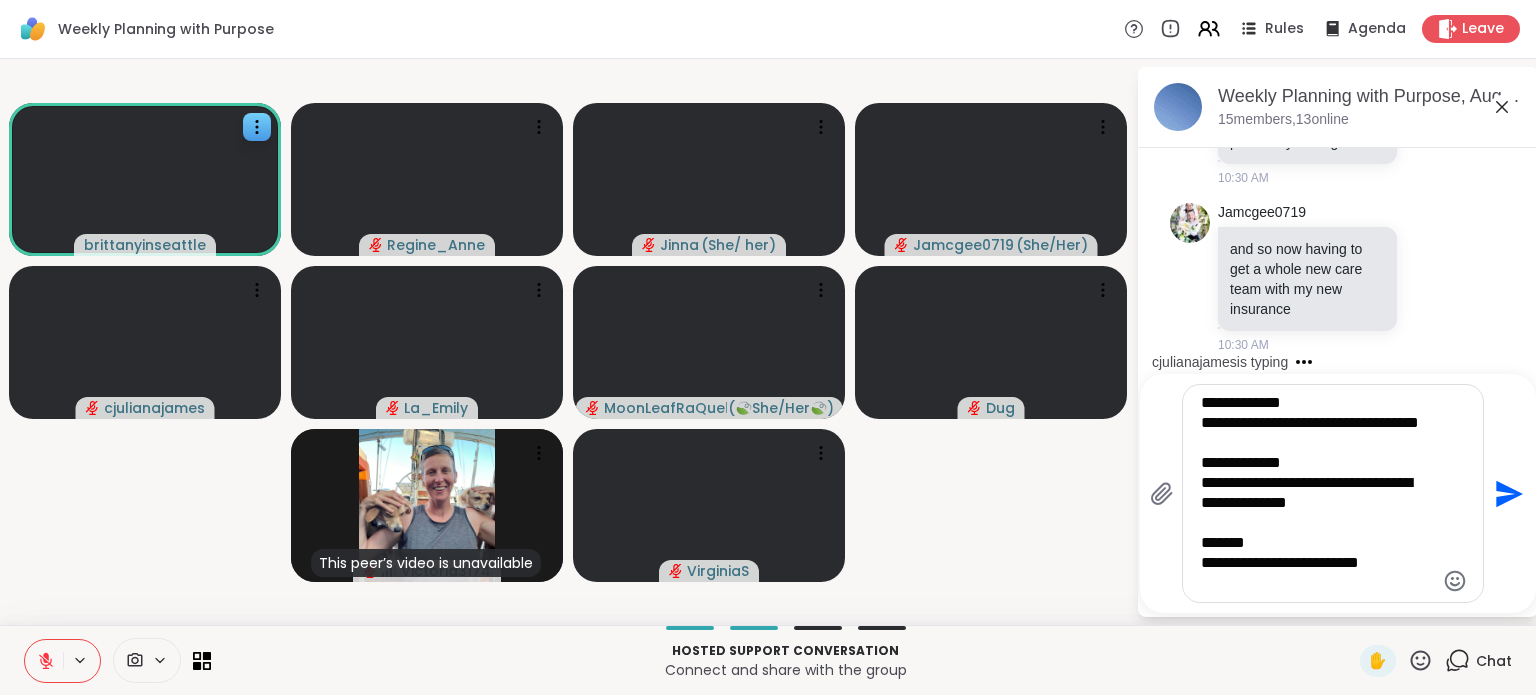 scroll, scrollTop: 9156, scrollLeft: 0, axis: vertical 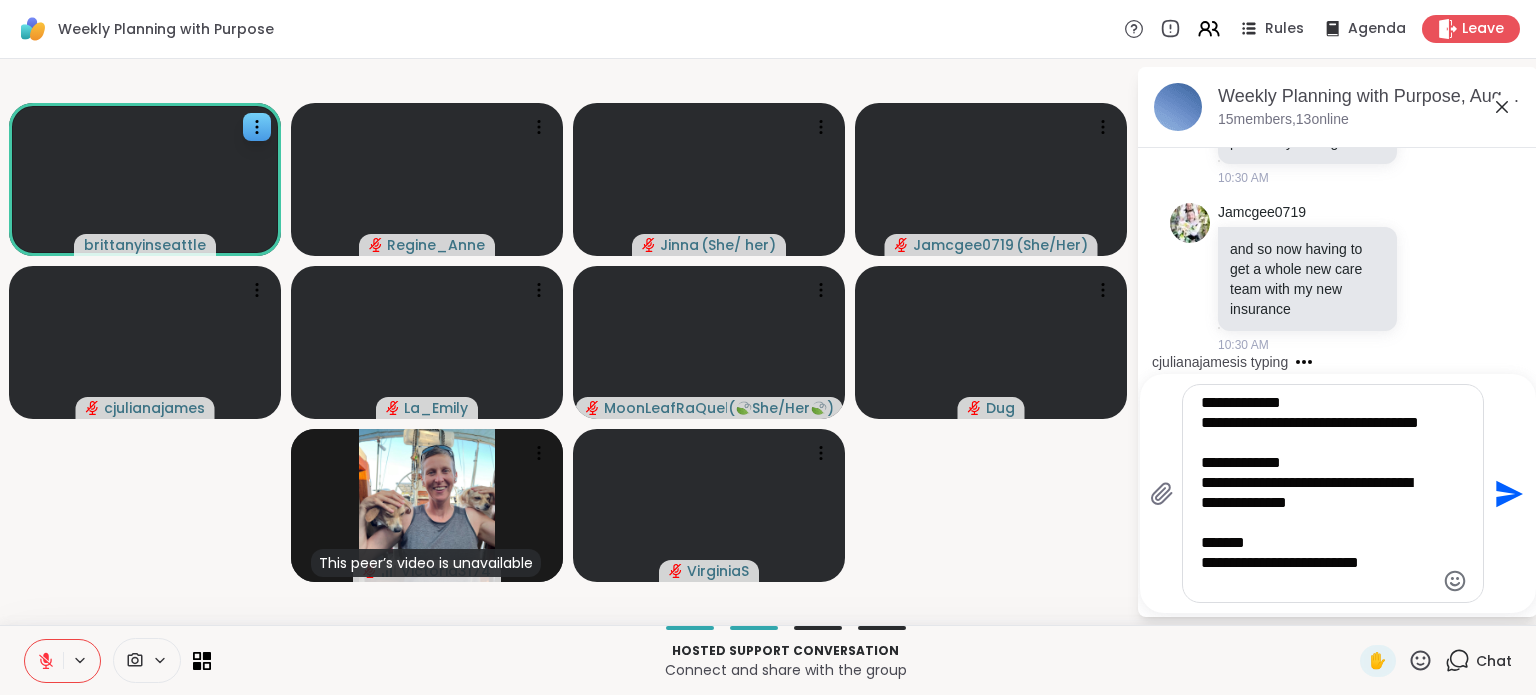 click on "**********" at bounding box center [1317, 493] 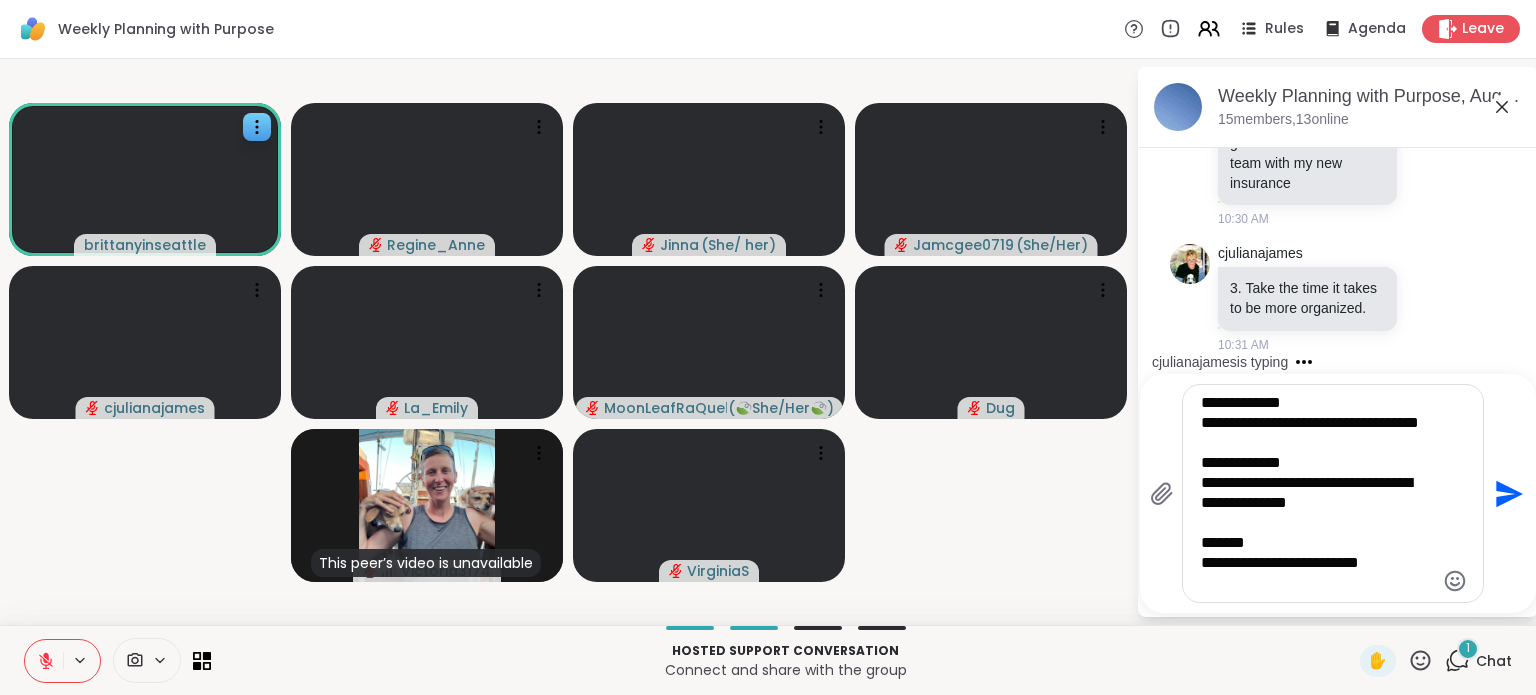 scroll, scrollTop: 9301, scrollLeft: 0, axis: vertical 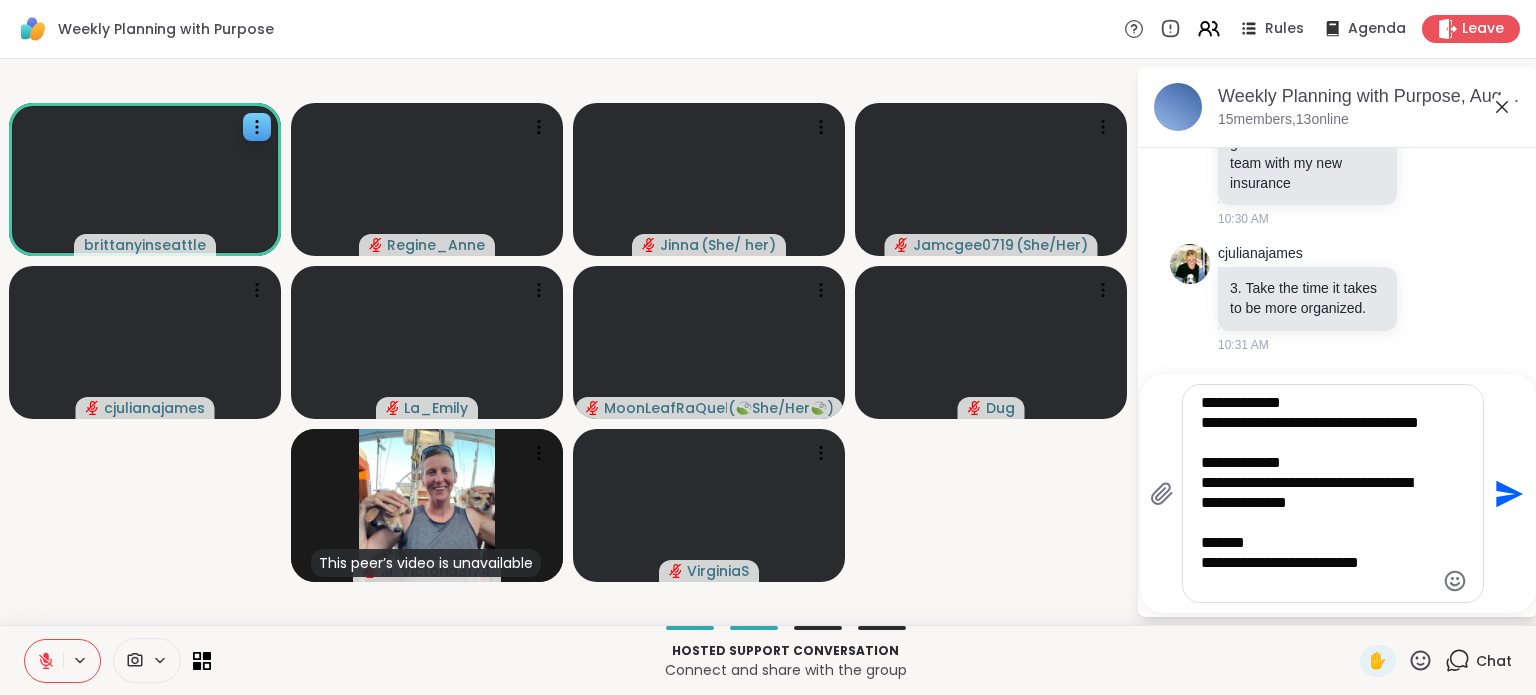 click on "**********" at bounding box center (1317, 493) 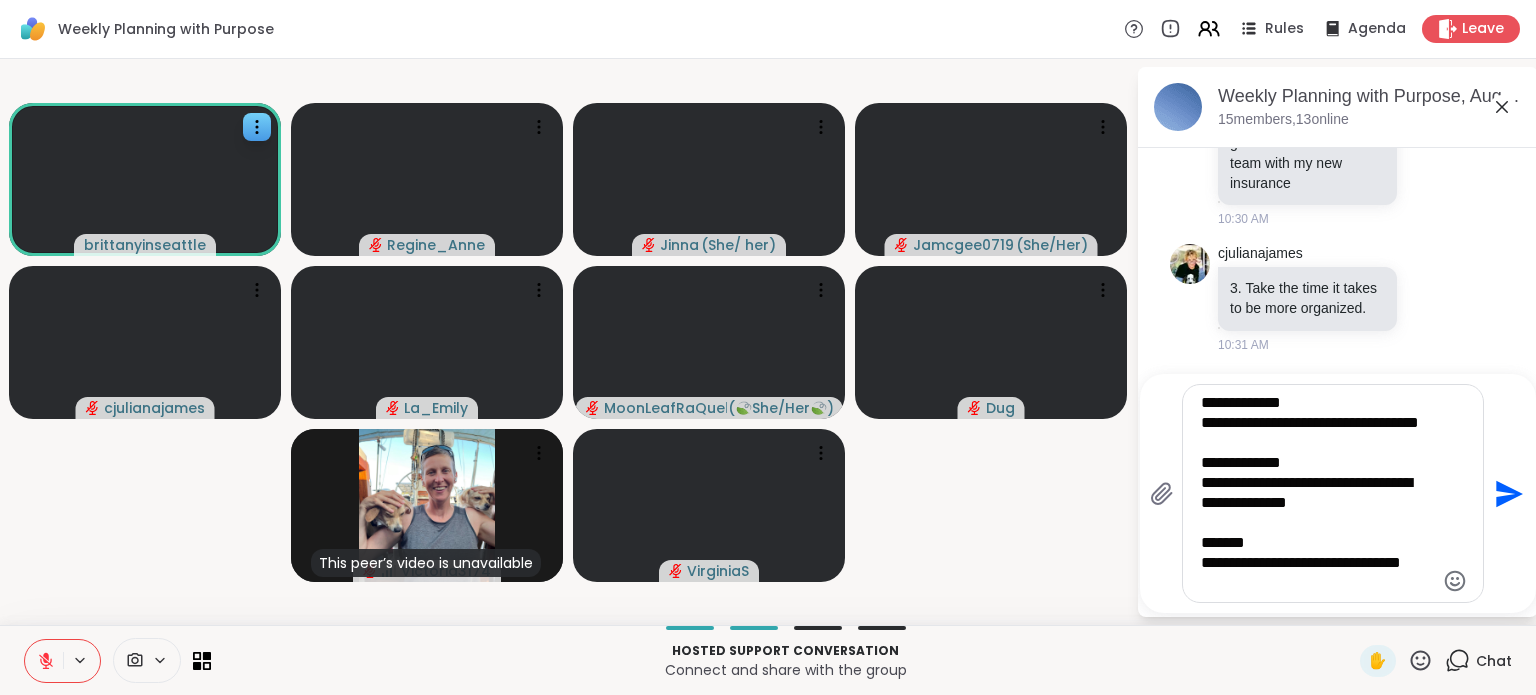 scroll, scrollTop: 10, scrollLeft: 0, axis: vertical 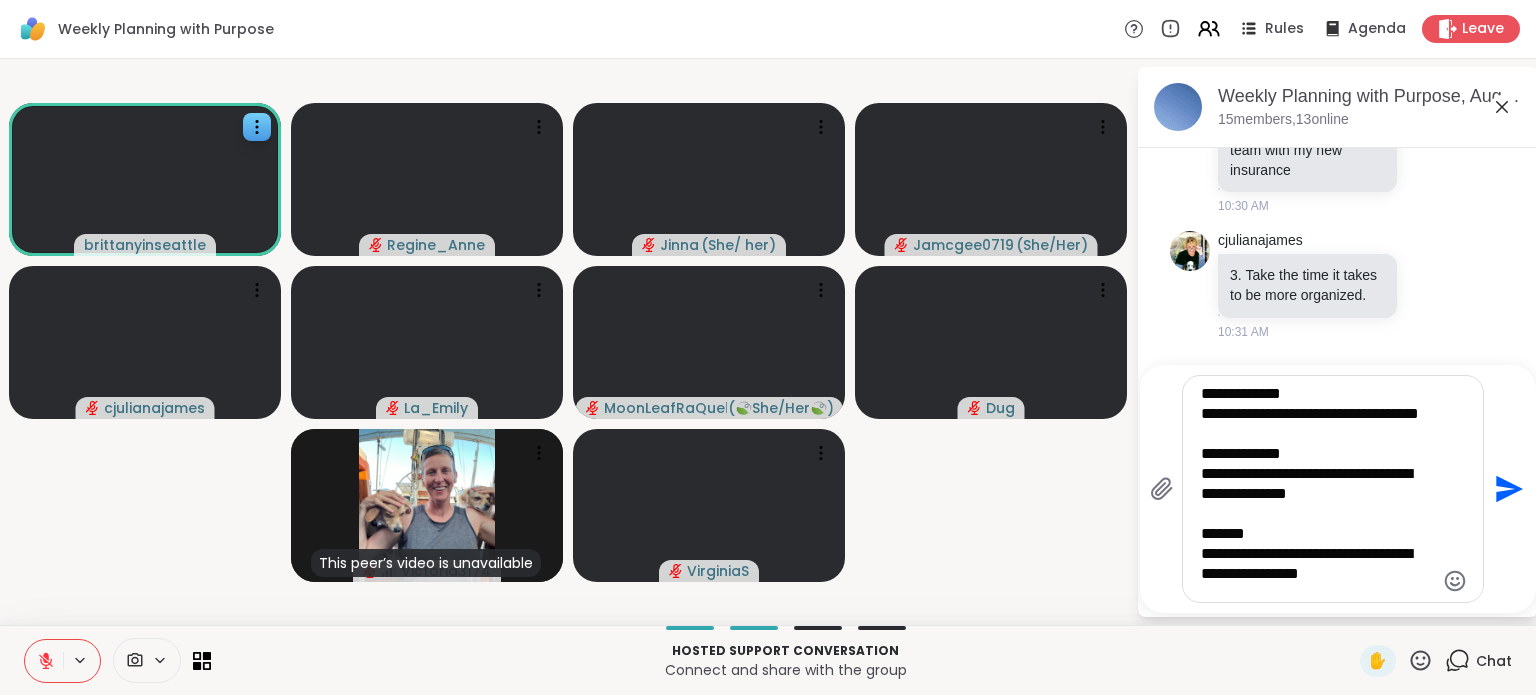 drag, startPoint x: 1304, startPoint y: 435, endPoint x: 1128, endPoint y: 357, distance: 192.50974 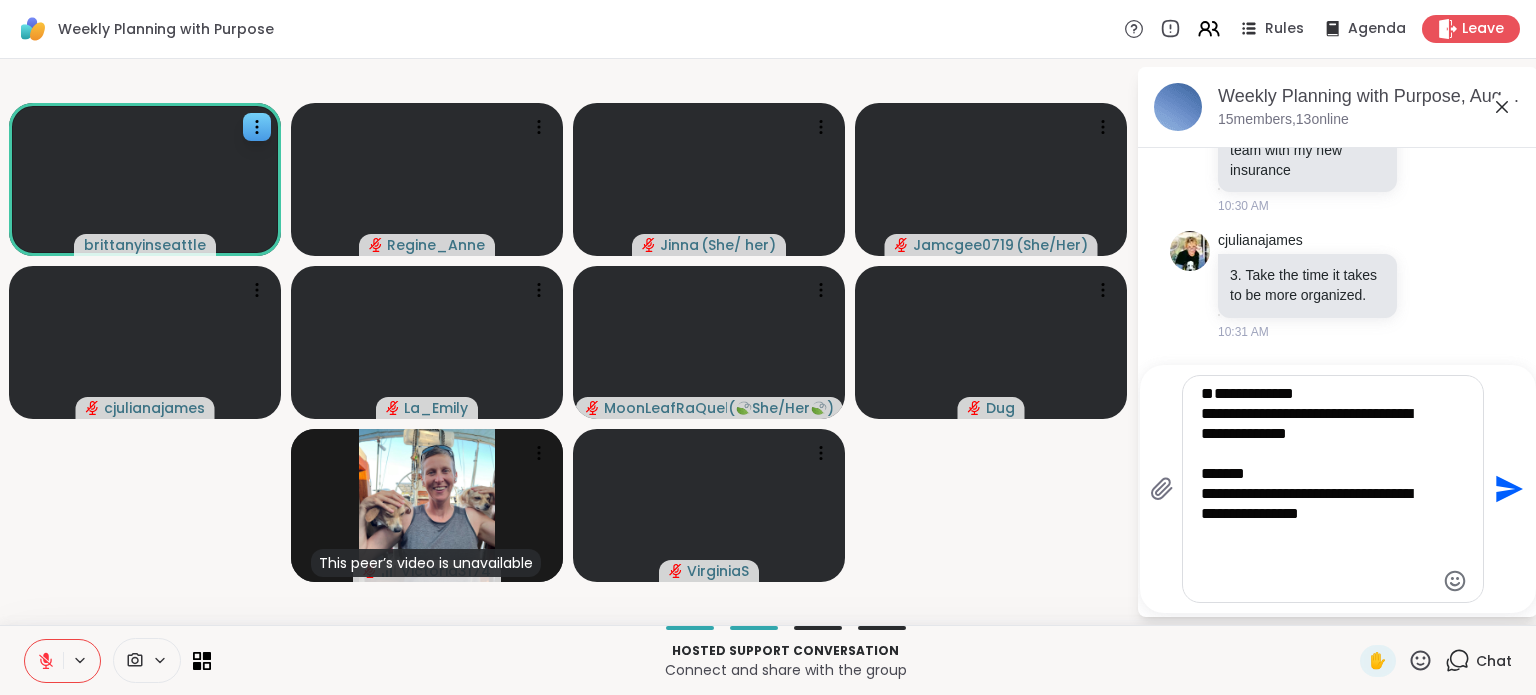 scroll, scrollTop: 9281, scrollLeft: 0, axis: vertical 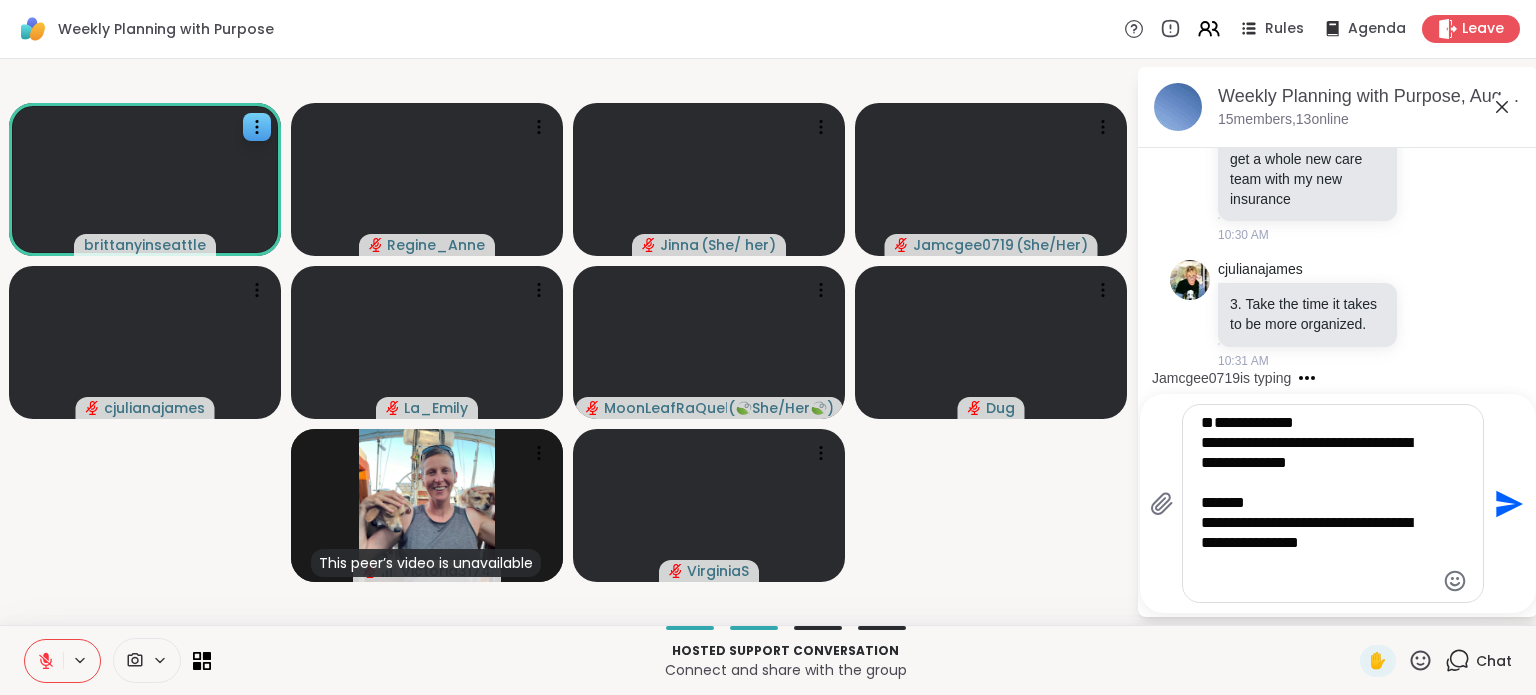 click on "**********" at bounding box center [1333, 503] 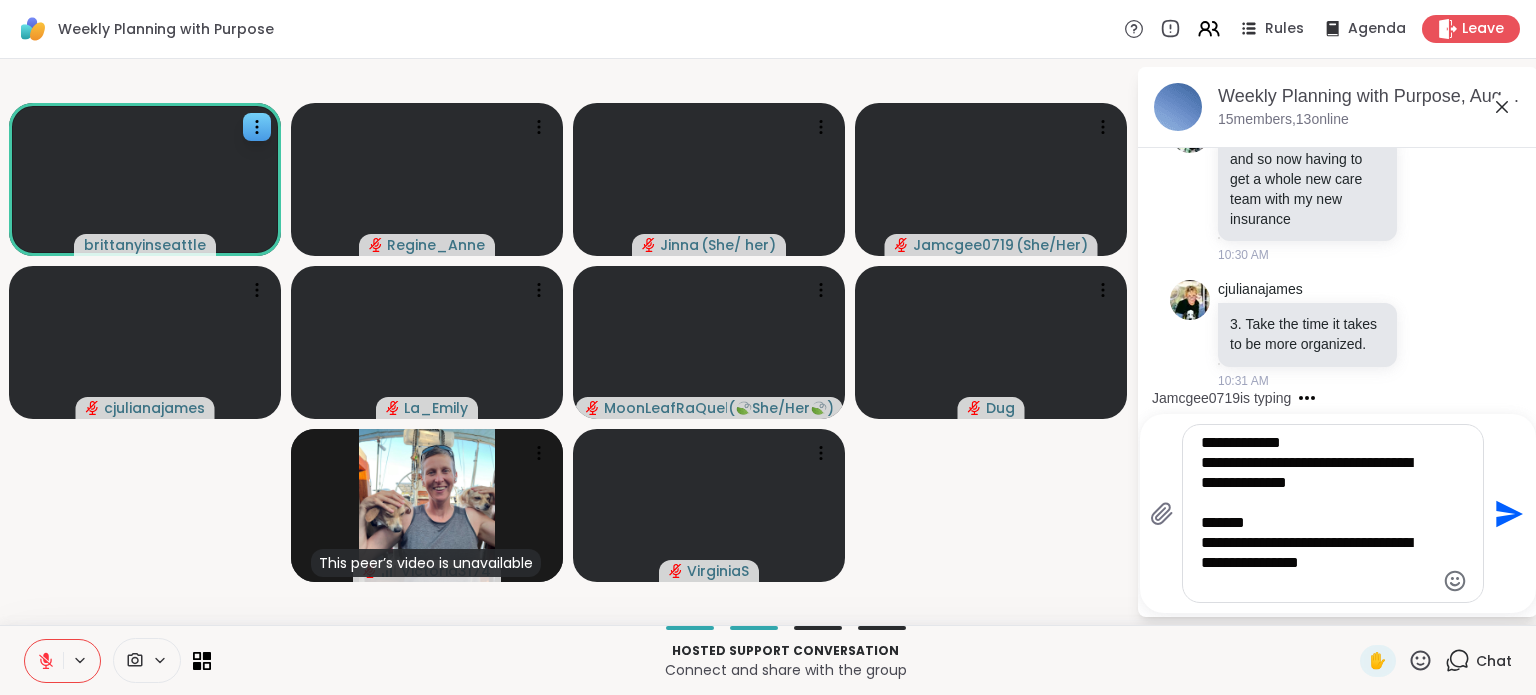 scroll, scrollTop: 9241, scrollLeft: 0, axis: vertical 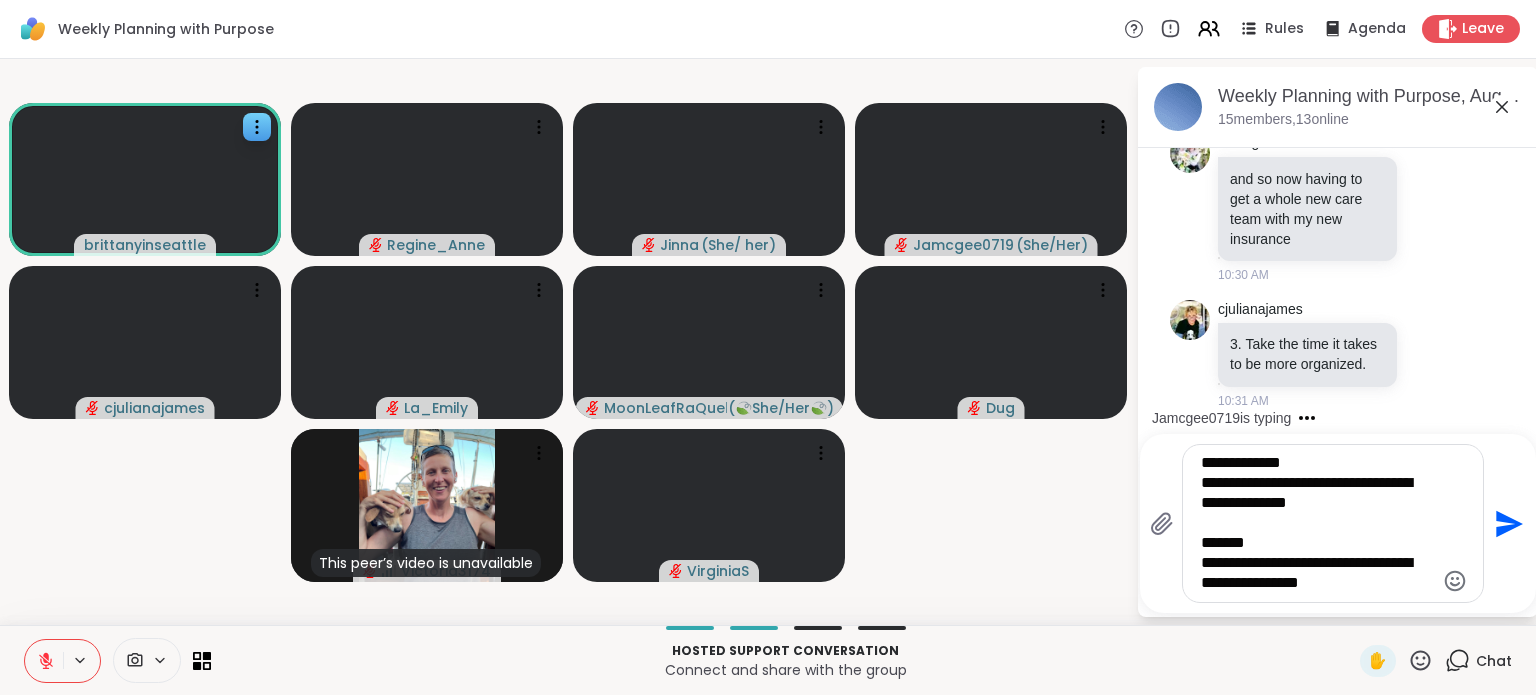 drag, startPoint x: 1174, startPoint y: 558, endPoint x: 1151, endPoint y: 542, distance: 28.01785 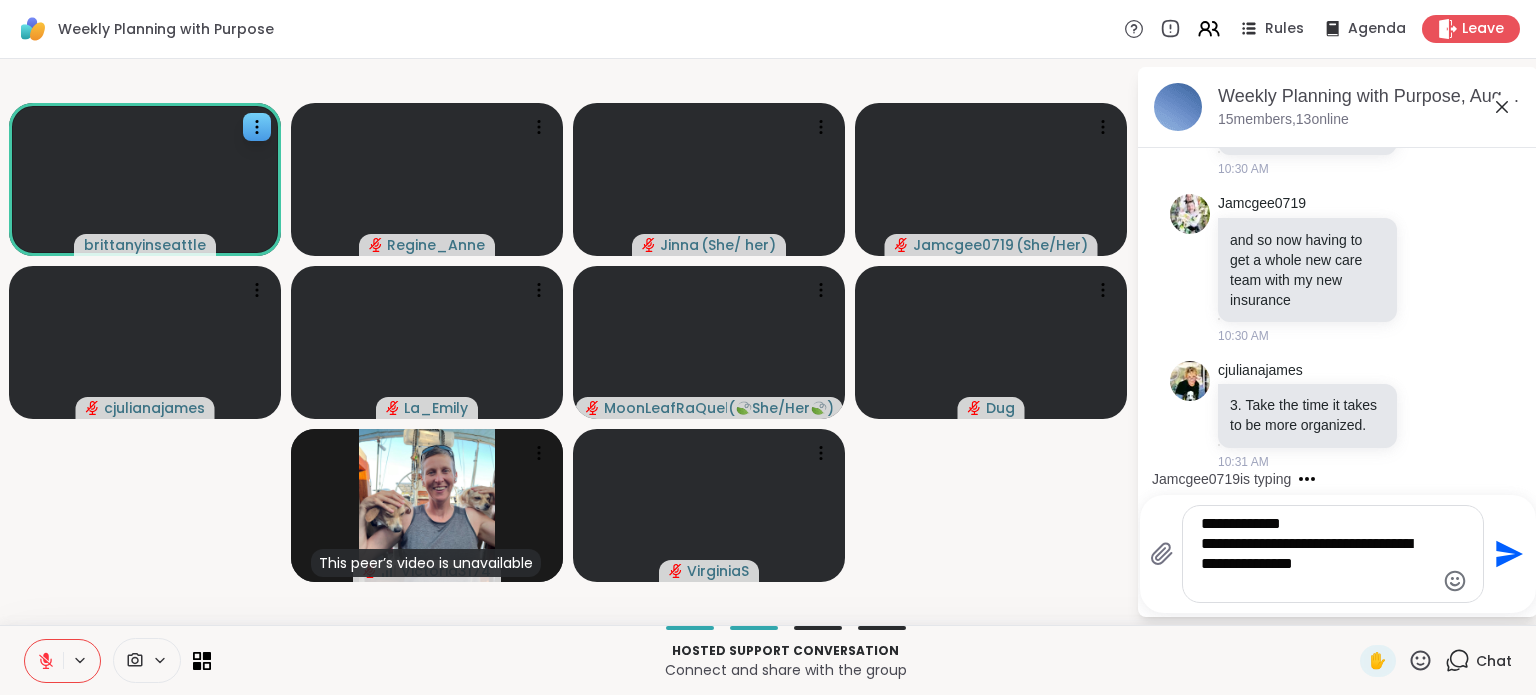 scroll, scrollTop: 9180, scrollLeft: 0, axis: vertical 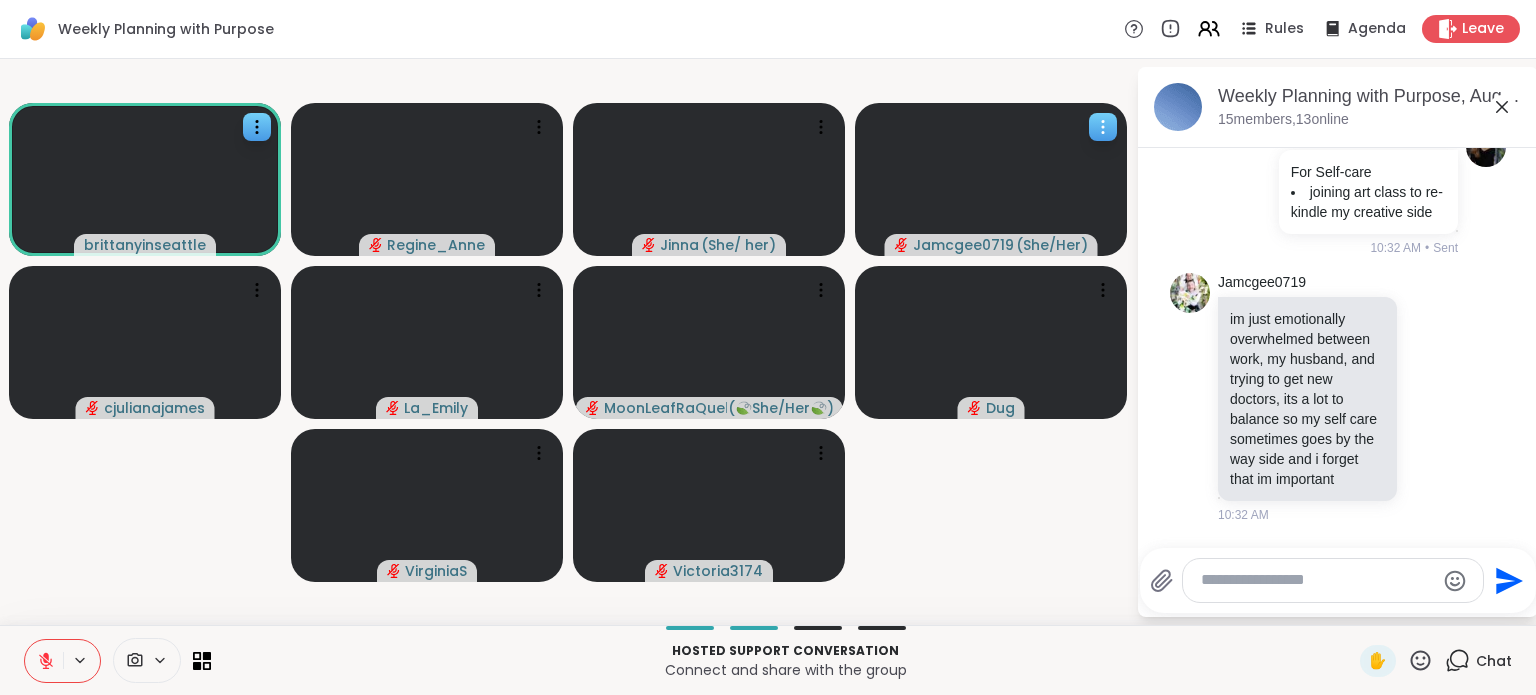 click 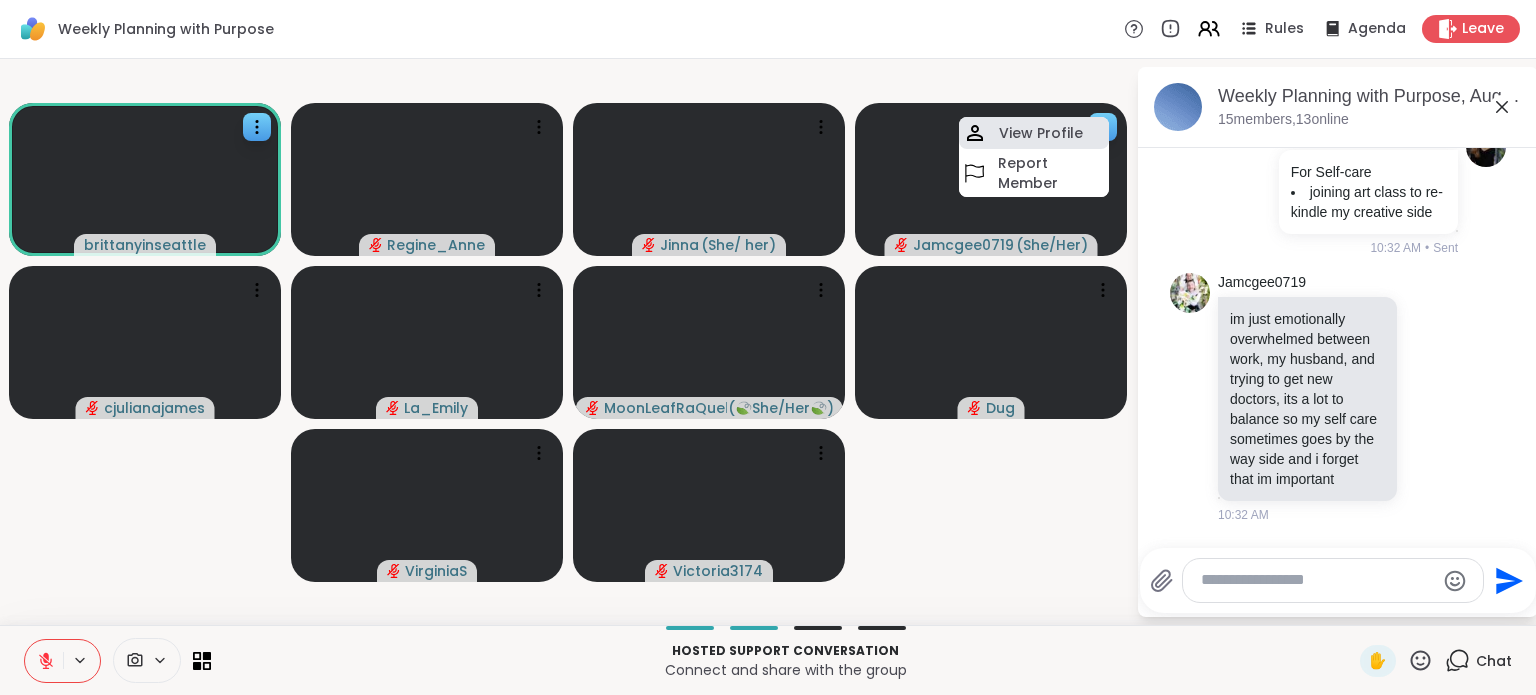 click on "View Profile" at bounding box center [1041, 133] 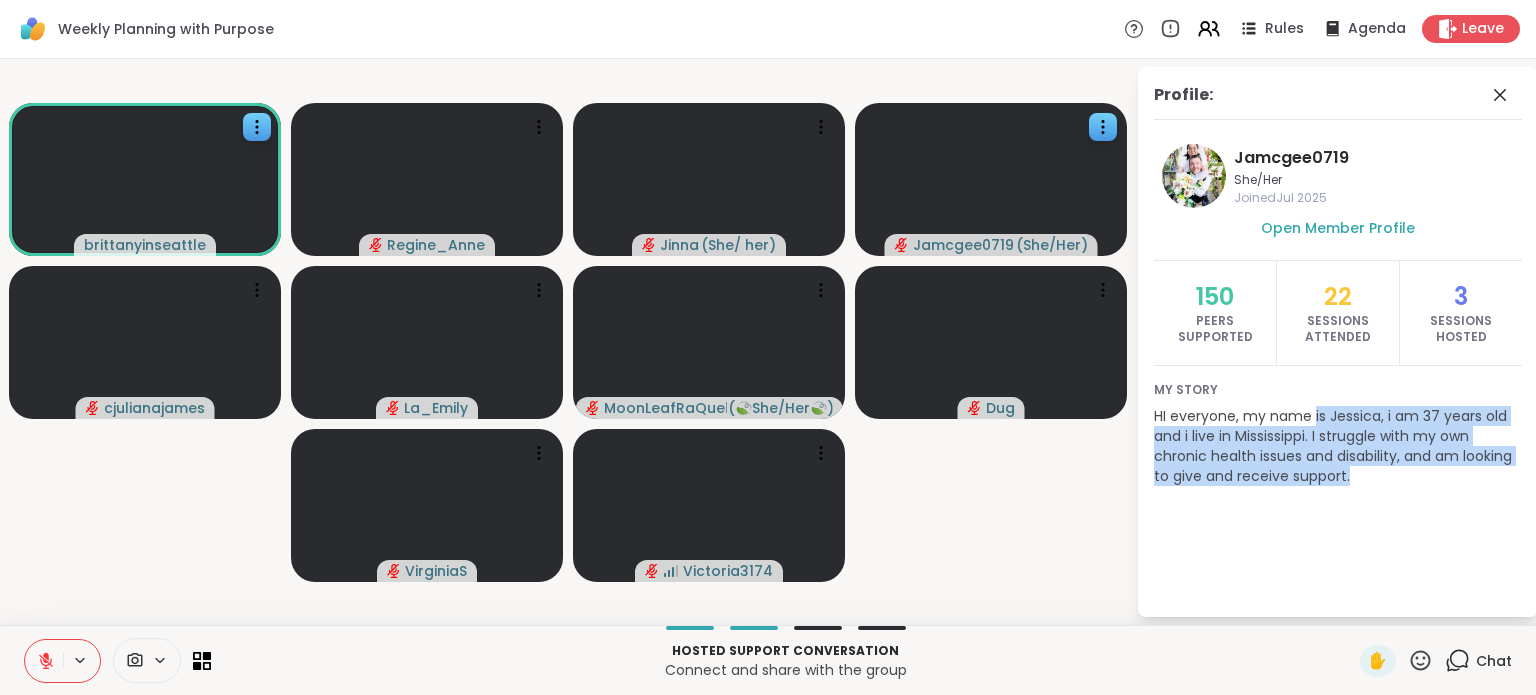 drag, startPoint x: 1312, startPoint y: 411, endPoint x: 1392, endPoint y: 491, distance: 113.137085 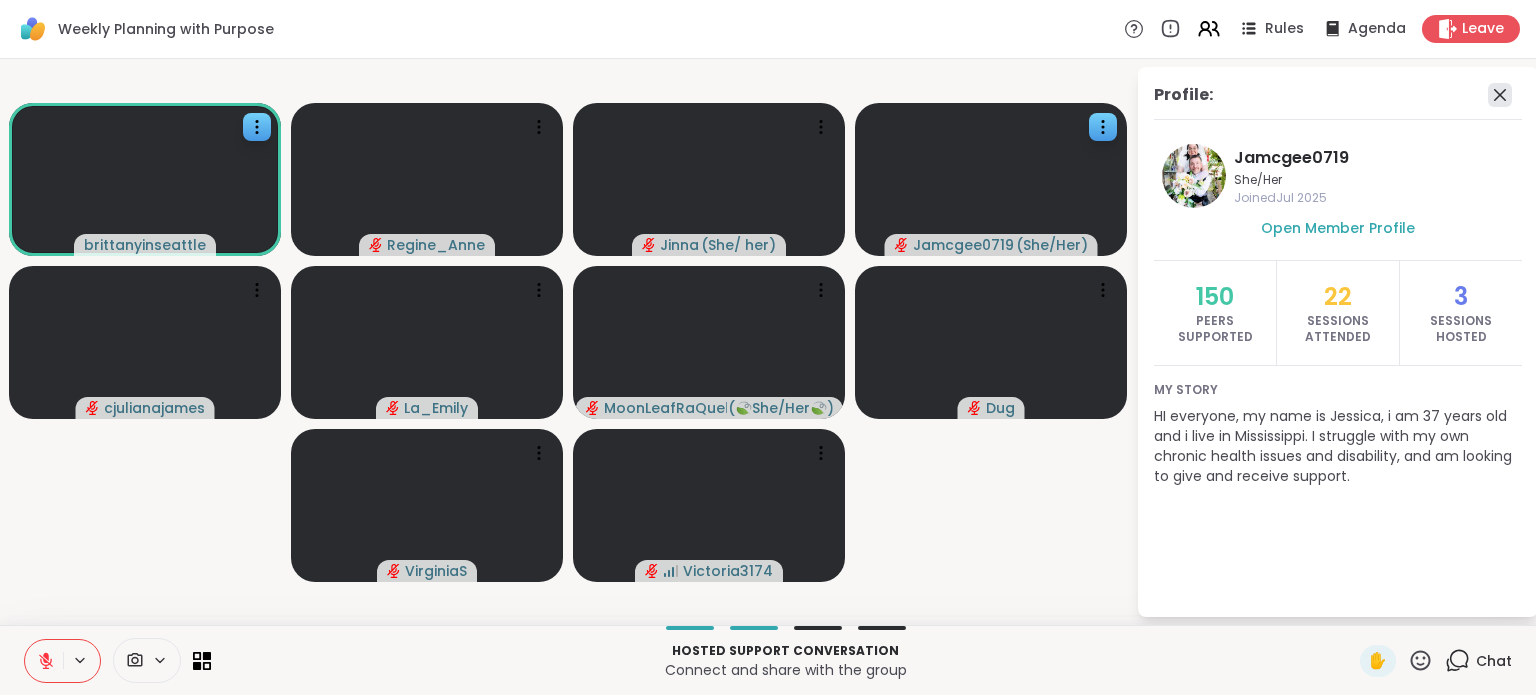 click 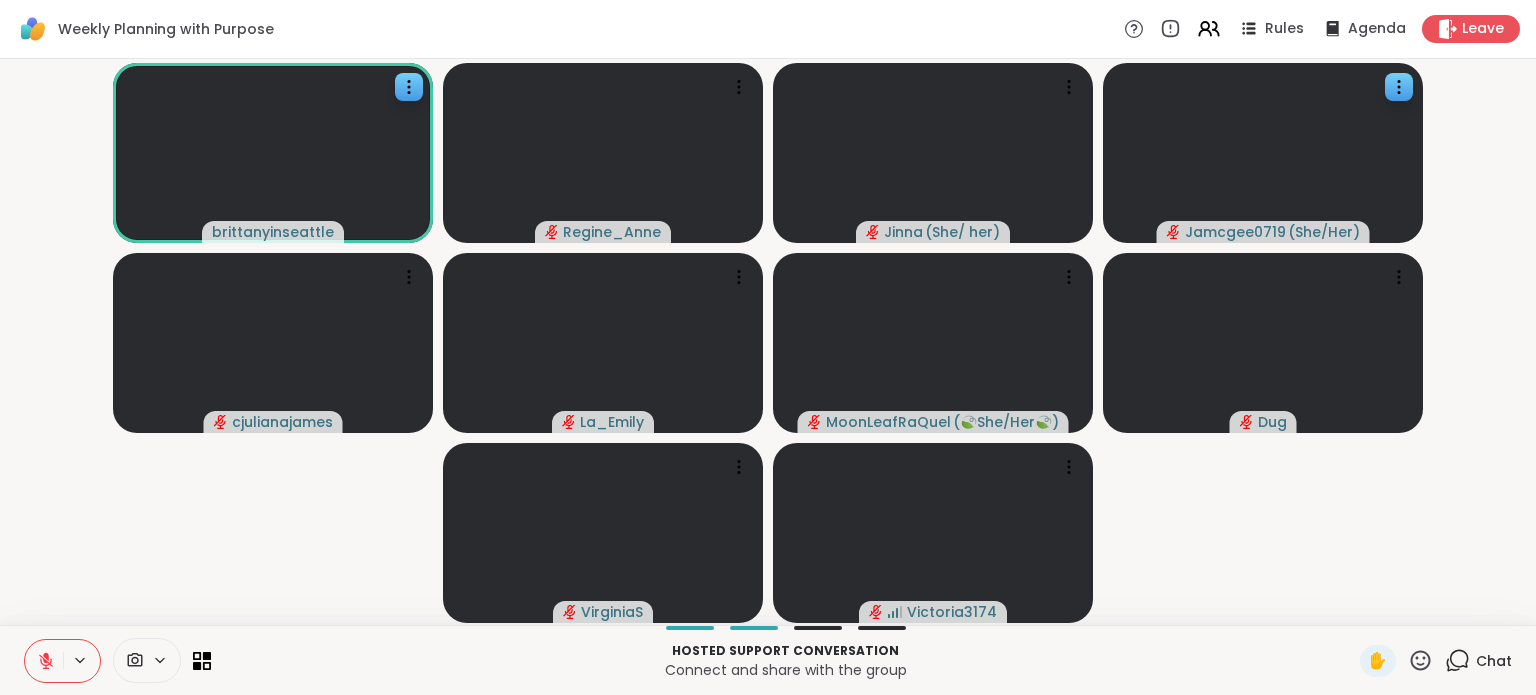 click on "Chat" at bounding box center [1478, 661] 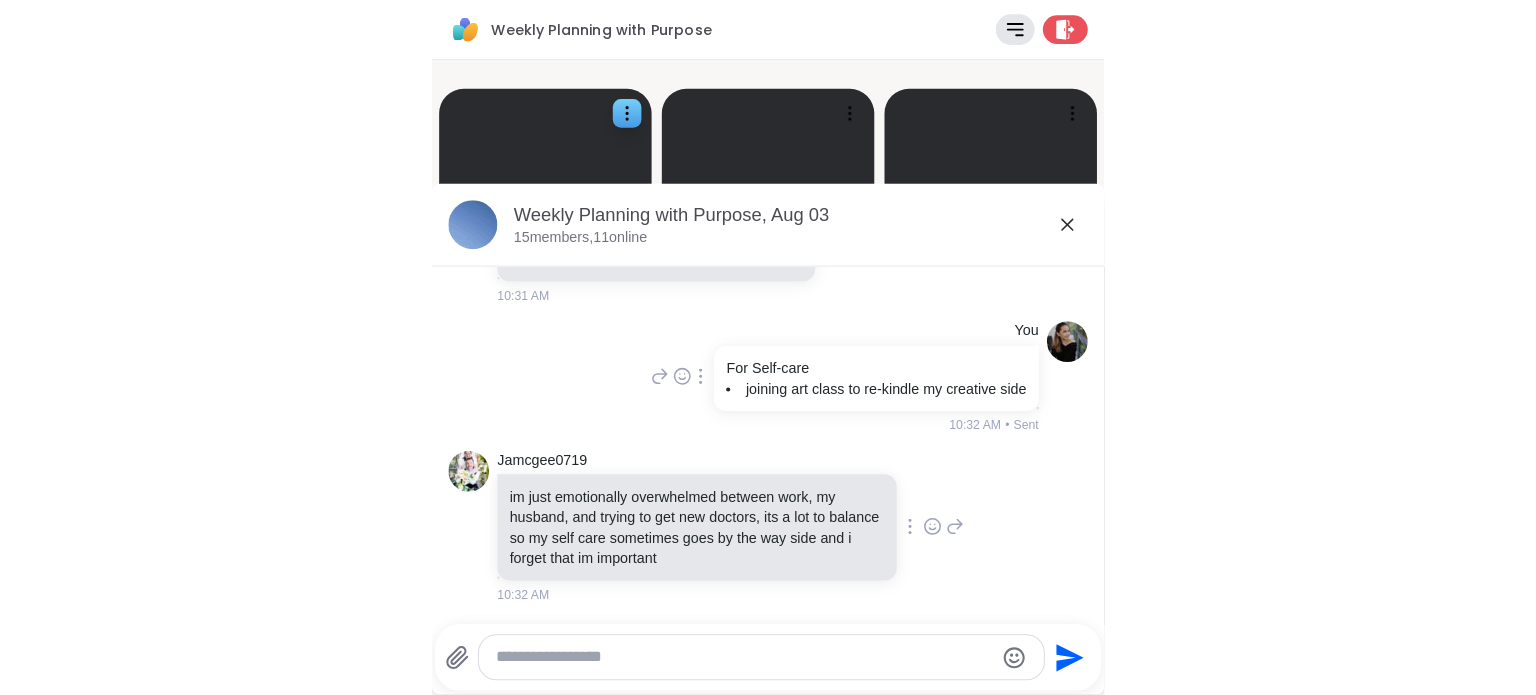 scroll, scrollTop: 5533, scrollLeft: 0, axis: vertical 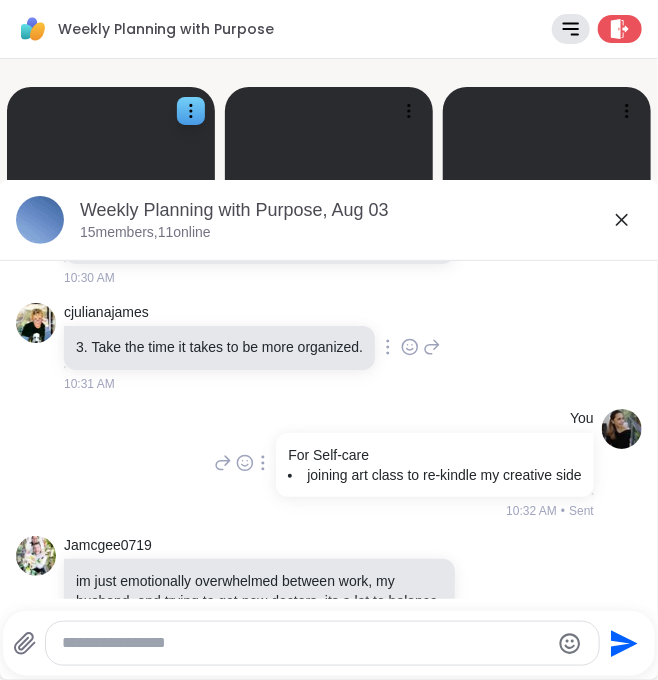 click 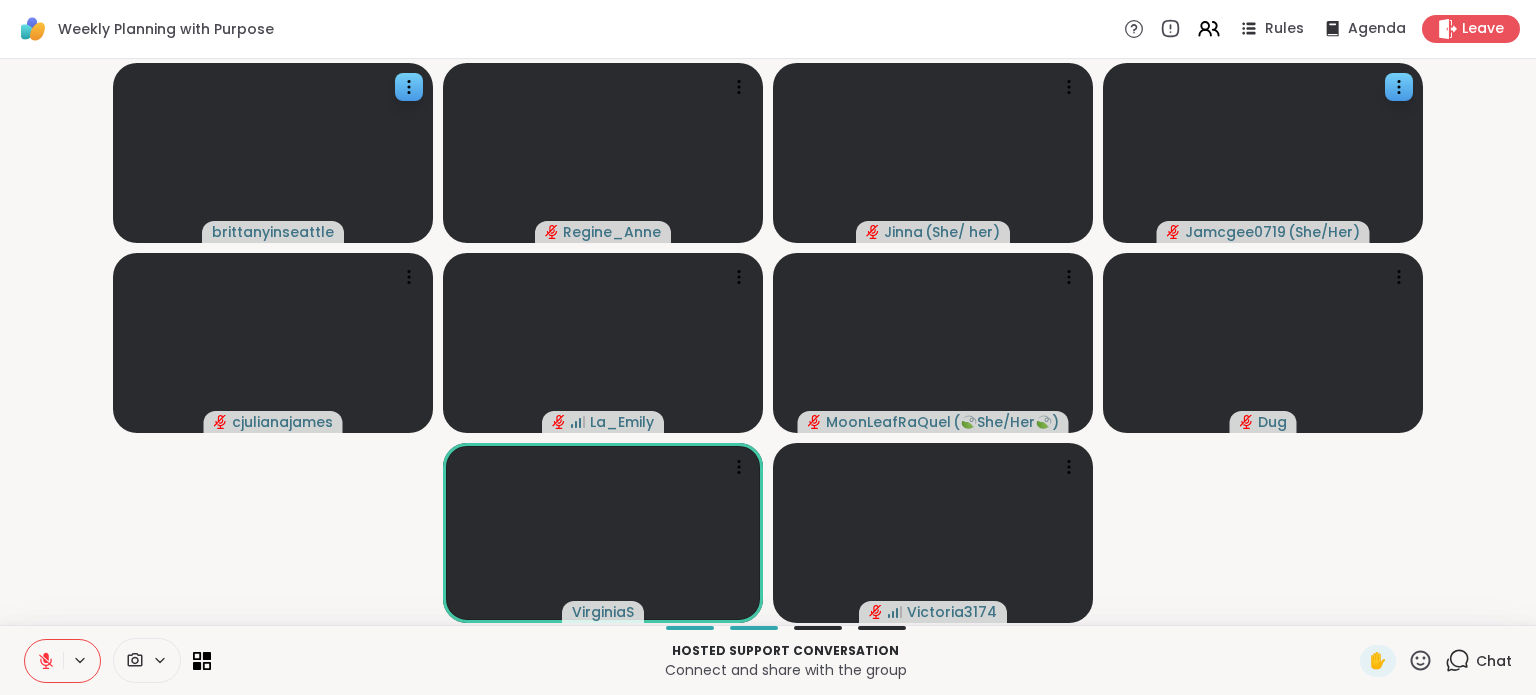 click on "Chat" at bounding box center [1478, 661] 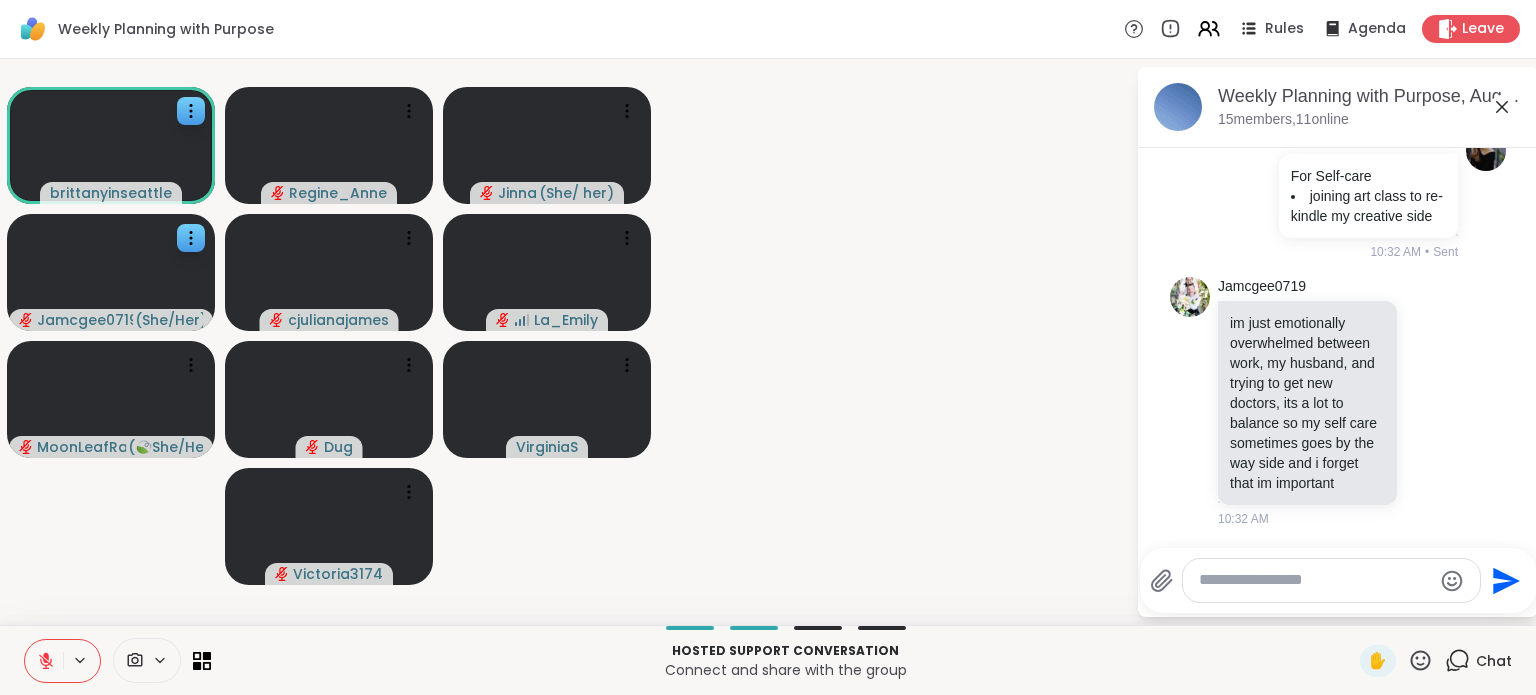 scroll, scrollTop: 5533, scrollLeft: 0, axis: vertical 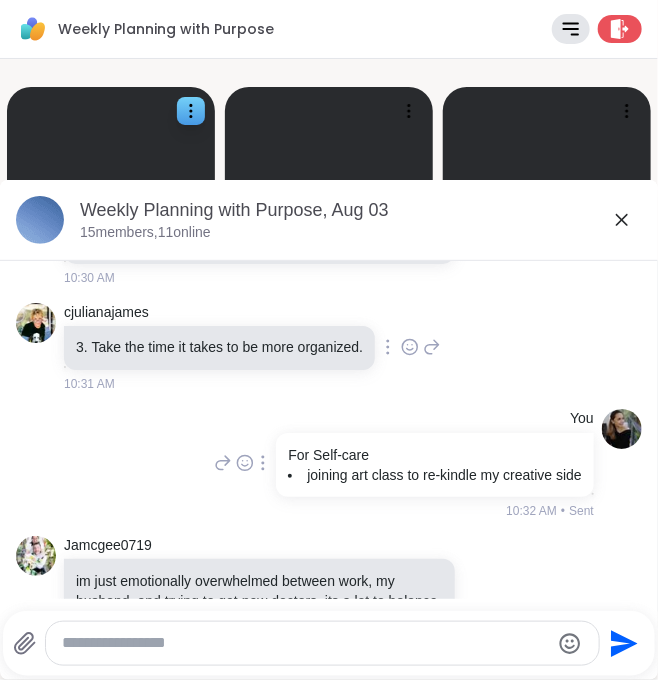 click 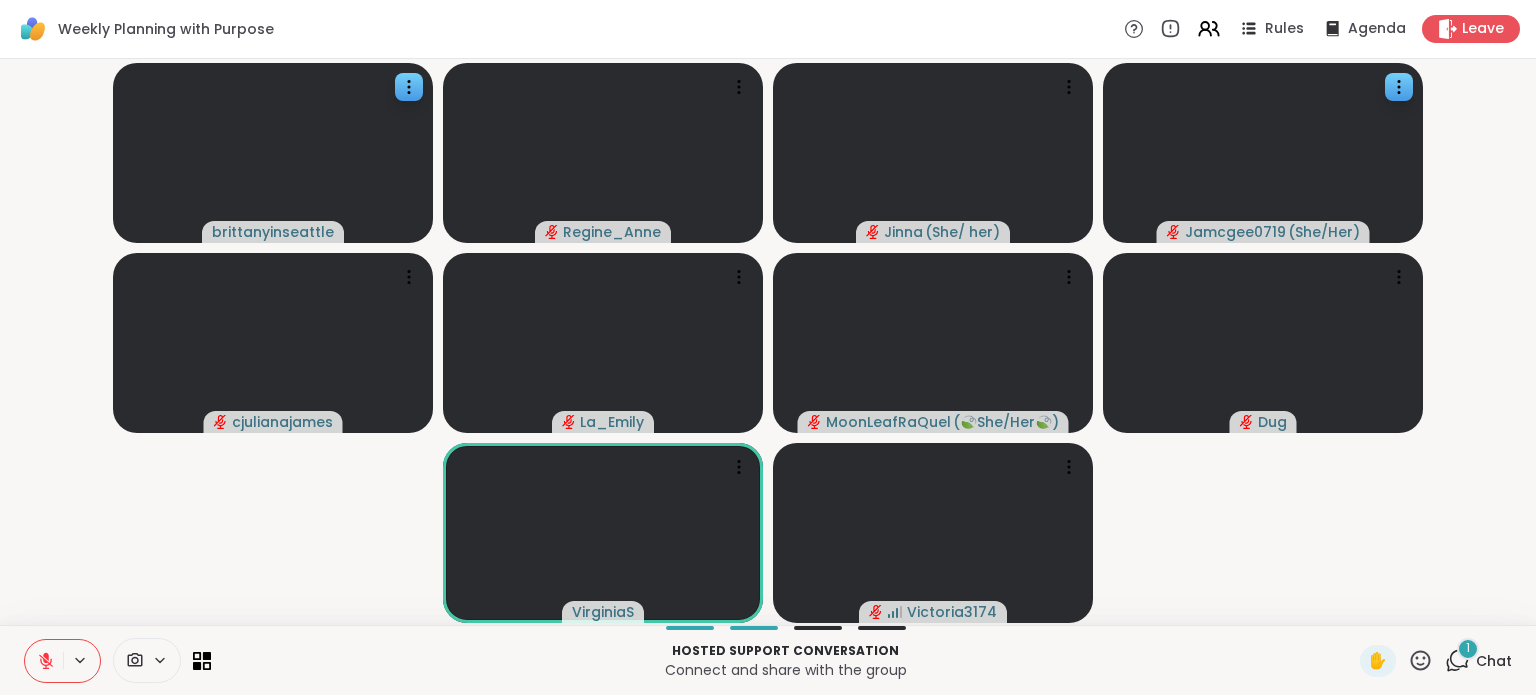 click on "Chat" at bounding box center (1494, 661) 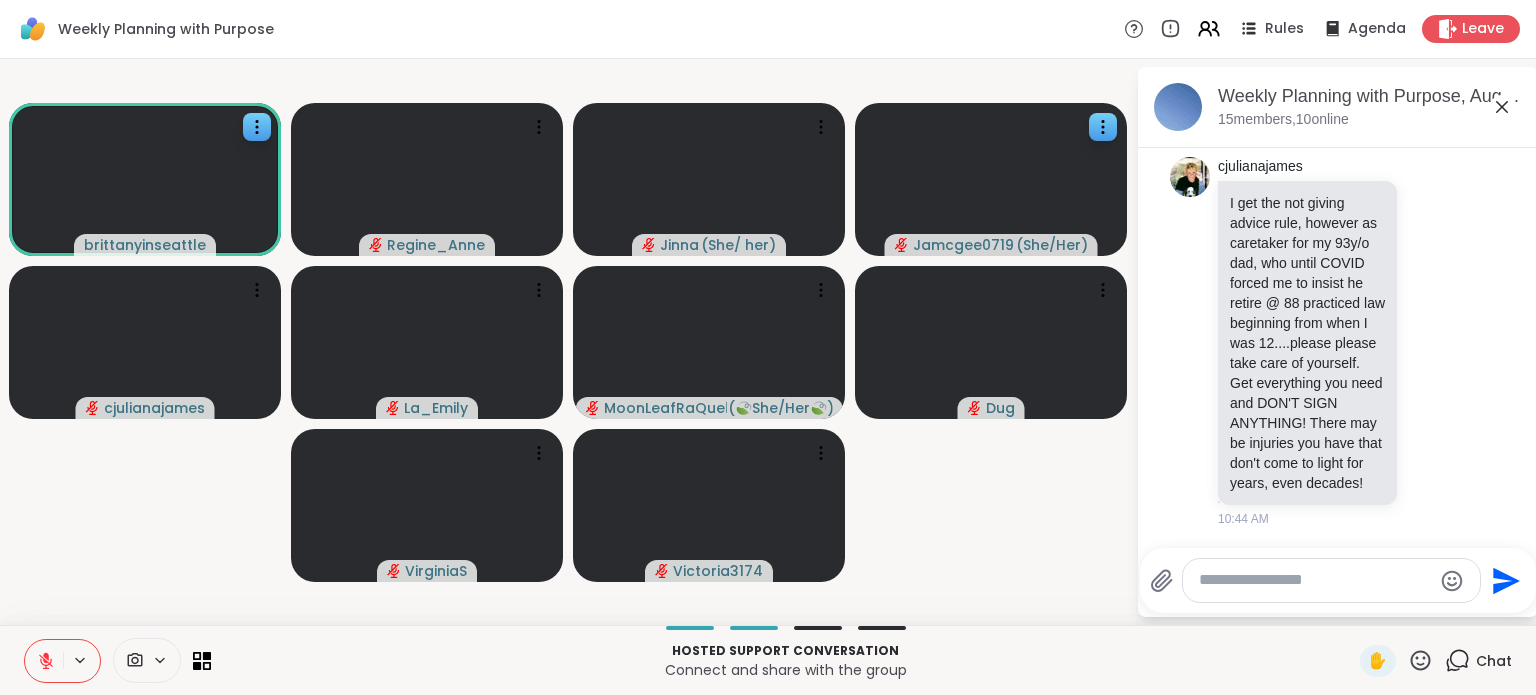 scroll, scrollTop: 9794, scrollLeft: 0, axis: vertical 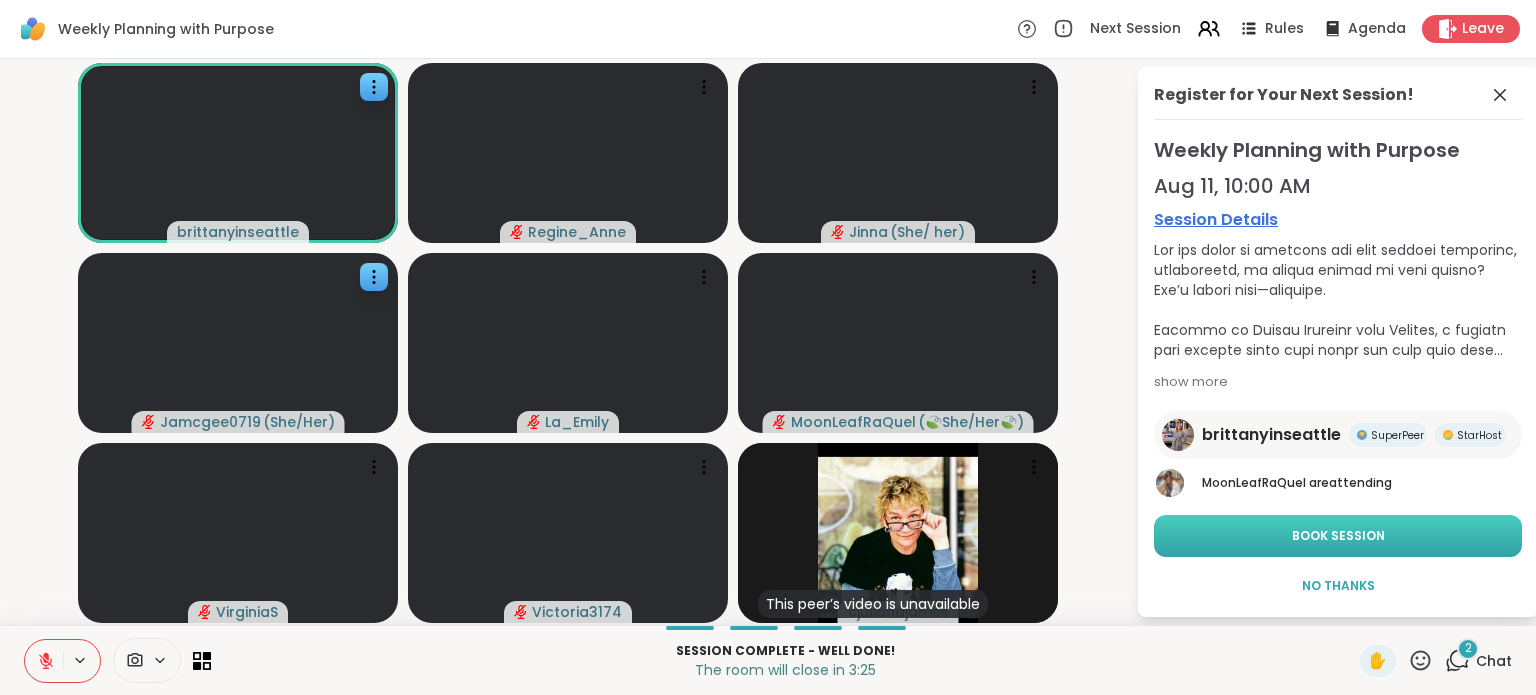 click on "Book Session" at bounding box center [1338, 536] 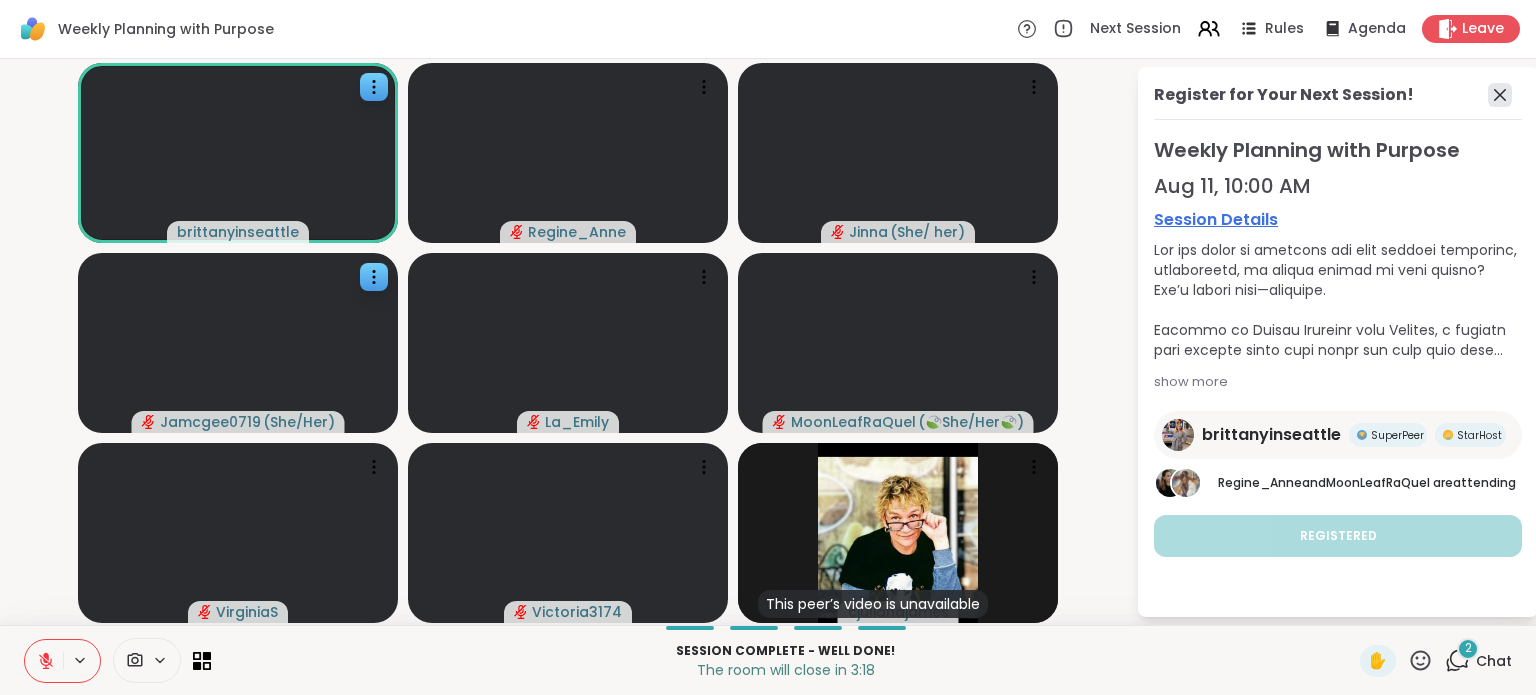 click 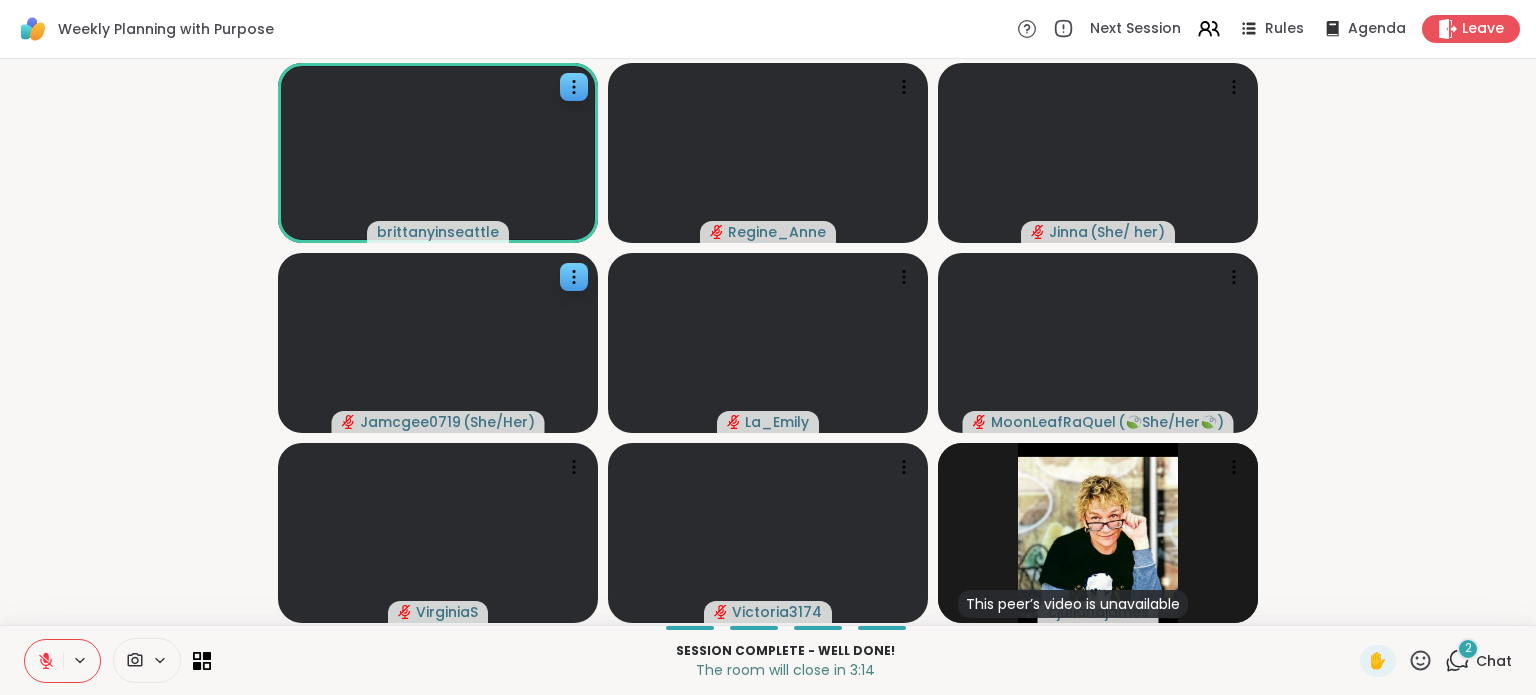 click on "Chat" at bounding box center (1494, 661) 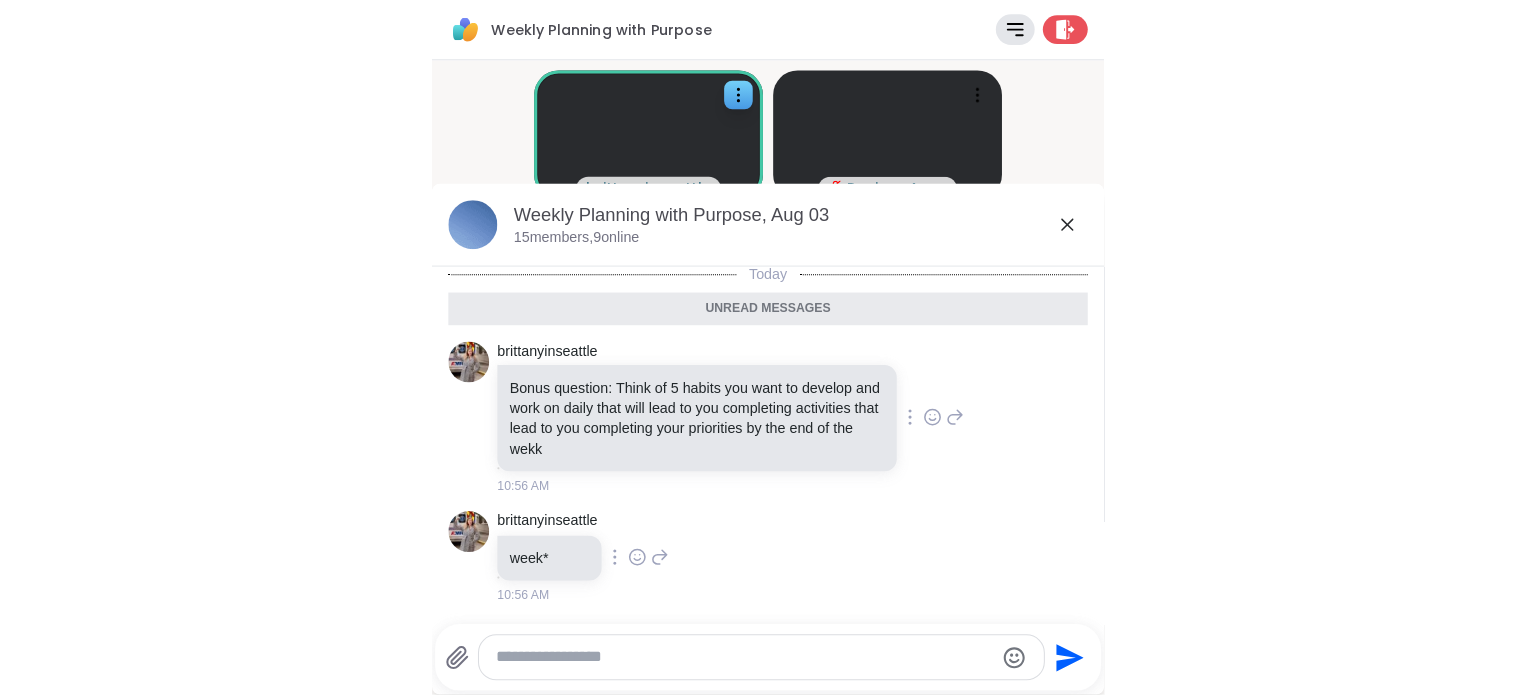 scroll, scrollTop: 6350, scrollLeft: 0, axis: vertical 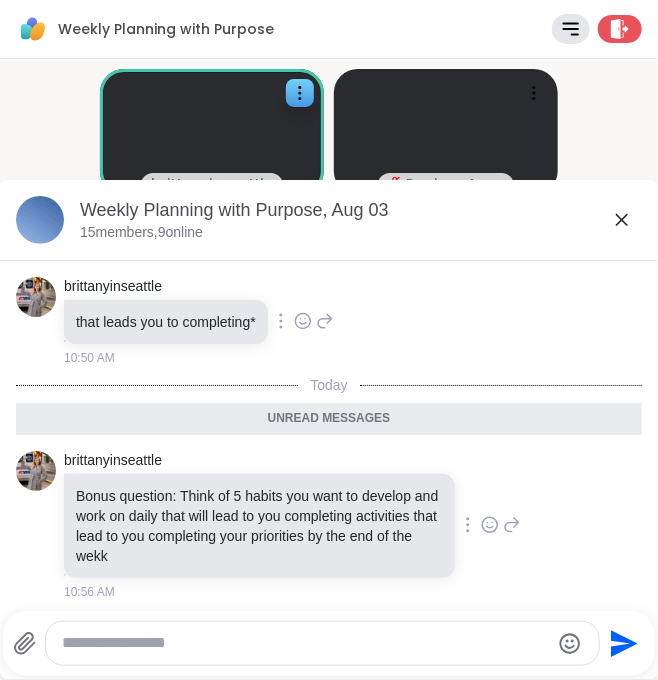 click 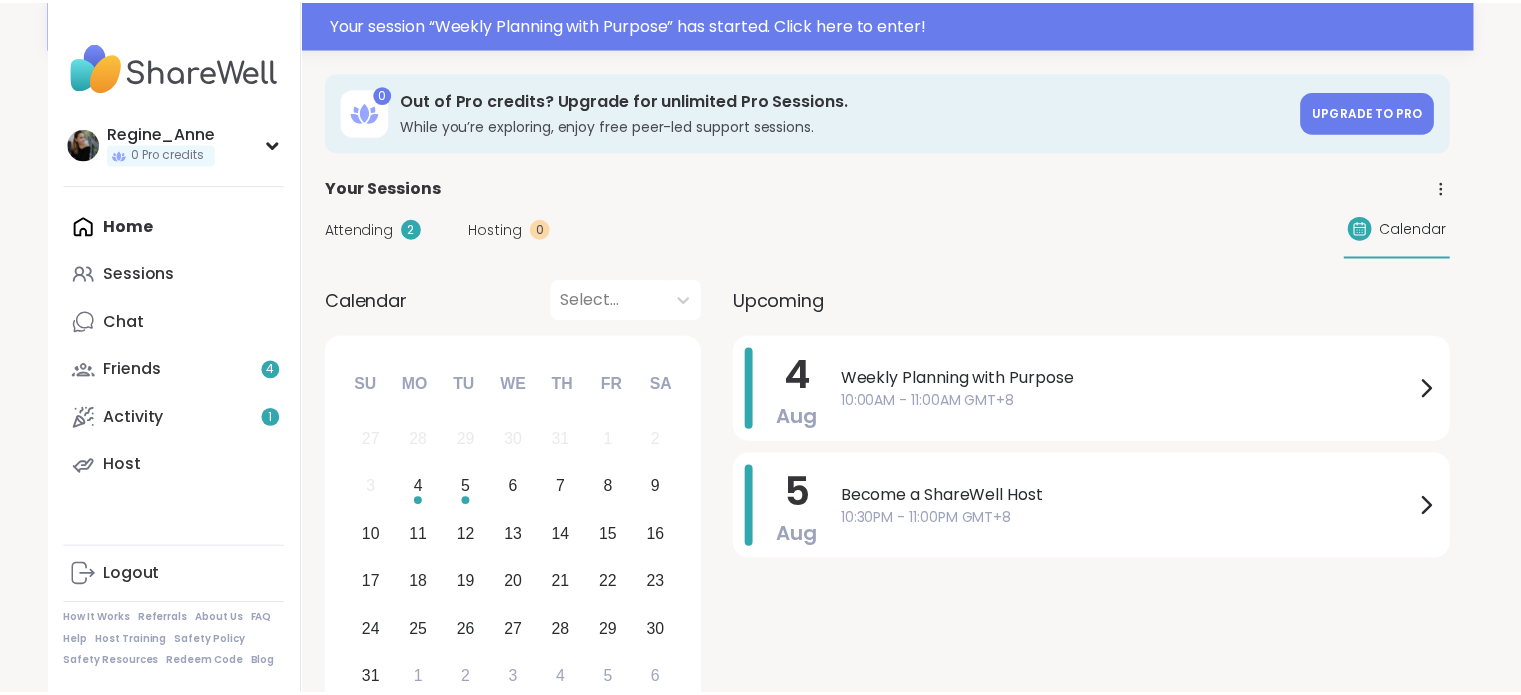 scroll, scrollTop: 0, scrollLeft: 0, axis: both 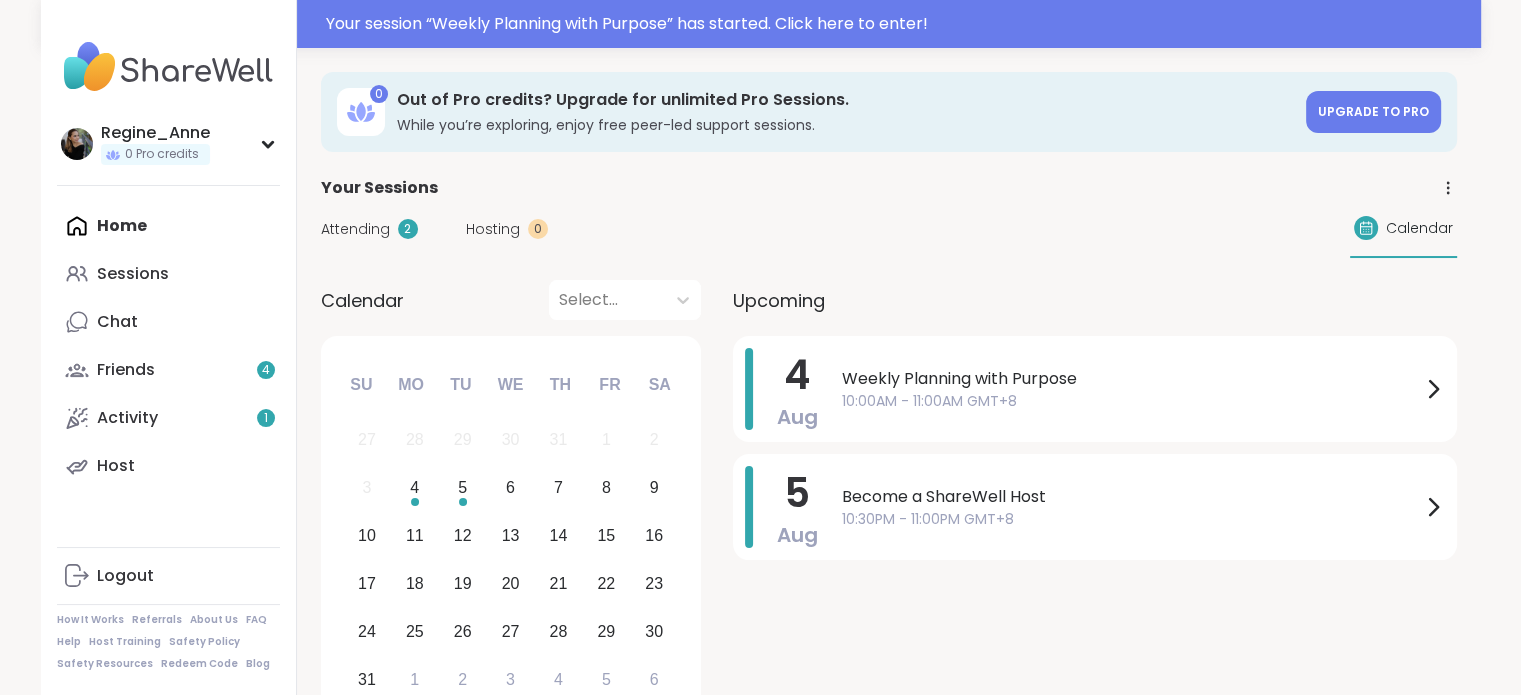 click on "Home Sessions Chat Friends 4 Activity 1 Host" at bounding box center (168, 346) 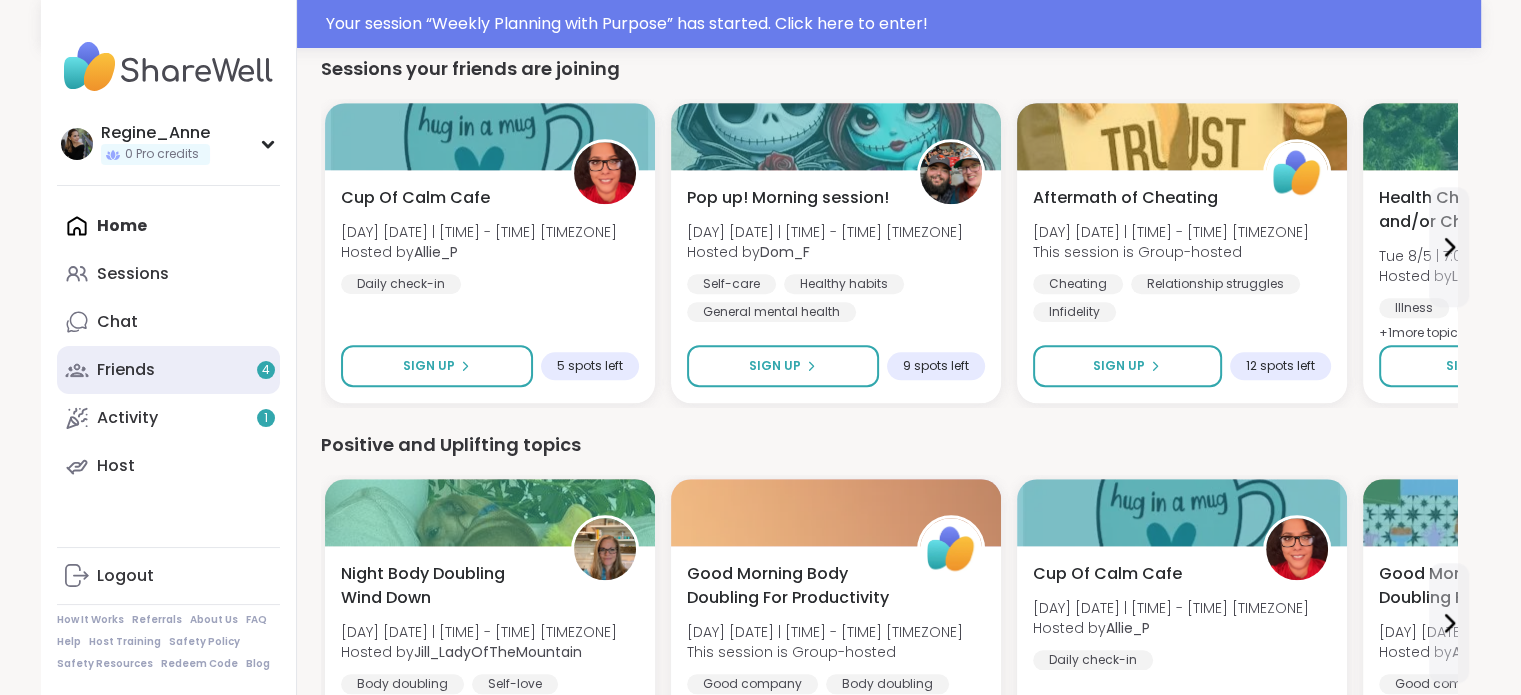 scroll, scrollTop: 2000, scrollLeft: 0, axis: vertical 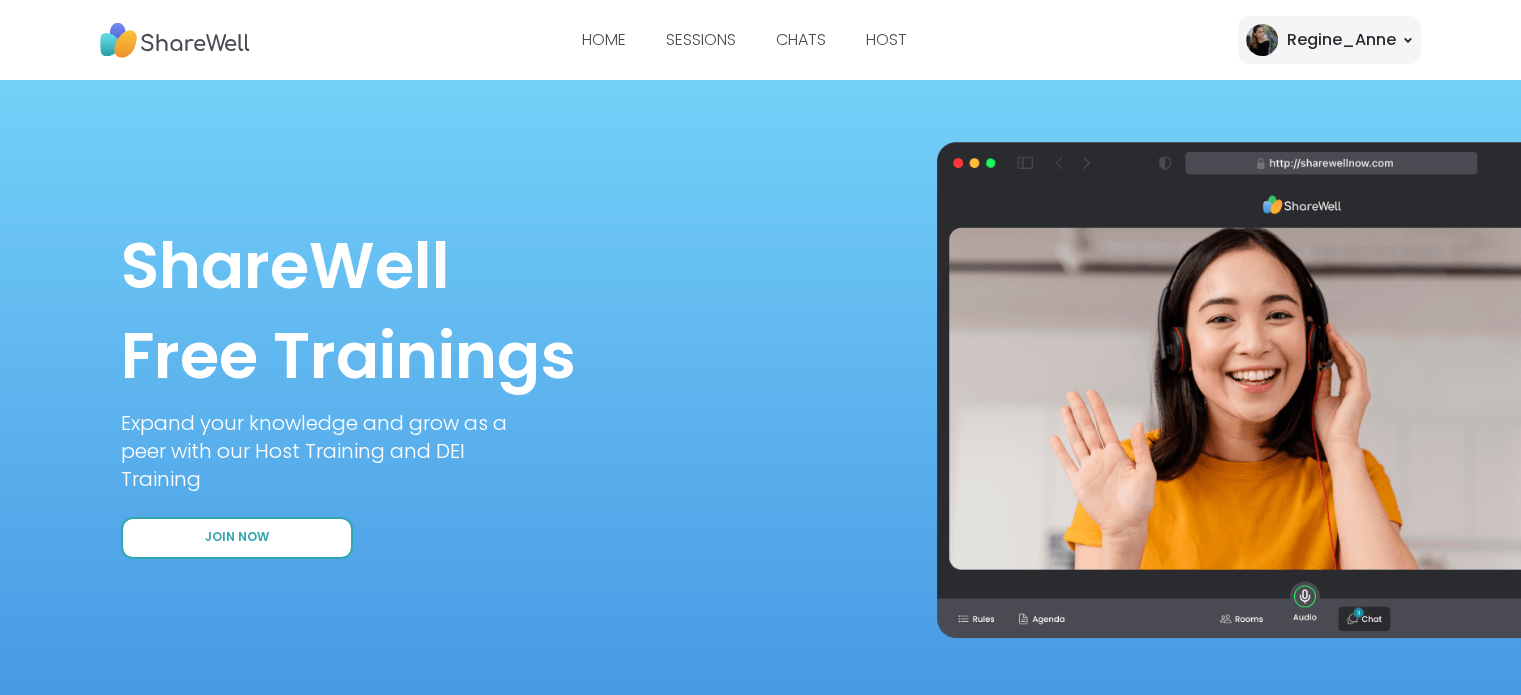 click on "Join Now" at bounding box center [237, 537] 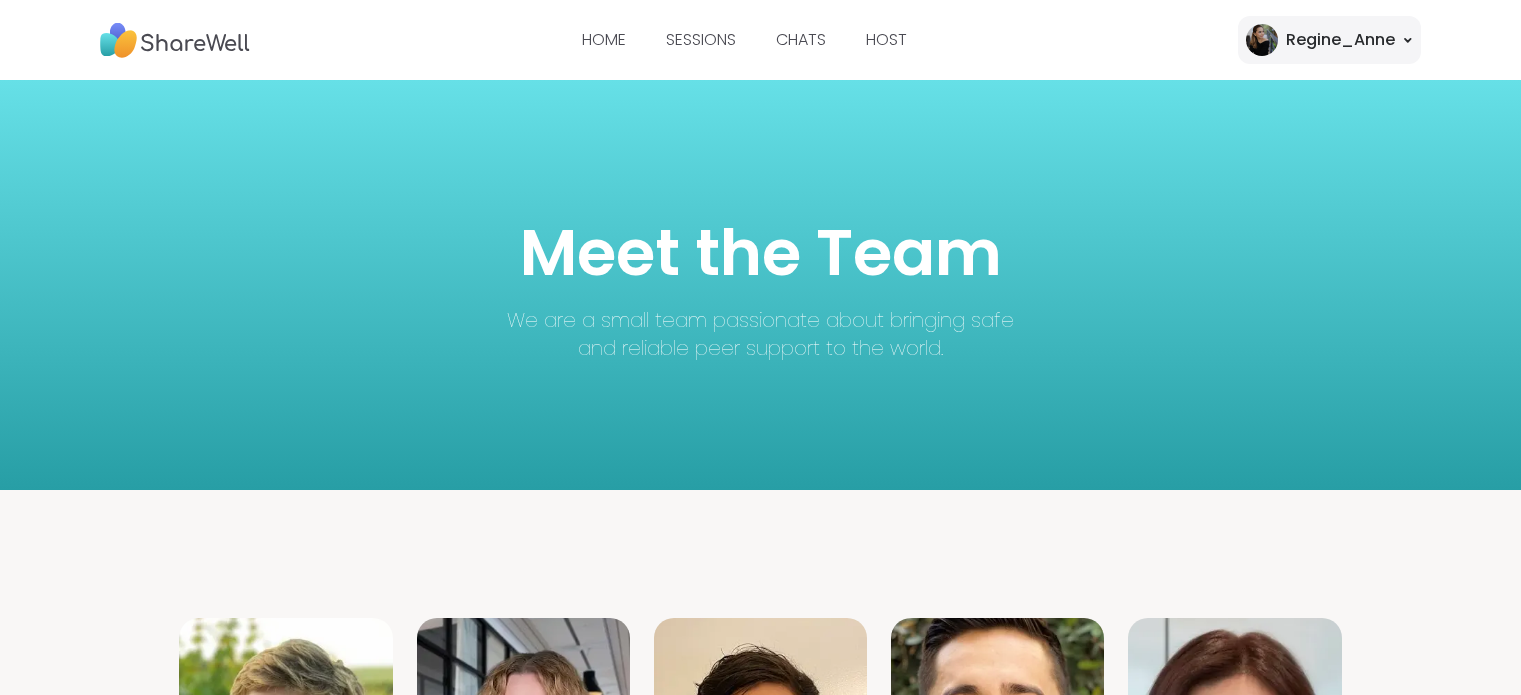 scroll, scrollTop: 0, scrollLeft: 0, axis: both 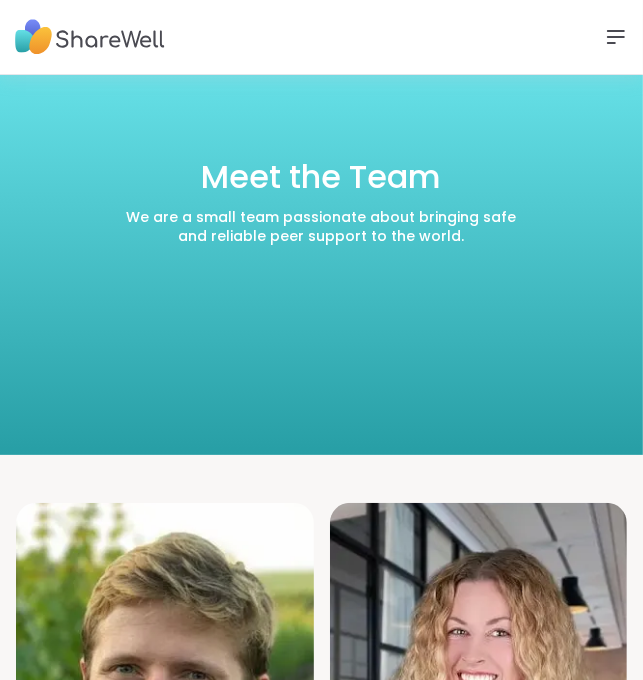 click at bounding box center (90, 37) 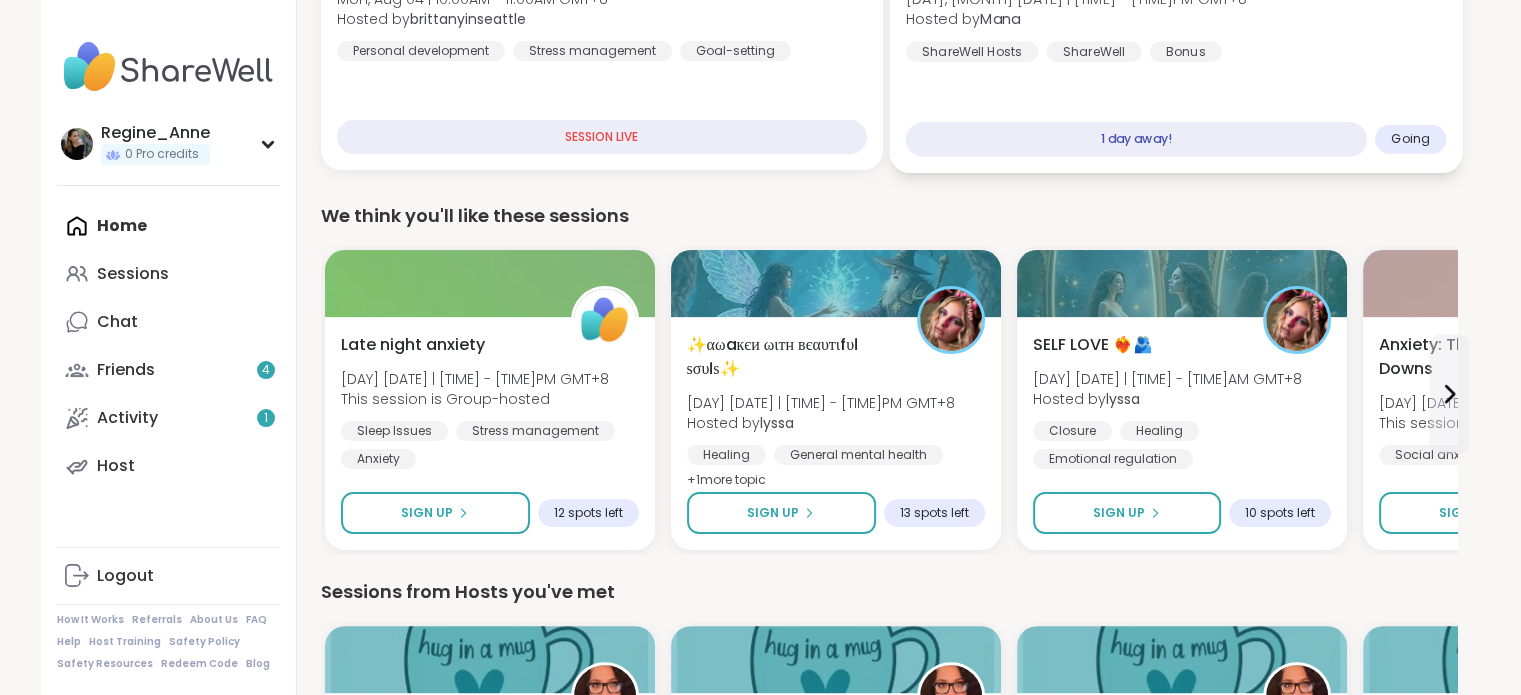 scroll, scrollTop: 400, scrollLeft: 0, axis: vertical 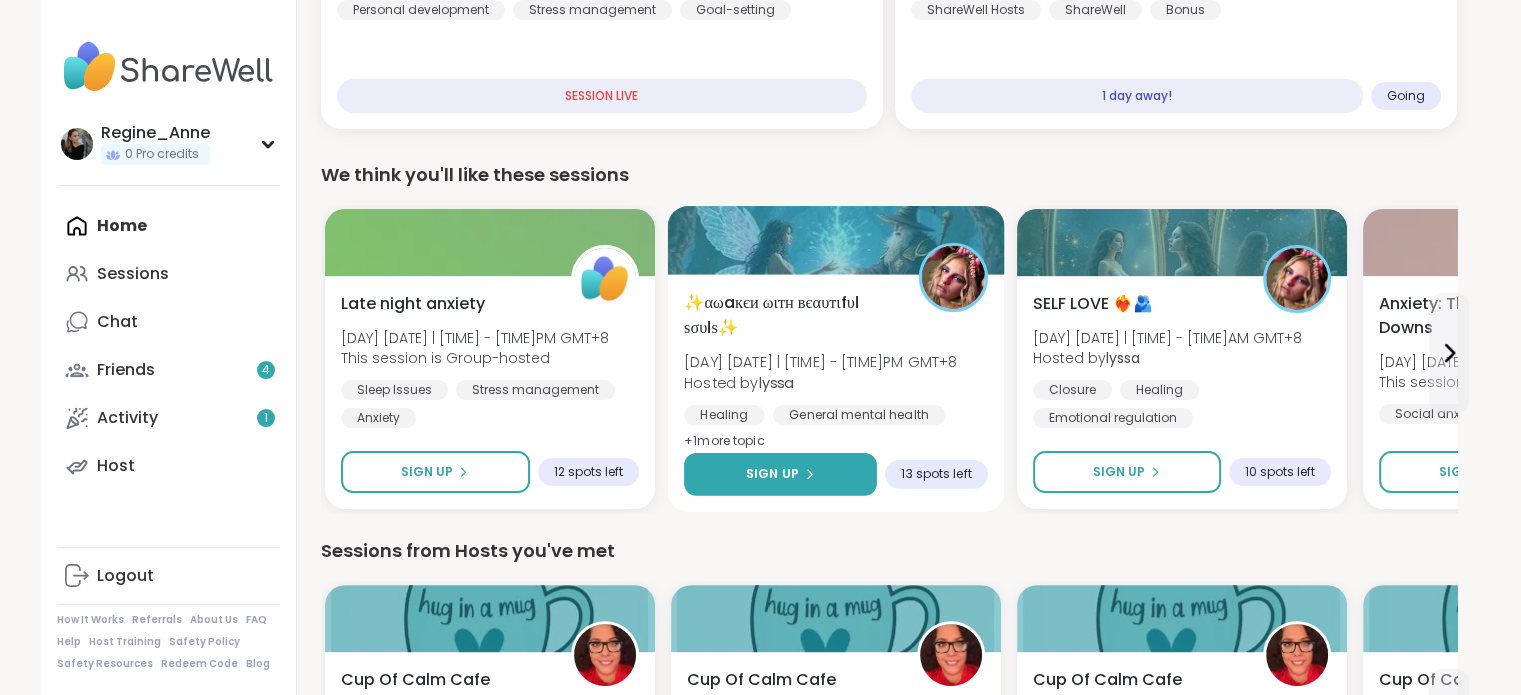 click on "Sign Up" at bounding box center (779, 474) 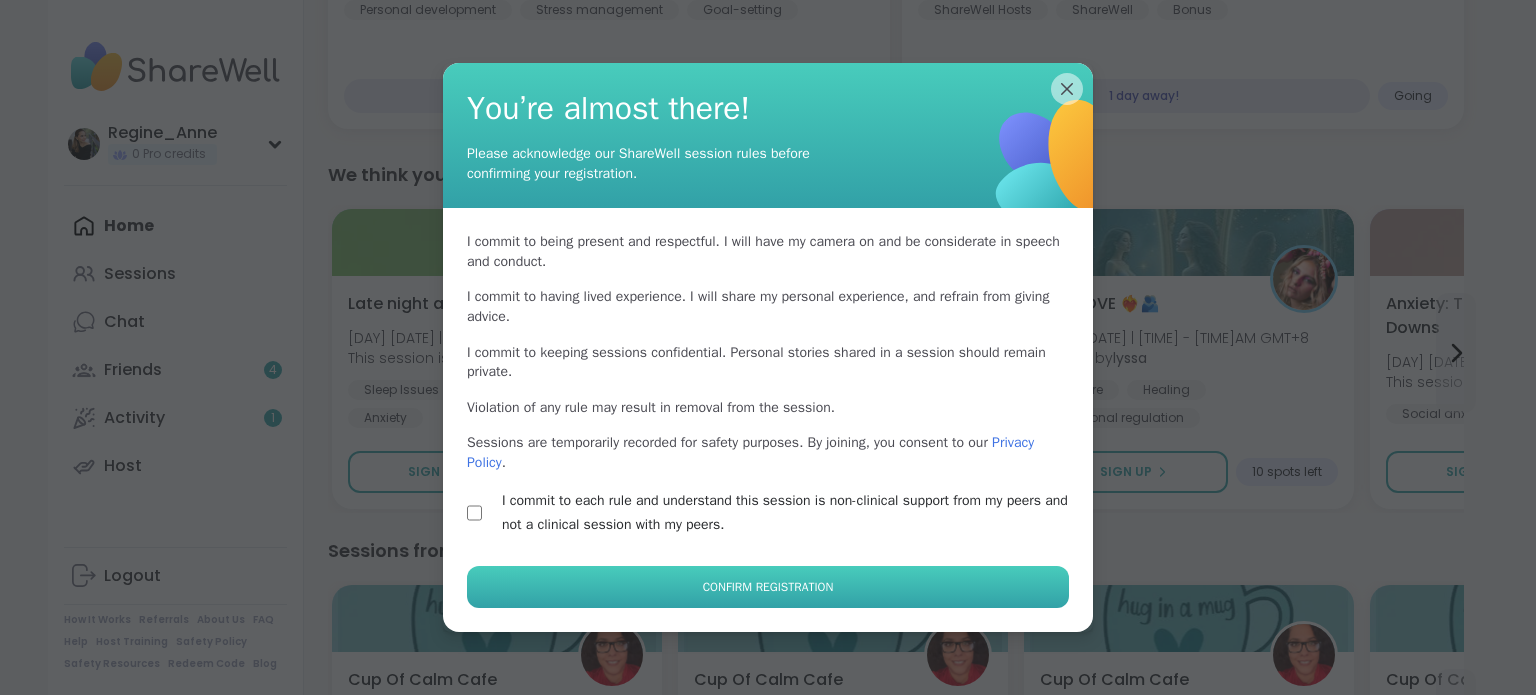 click on "Confirm Registration" at bounding box center (768, 587) 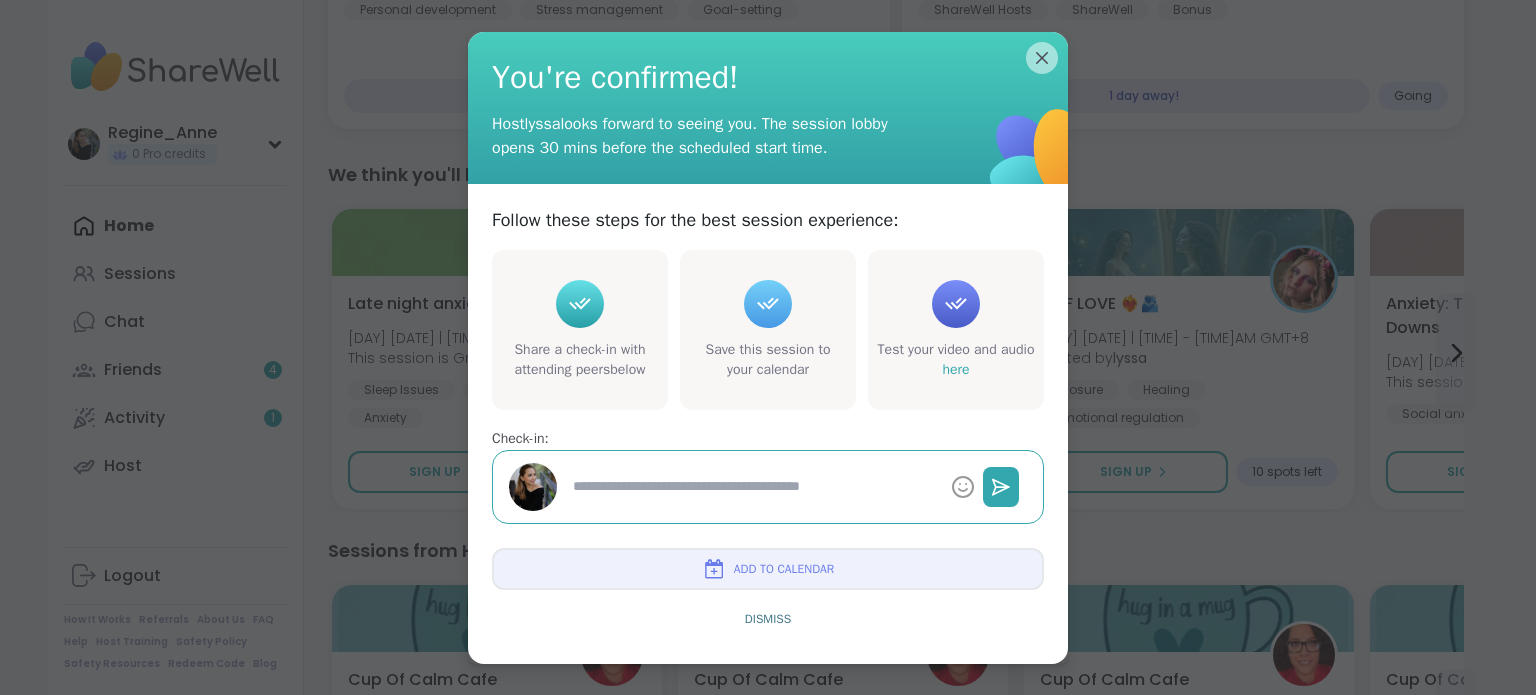 click on "Add to Calendar" at bounding box center (768, 569) 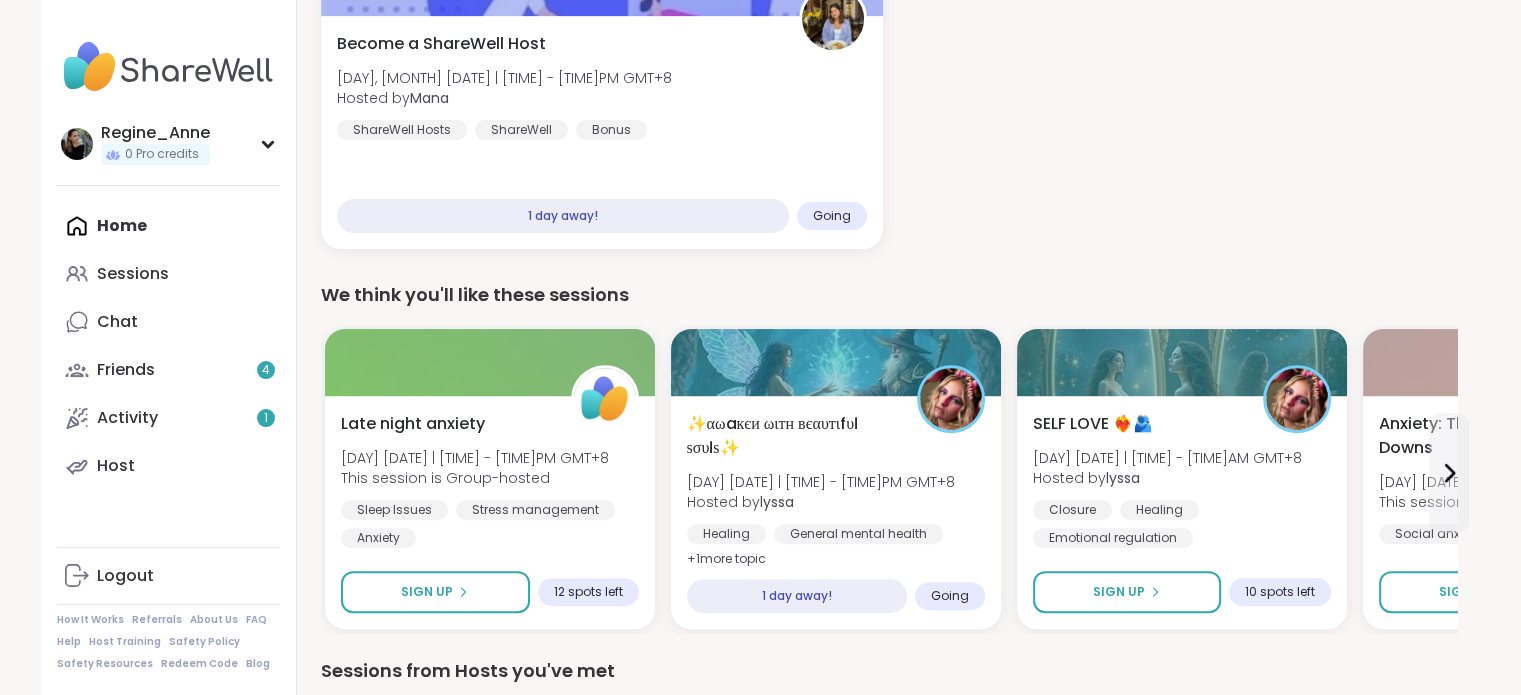 scroll, scrollTop: 700, scrollLeft: 0, axis: vertical 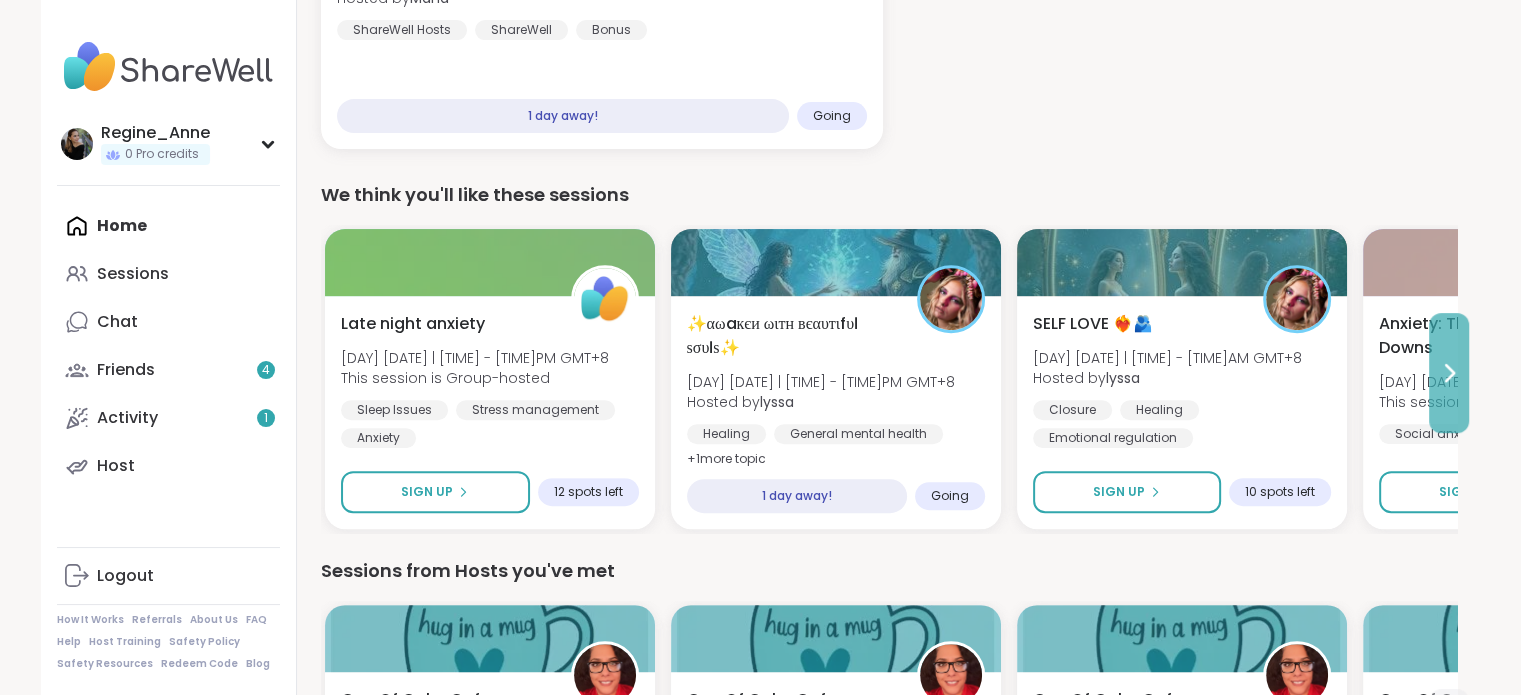 click at bounding box center (1449, 373) 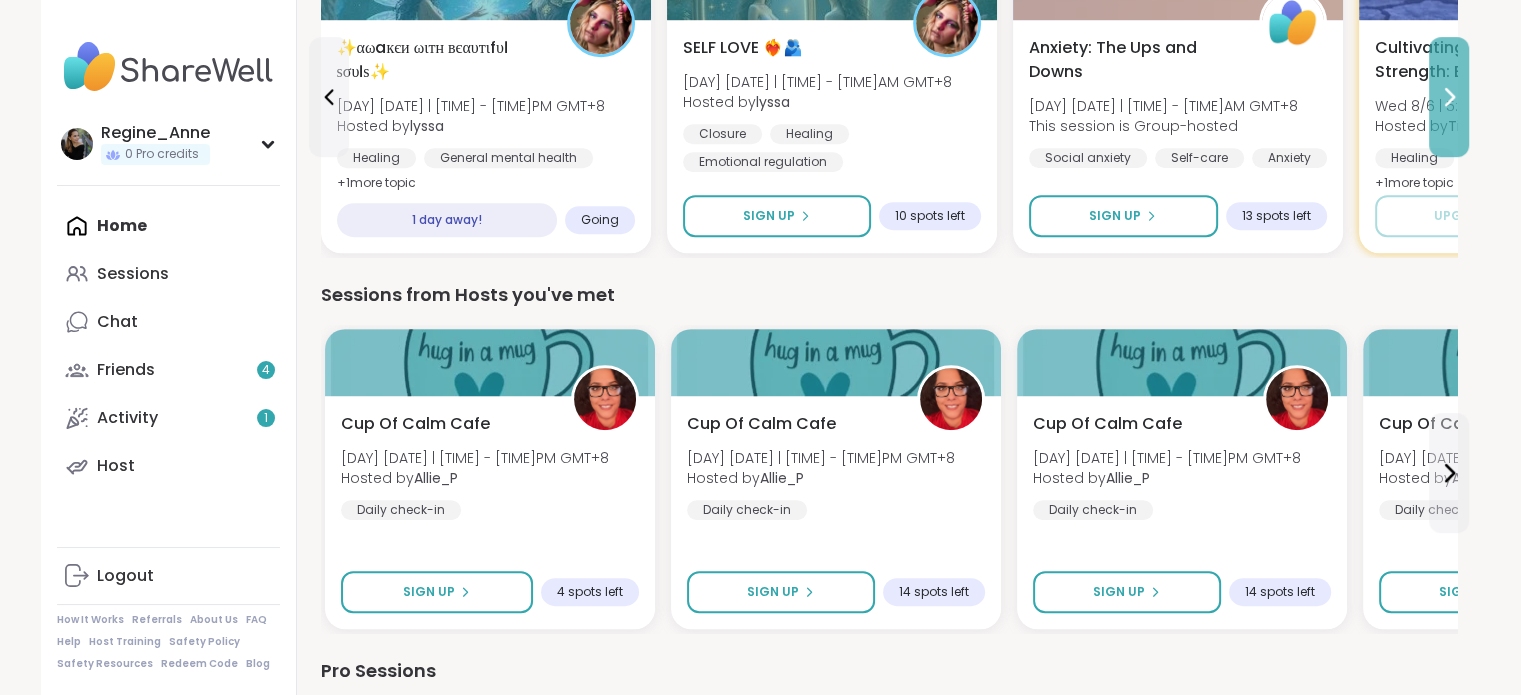 scroll, scrollTop: 1000, scrollLeft: 0, axis: vertical 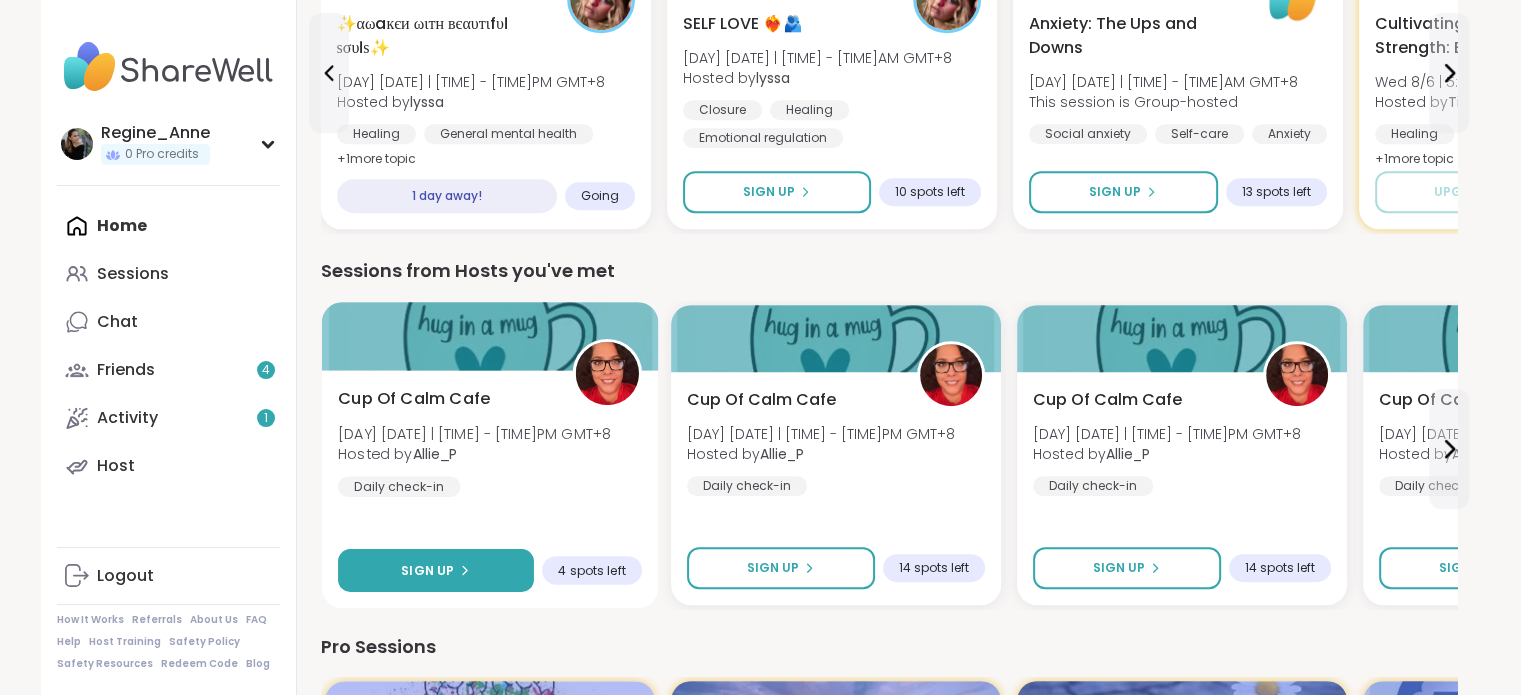 click on "Sign Up" at bounding box center (436, 570) 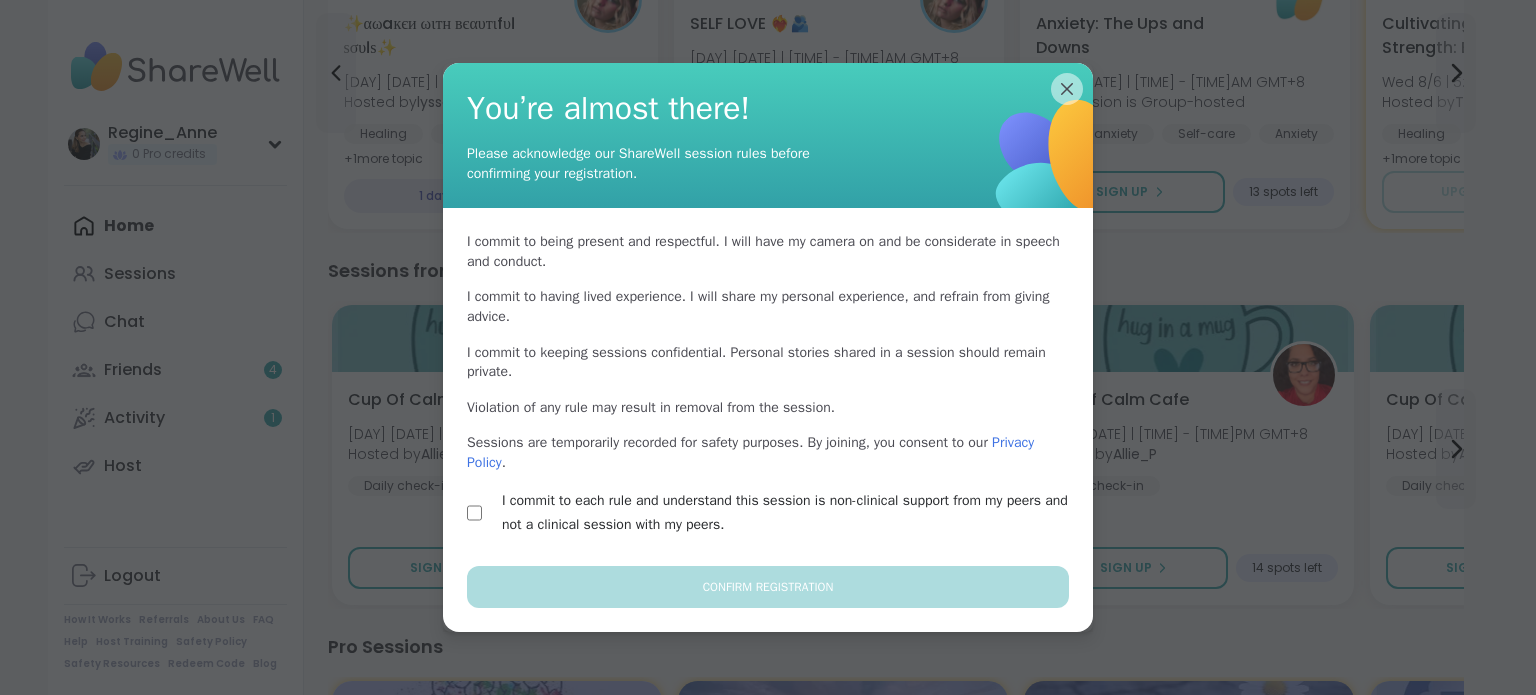 click on "I commit to each rule and understand this session is non-clinical support from my peers and not a clinical session with my peers." at bounding box center [768, 513] 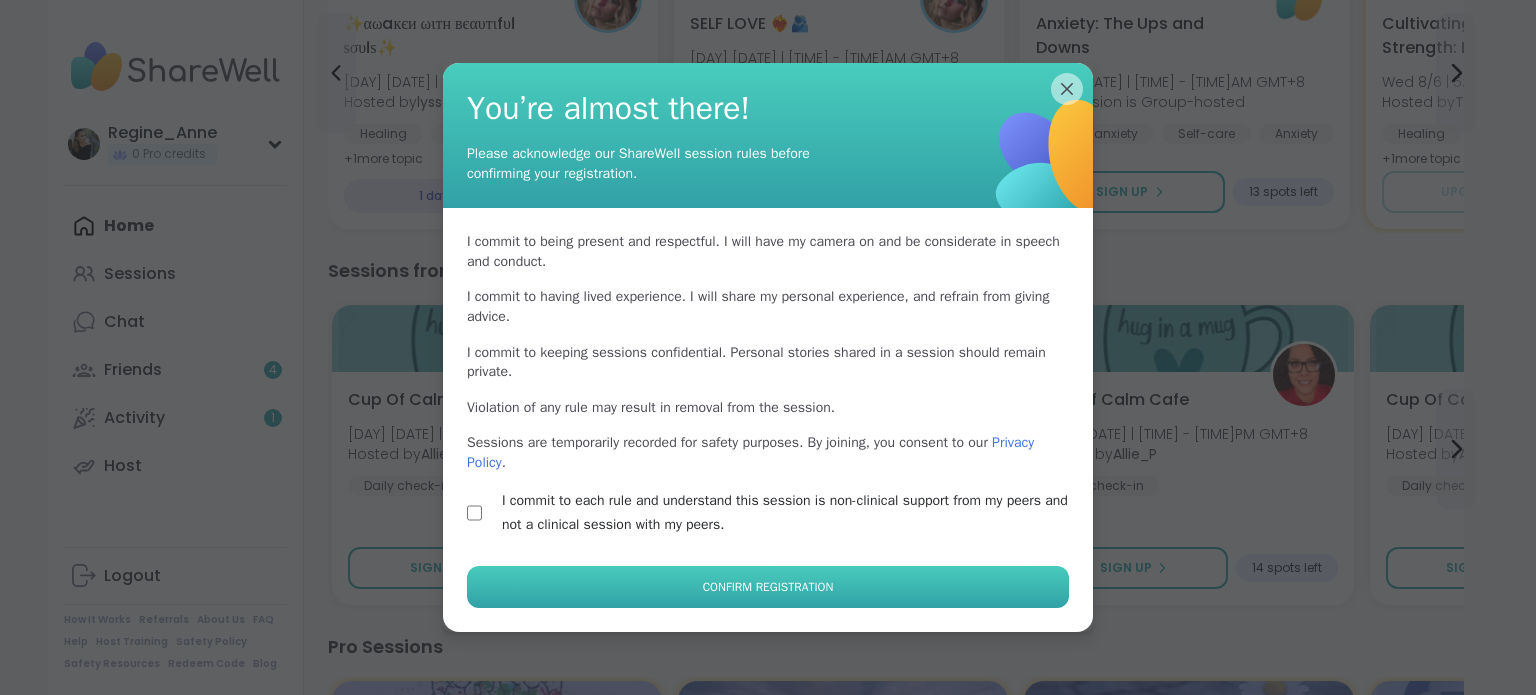 click on "Confirm Registration" at bounding box center [768, 587] 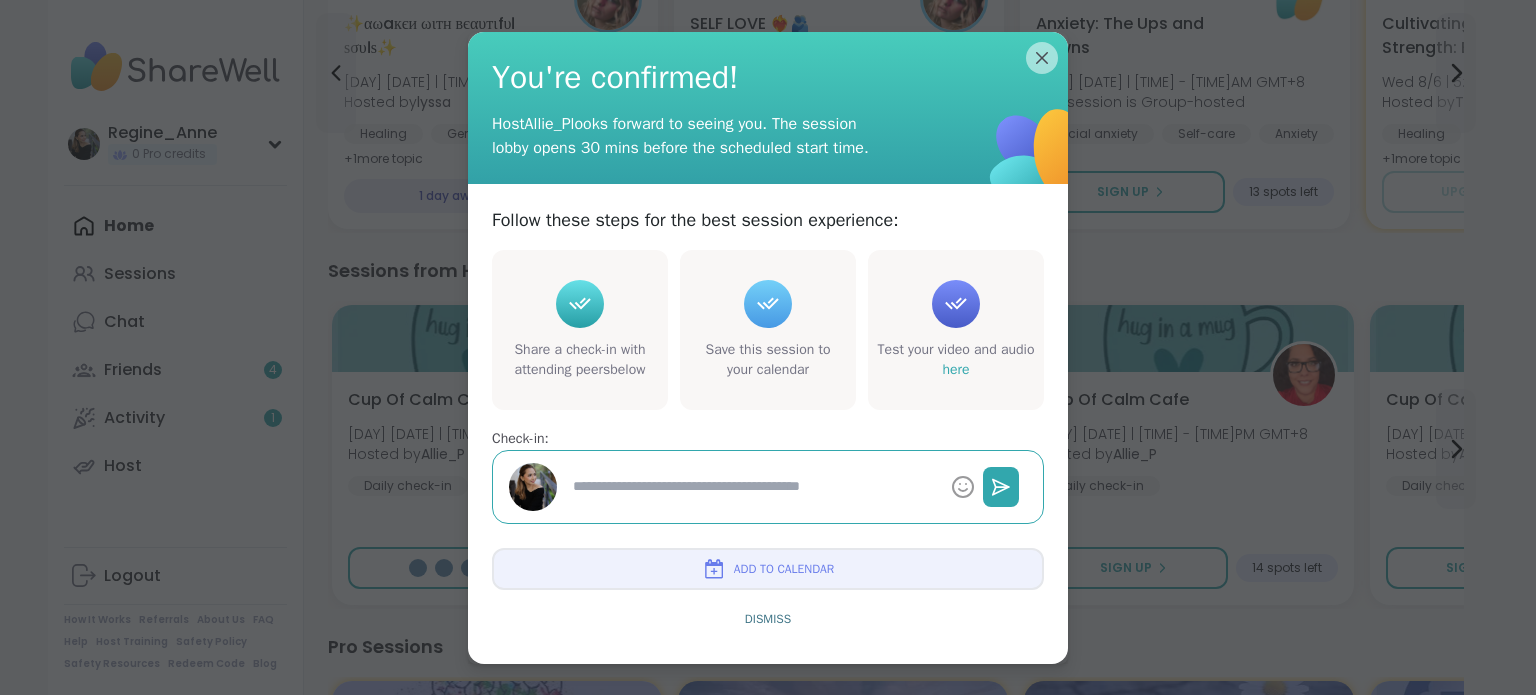 type on "*" 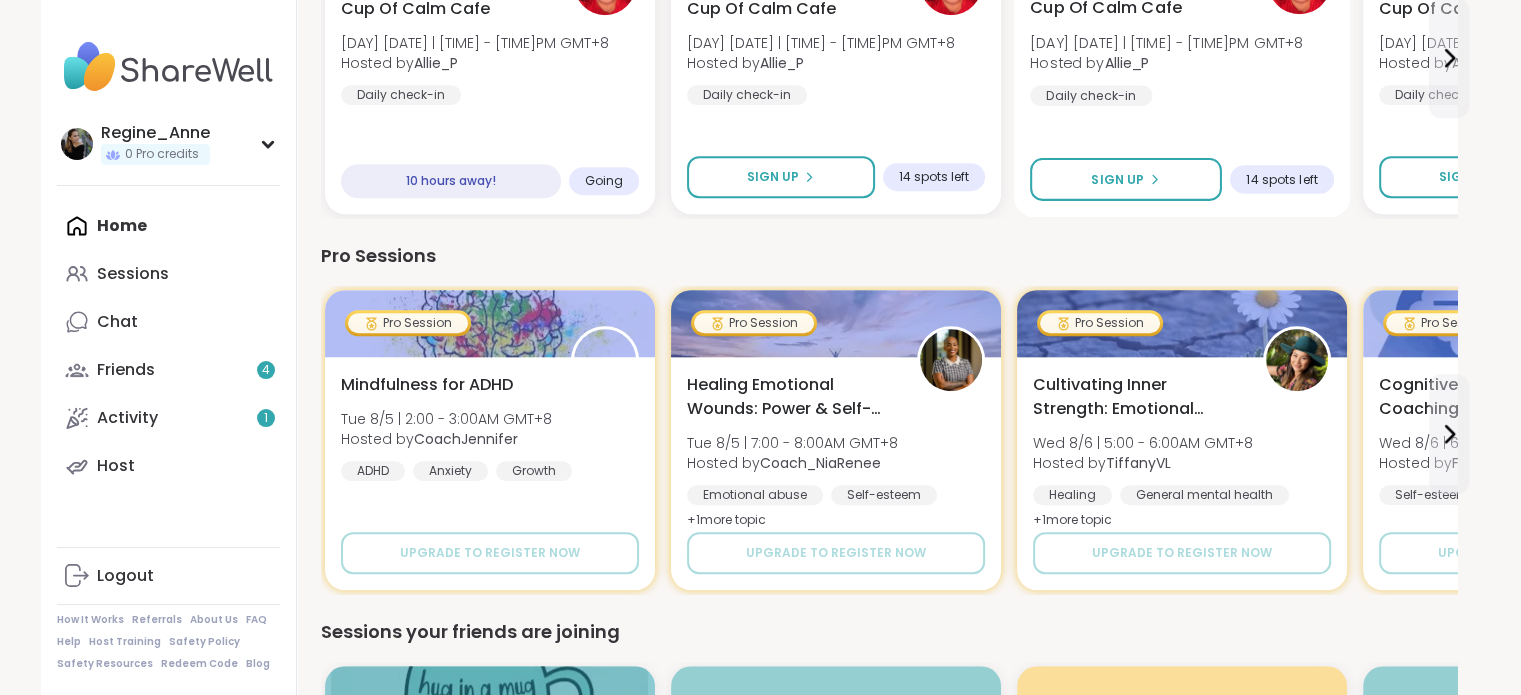 scroll, scrollTop: 1500, scrollLeft: 0, axis: vertical 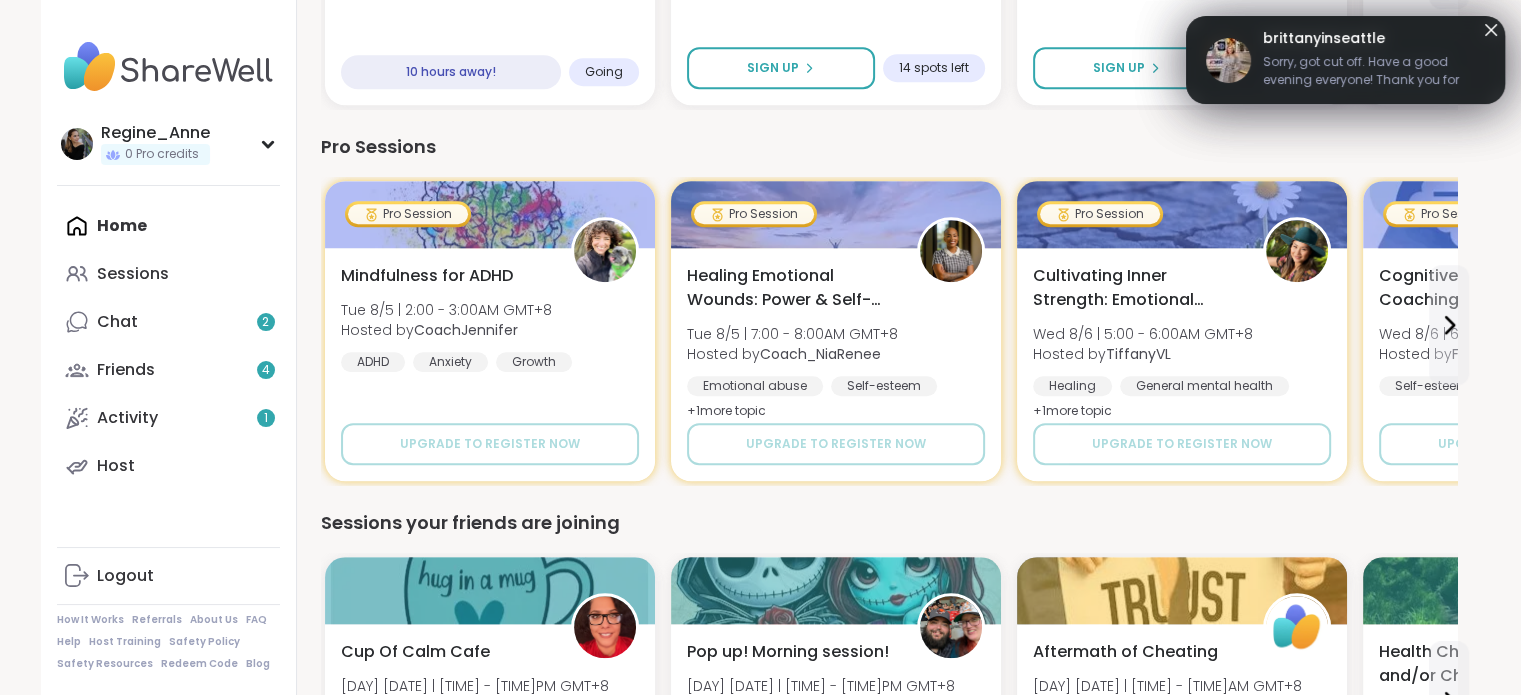 click on "Sorry, got cut off. Have a good evening everyone! Thank you for attending!" at bounding box center (1374, 73) 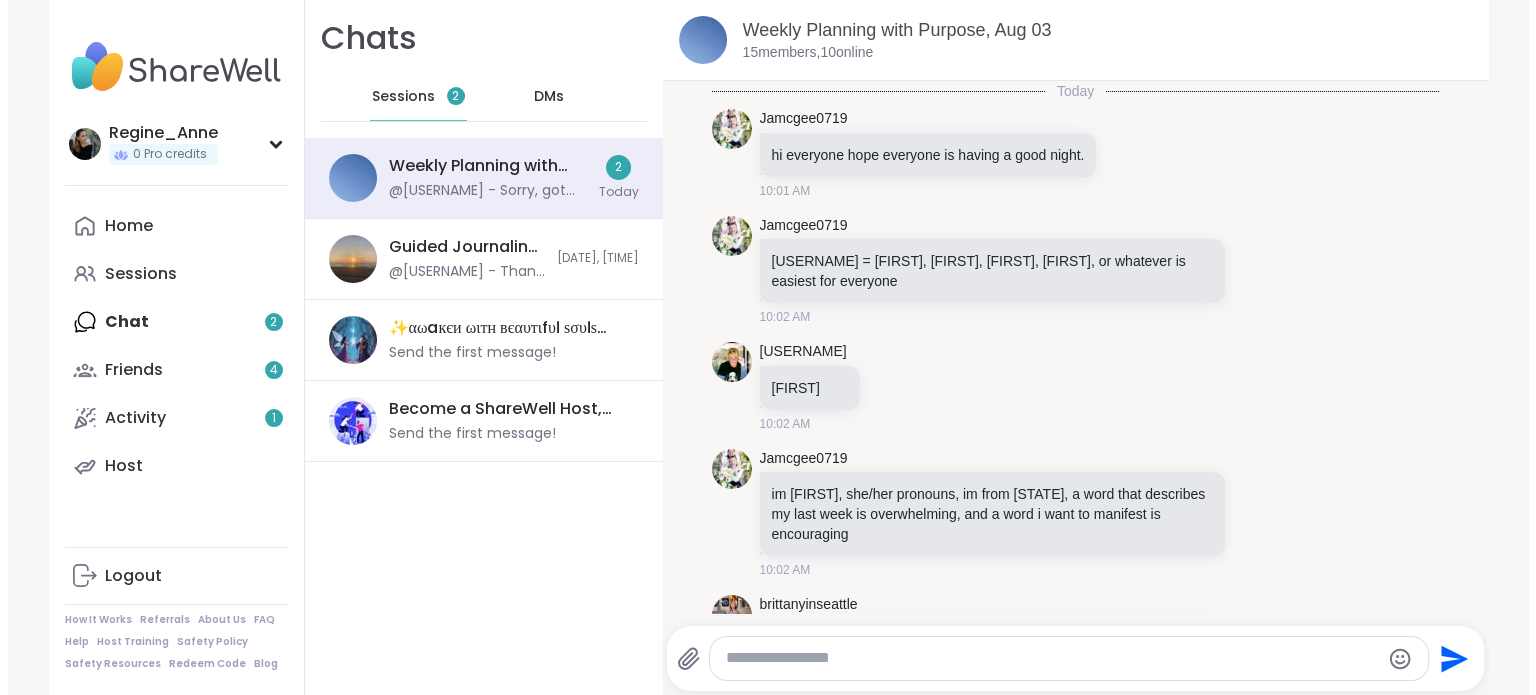 scroll, scrollTop: 0, scrollLeft: 0, axis: both 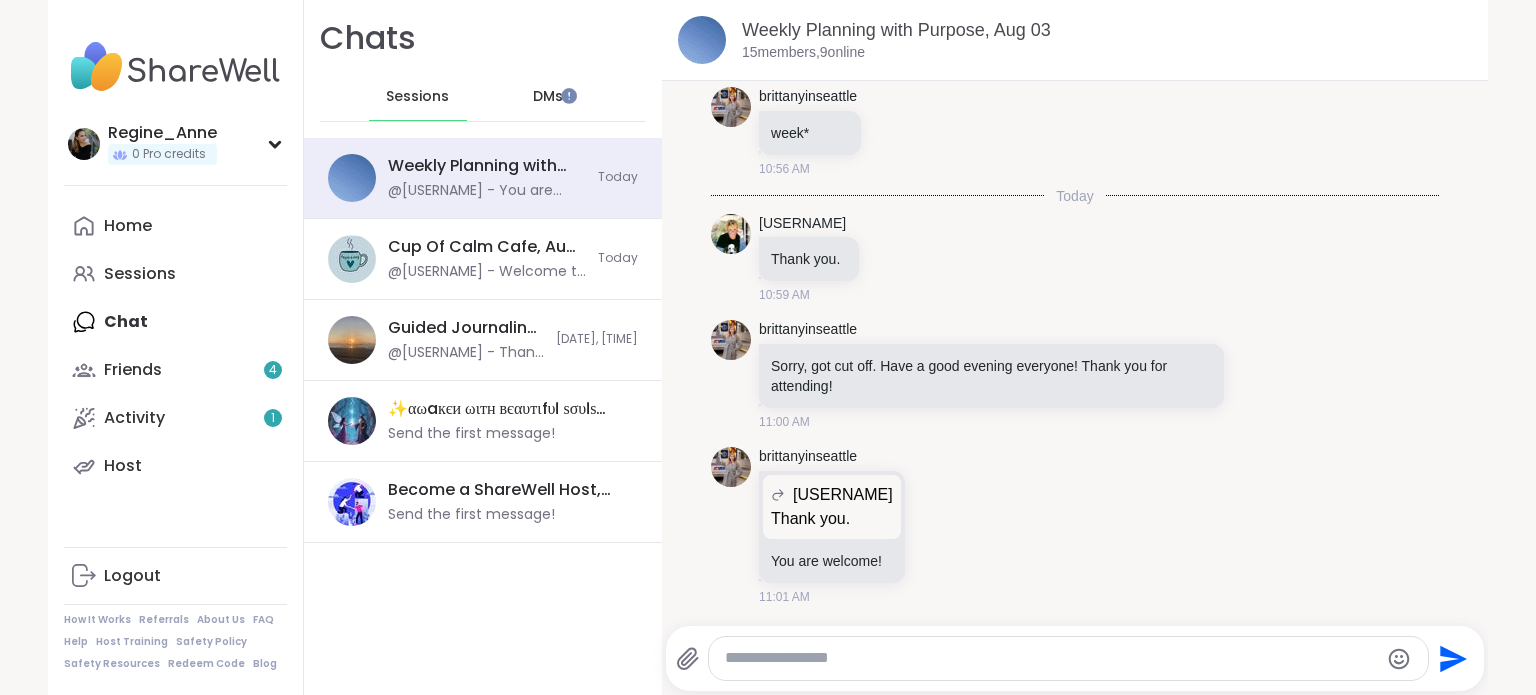 click at bounding box center (1068, 658) 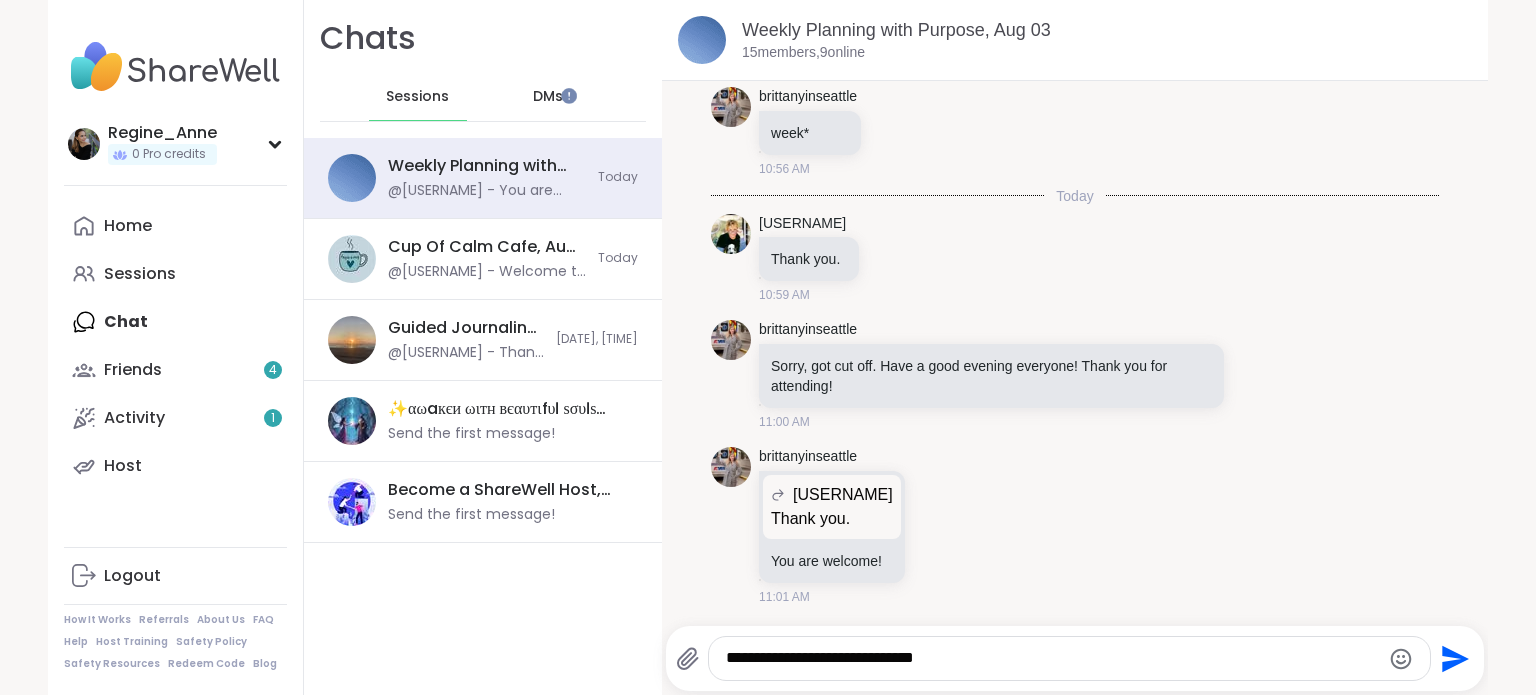 type on "**********" 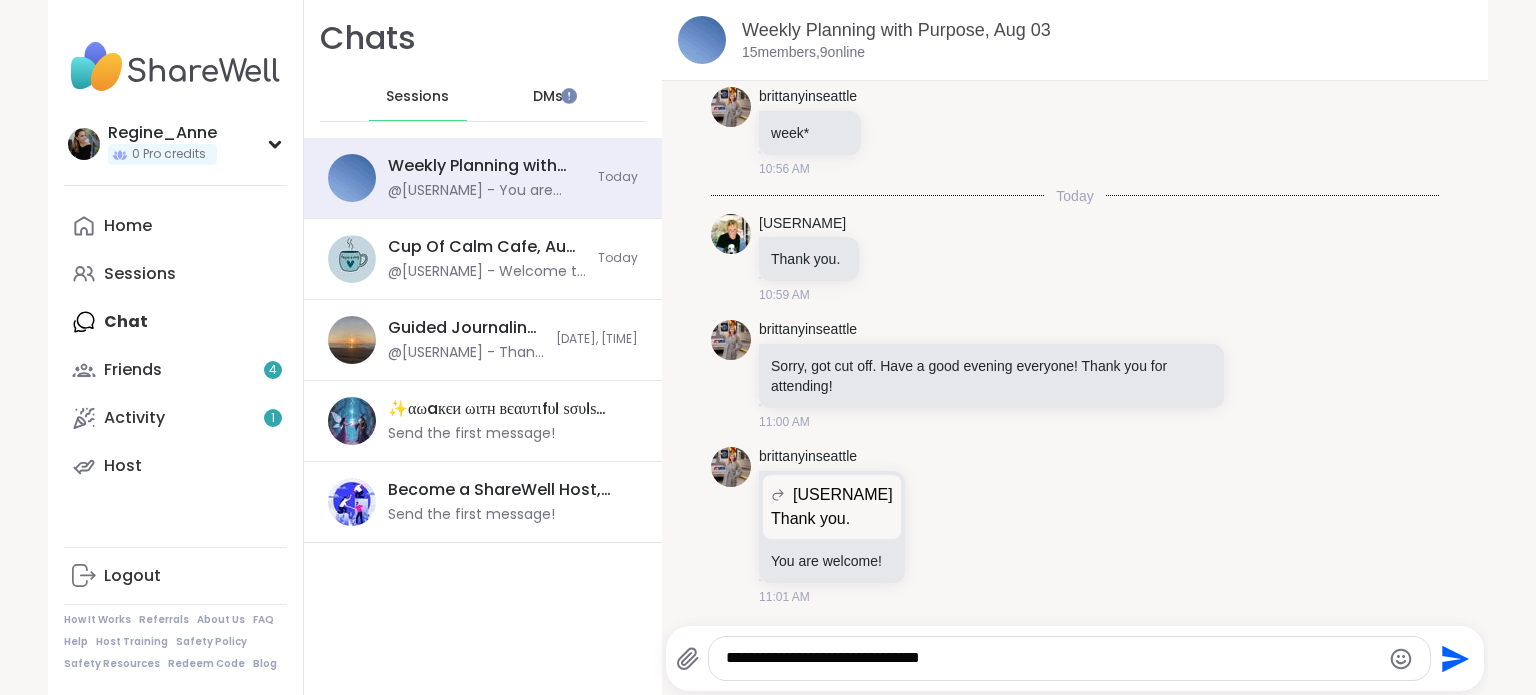 type 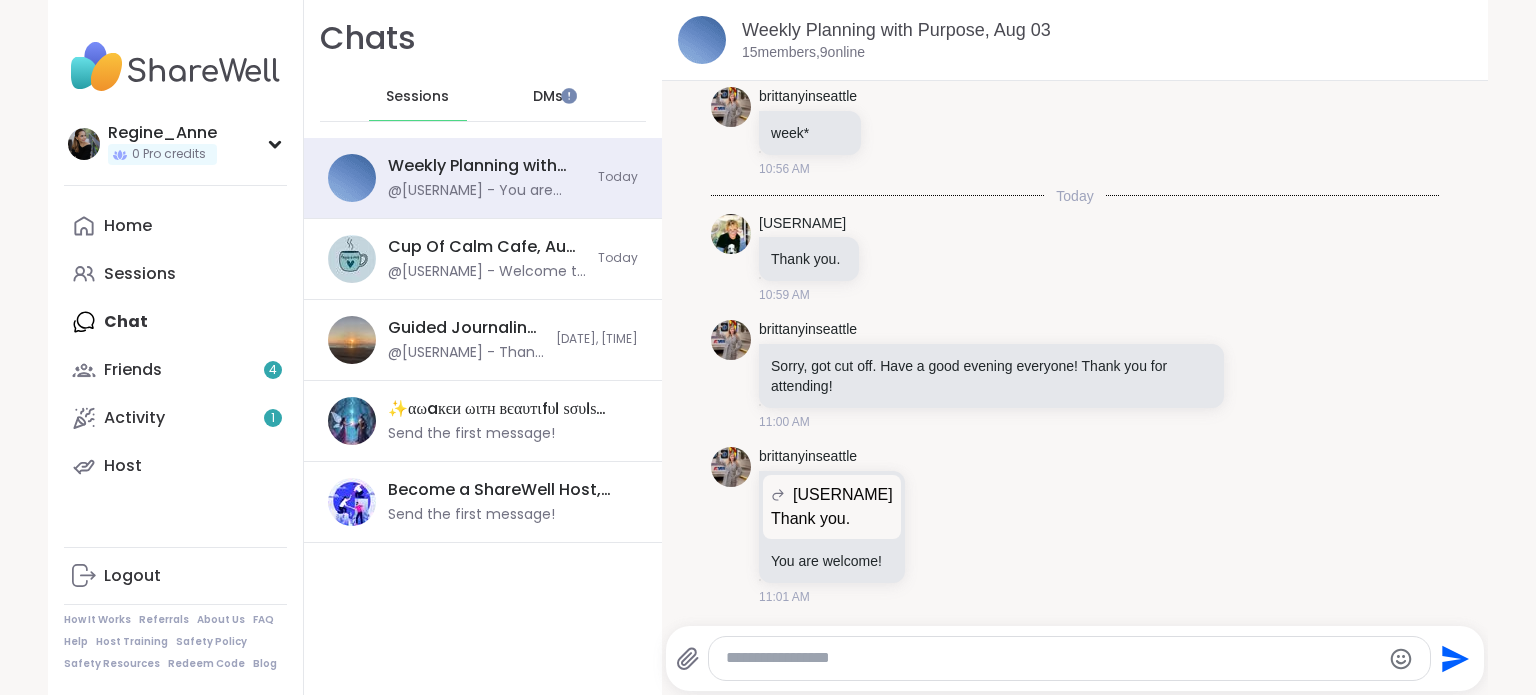 scroll, scrollTop: 6420, scrollLeft: 0, axis: vertical 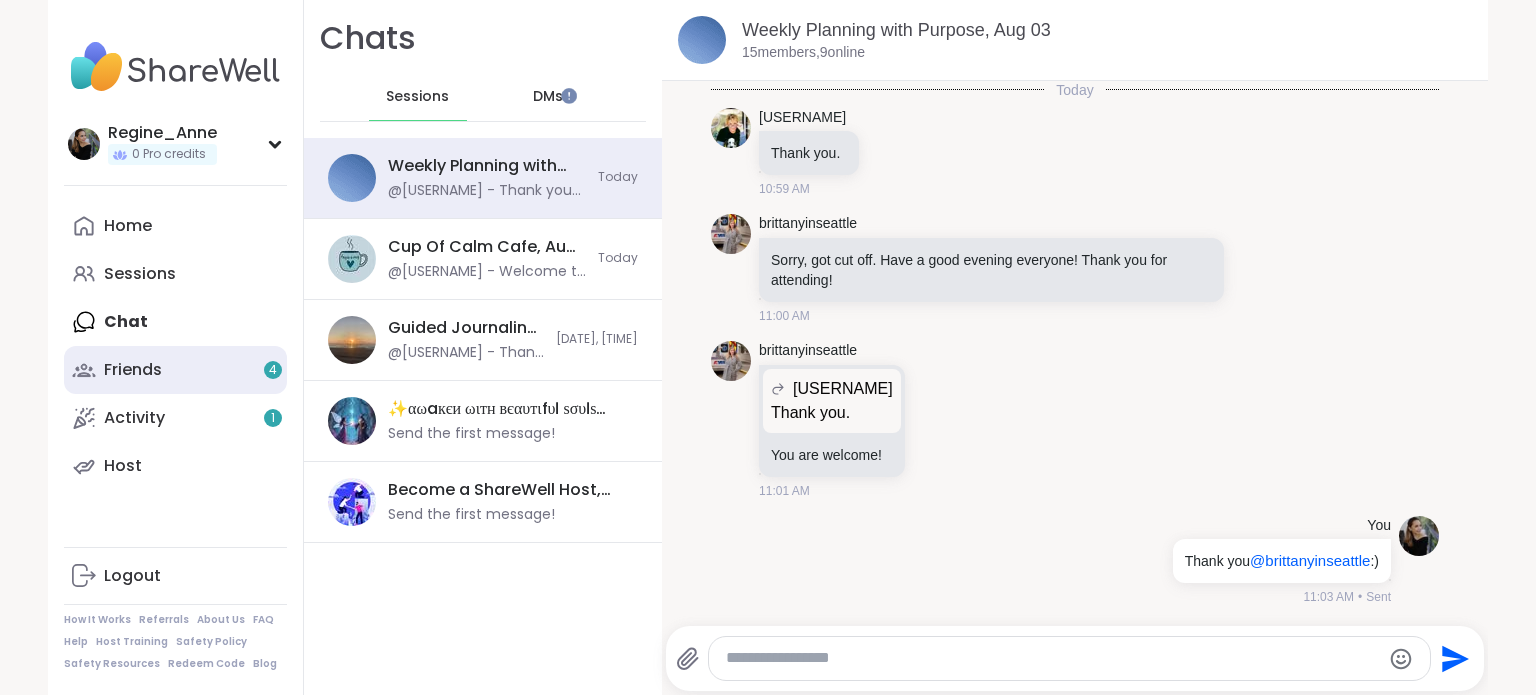 click on "Friends 4" at bounding box center [175, 370] 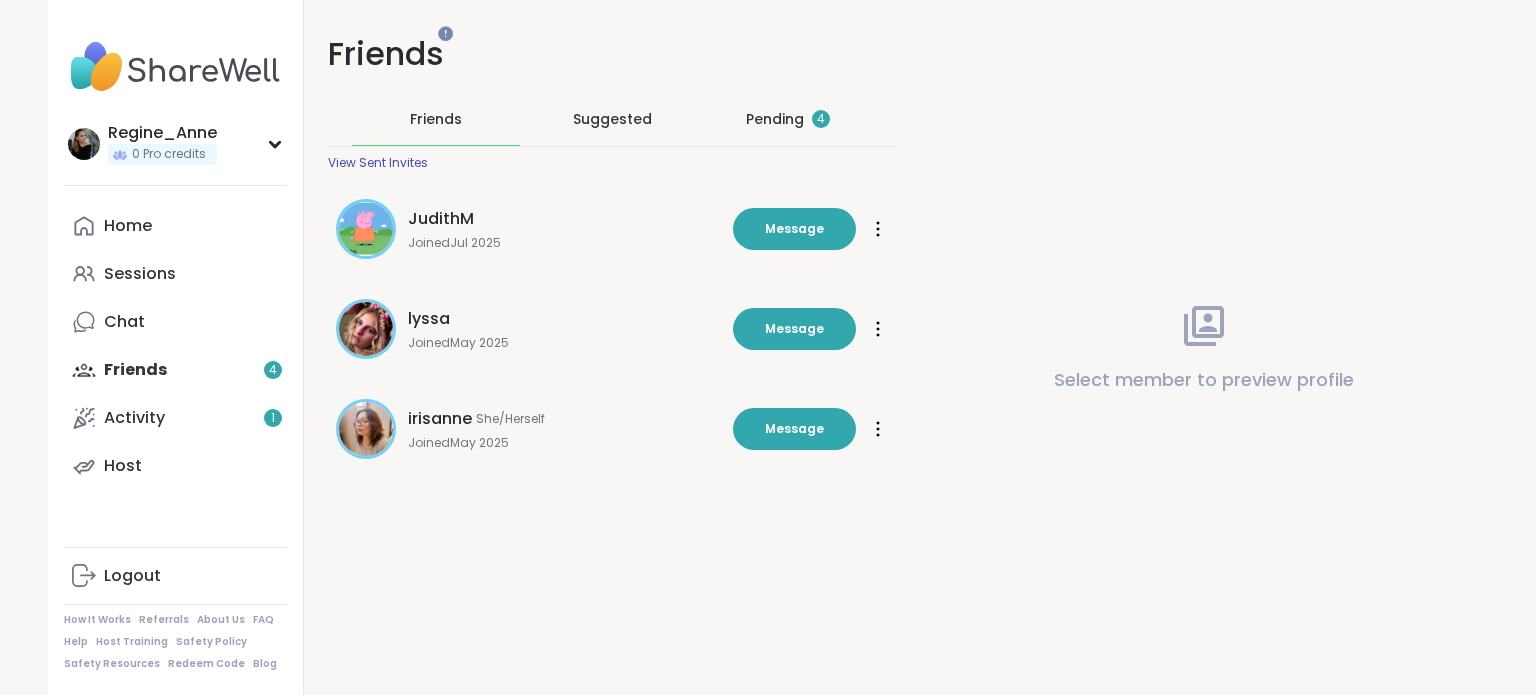 scroll, scrollTop: 0, scrollLeft: 0, axis: both 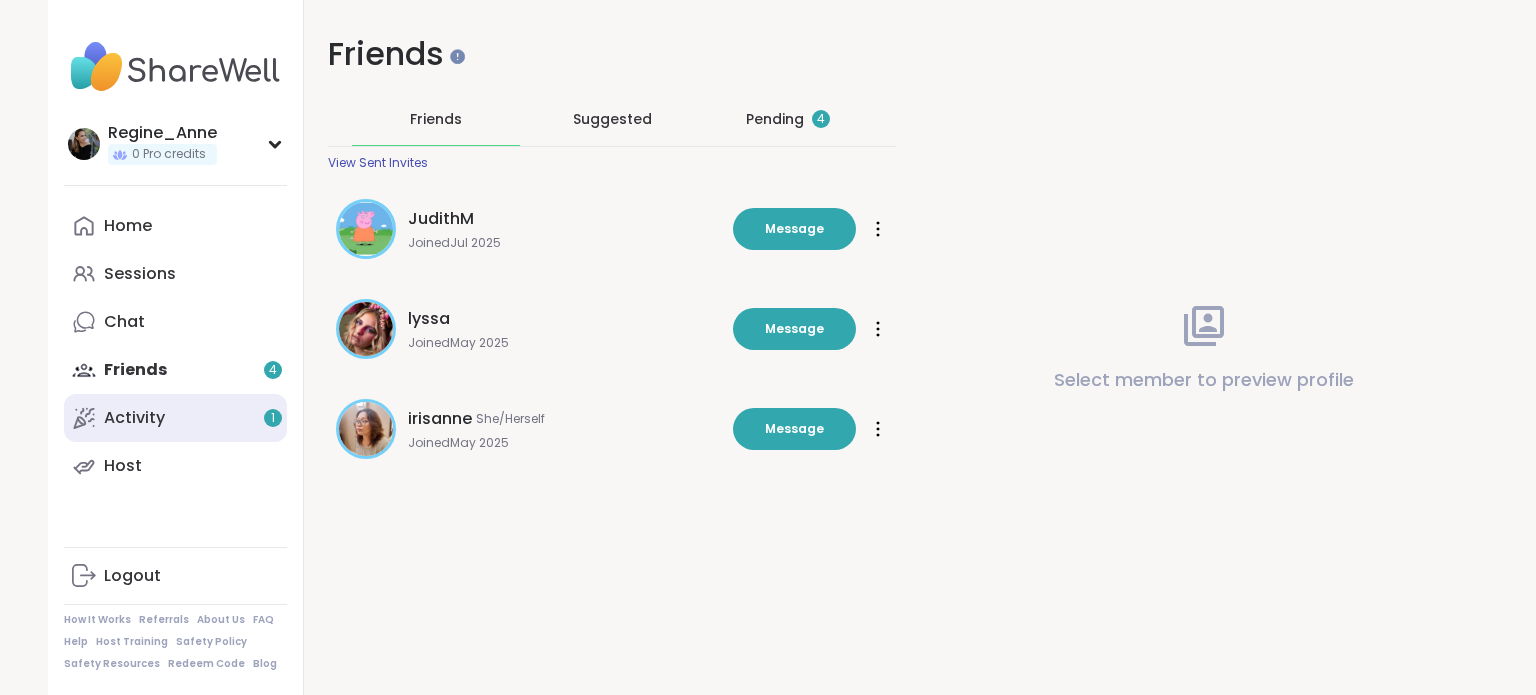 click on "Activity 1" at bounding box center (175, 418) 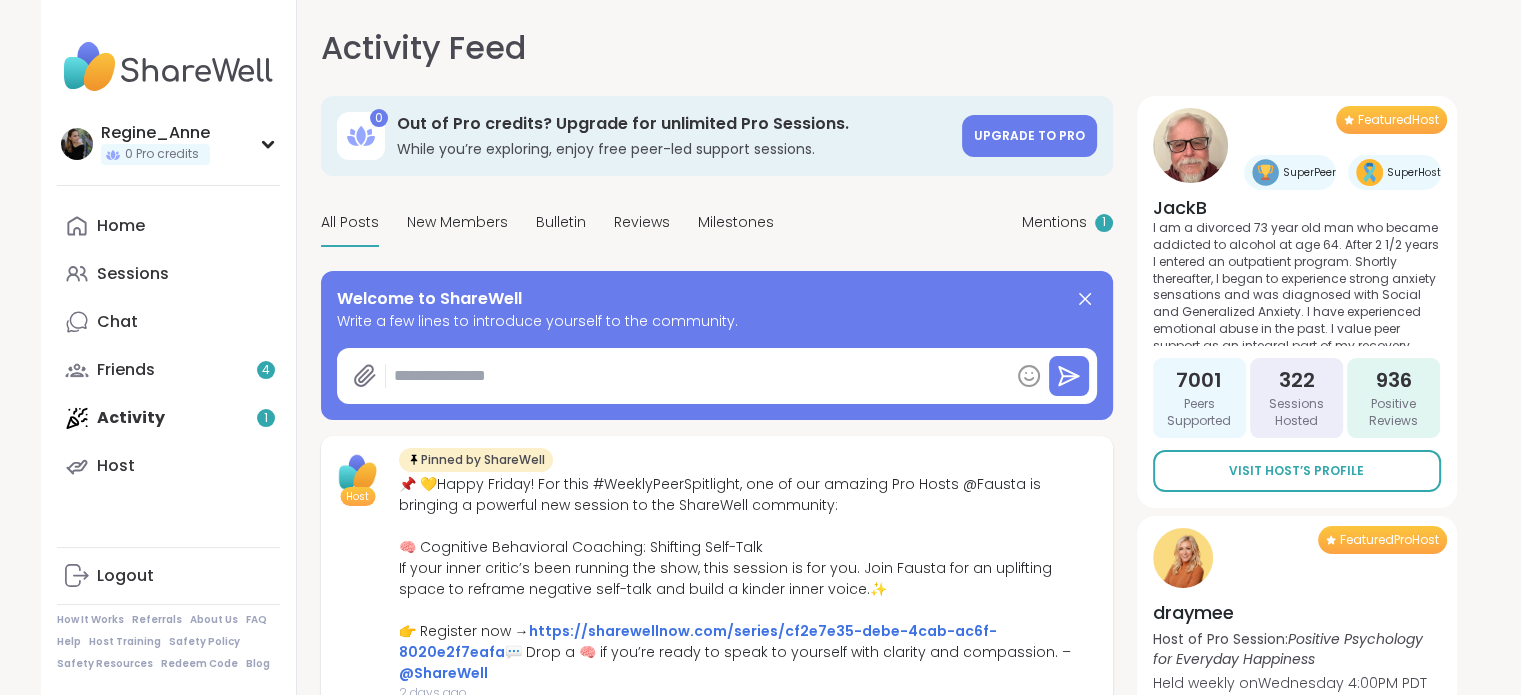 type on "*" 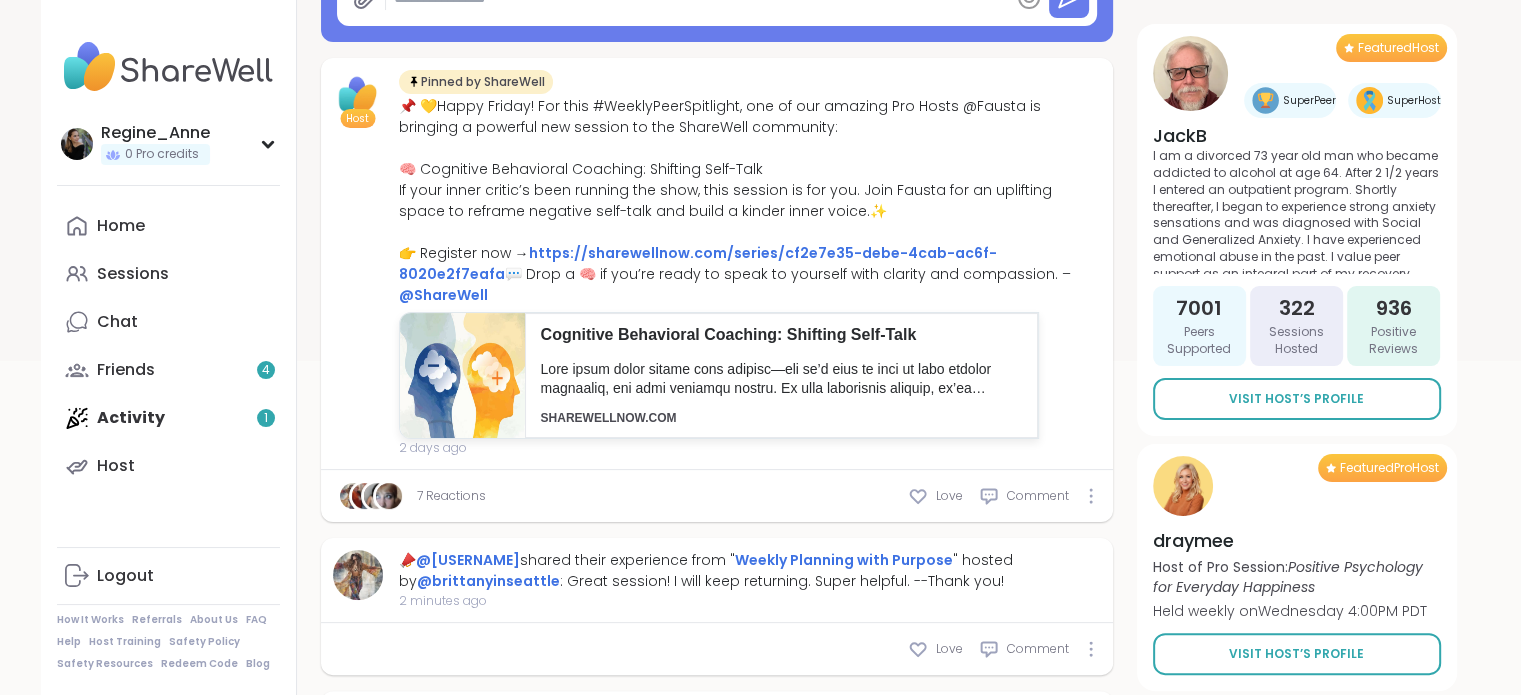 scroll, scrollTop: 400, scrollLeft: 0, axis: vertical 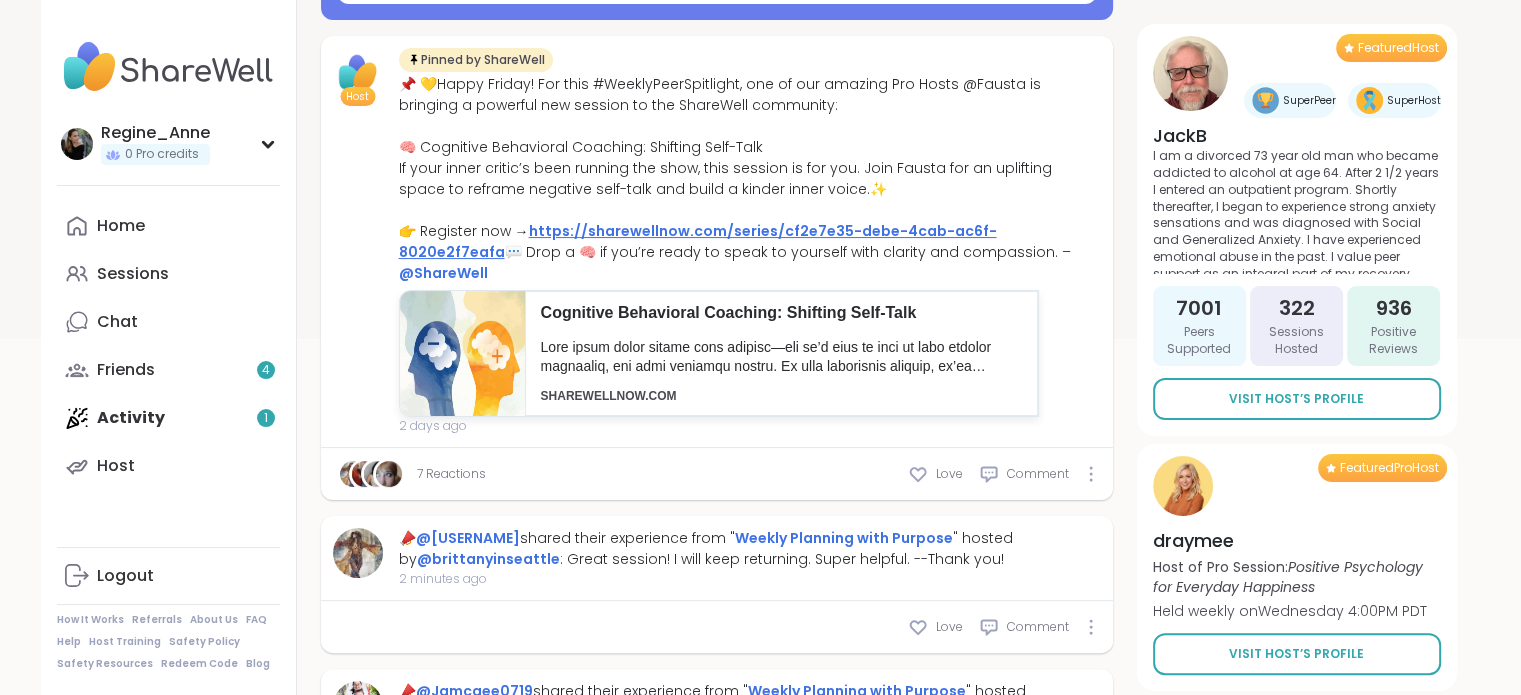click on "https://sharewellnow.com/series/cf2e7e35-debe-4cab-ac6f-8020e2f7eafa" at bounding box center (698, 241) 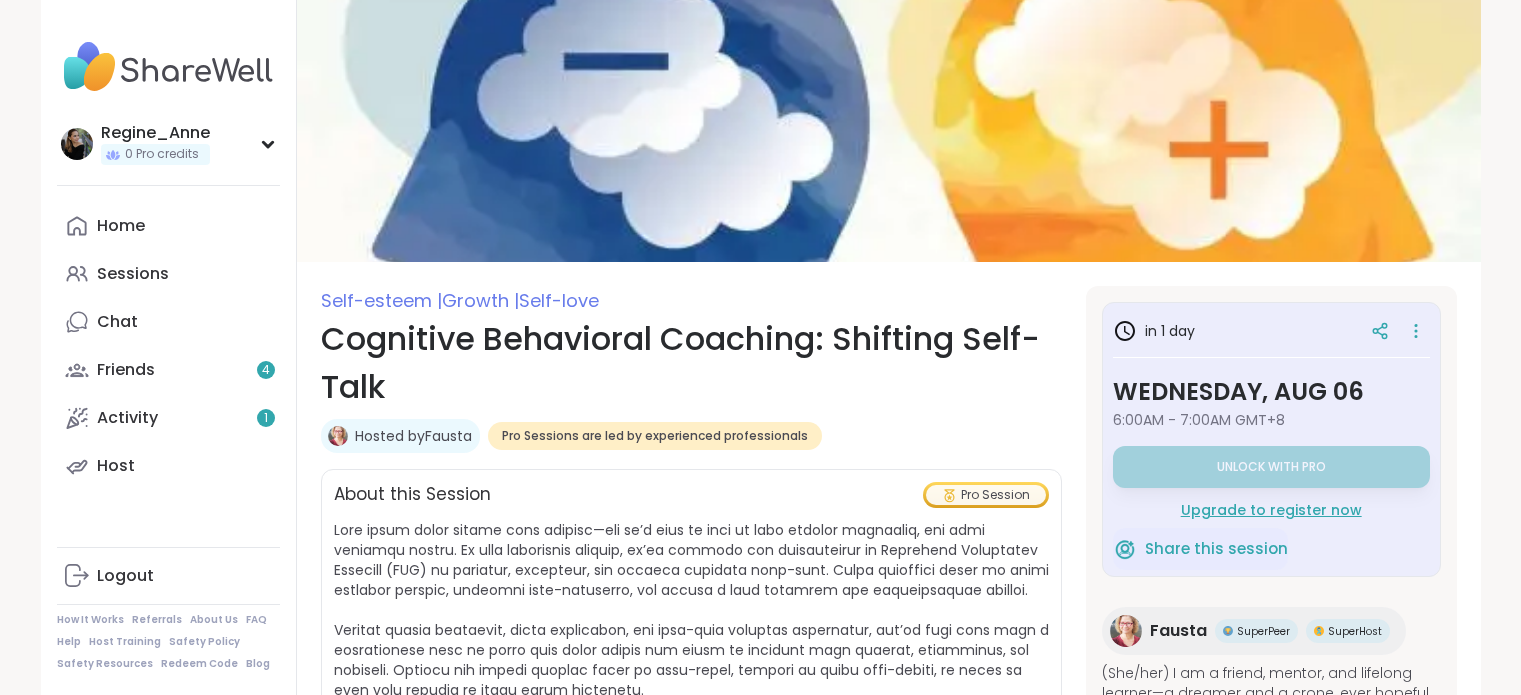 scroll, scrollTop: 0, scrollLeft: 0, axis: both 